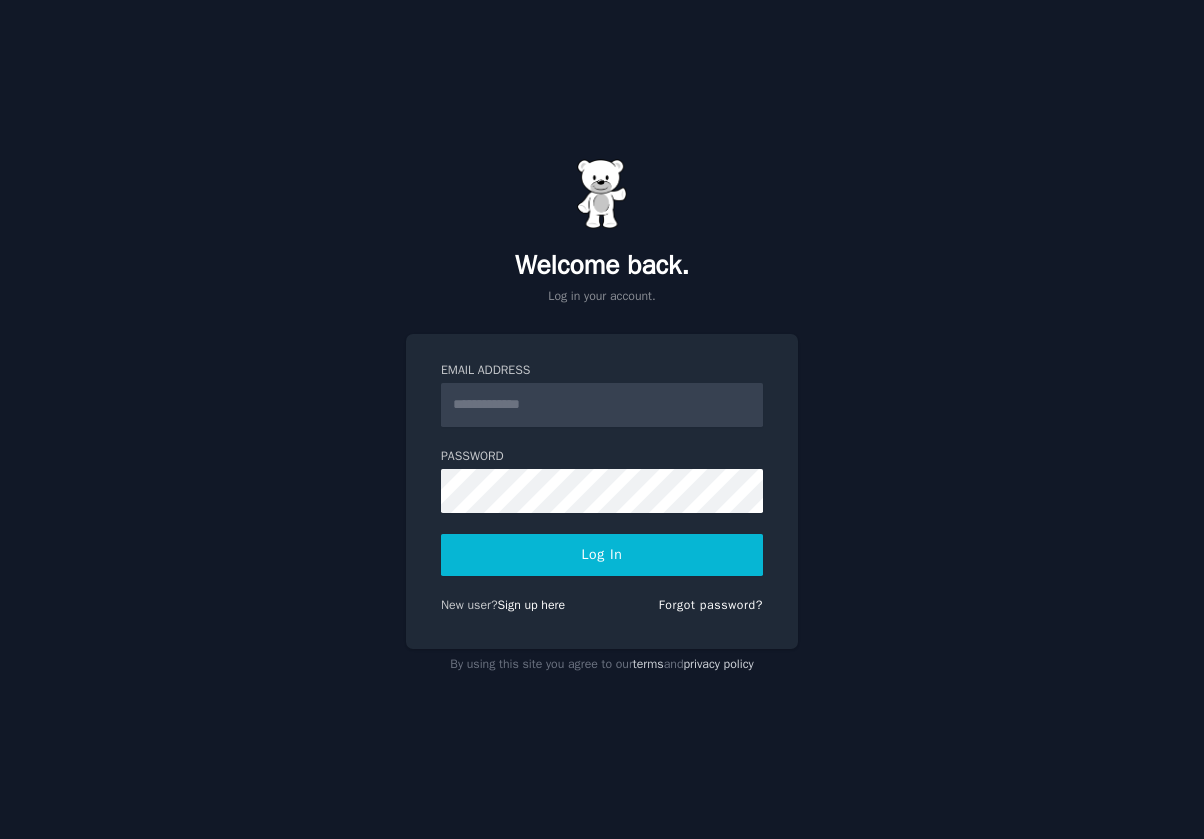 scroll, scrollTop: 0, scrollLeft: 0, axis: both 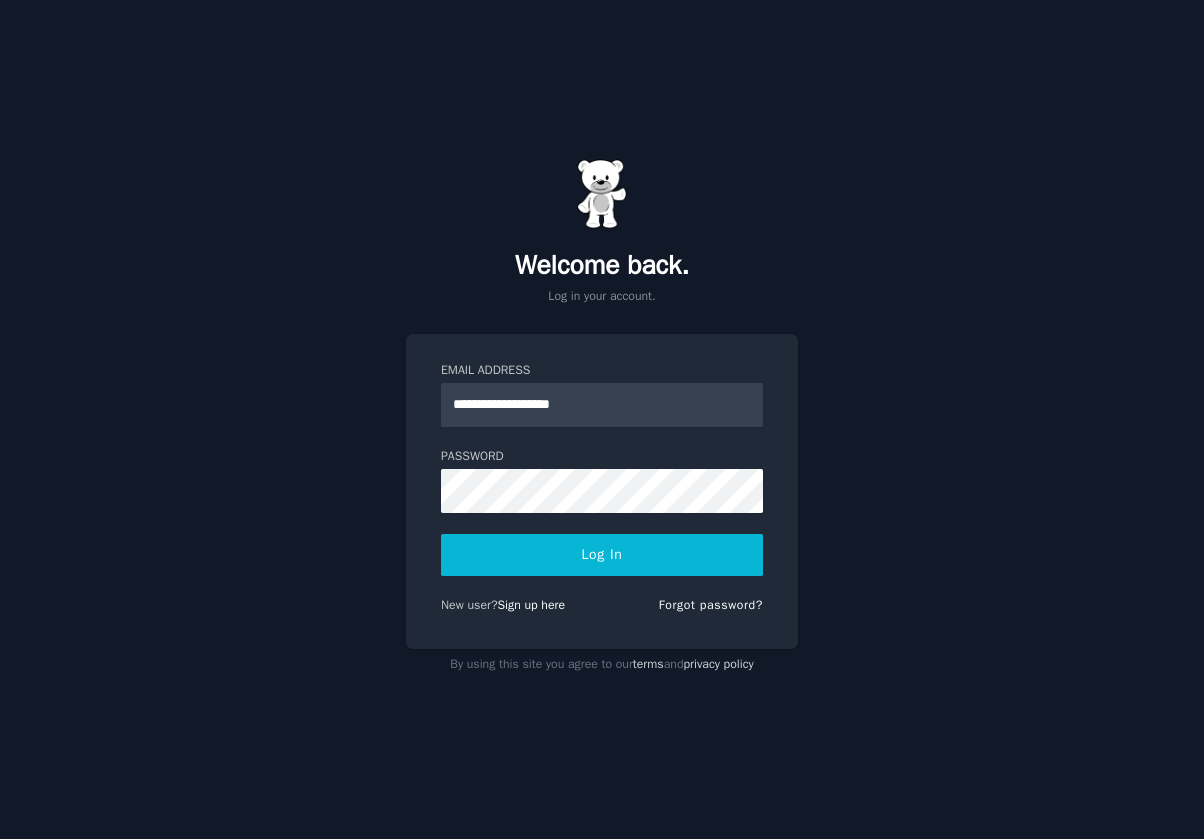 click on "**********" at bounding box center (602, 419) 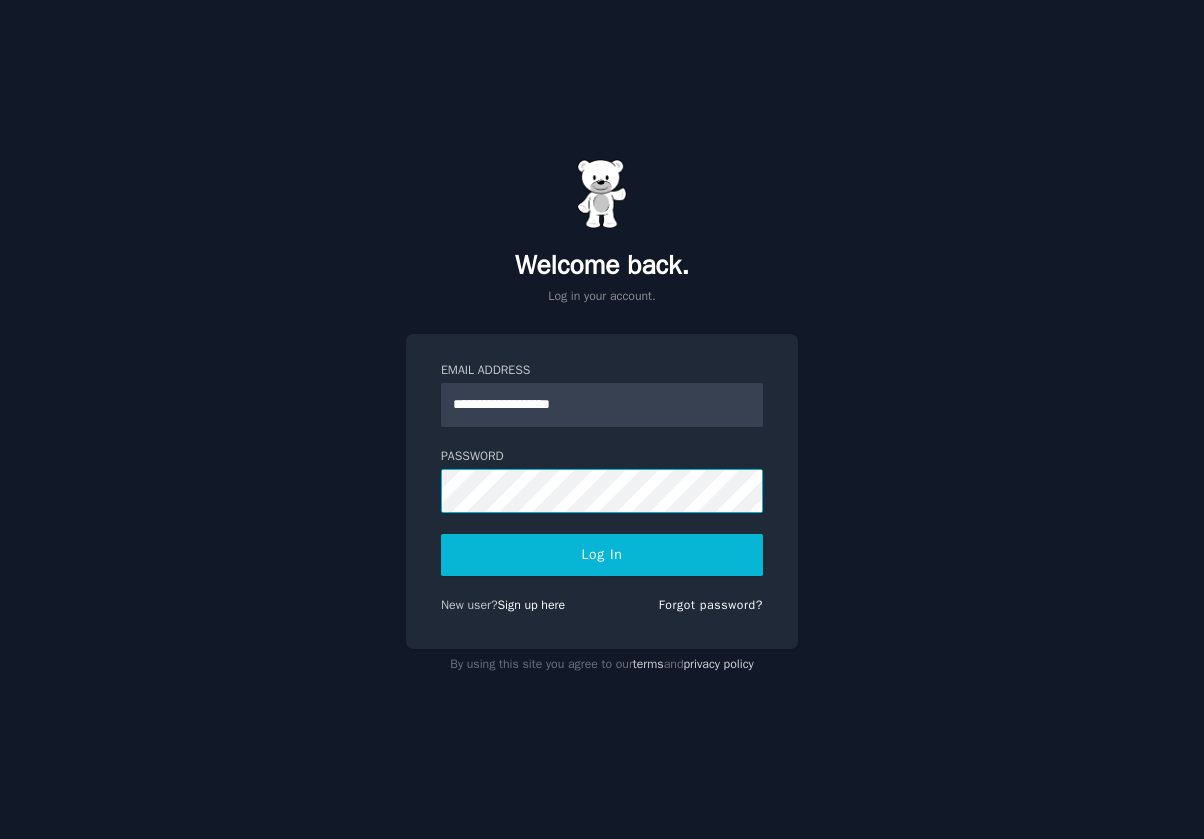 click on "Log In" at bounding box center [602, 555] 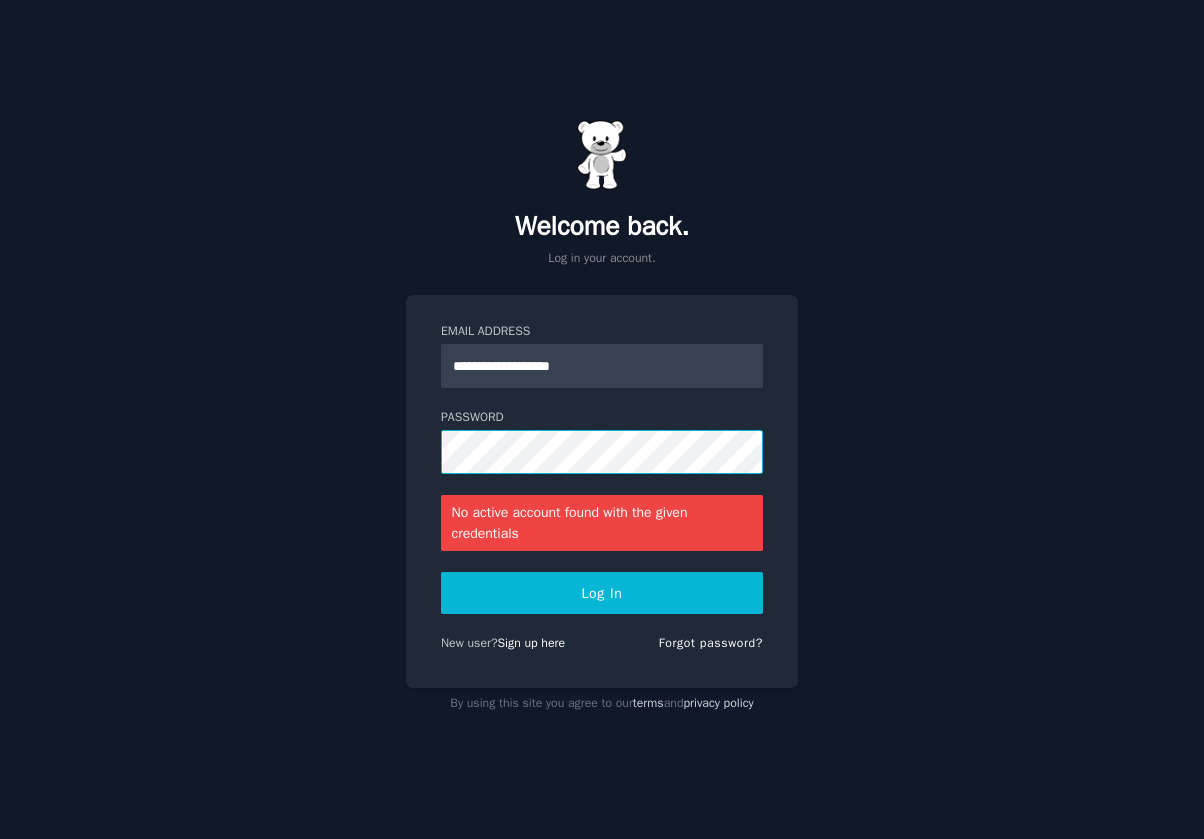 click on "Log In" at bounding box center [602, 593] 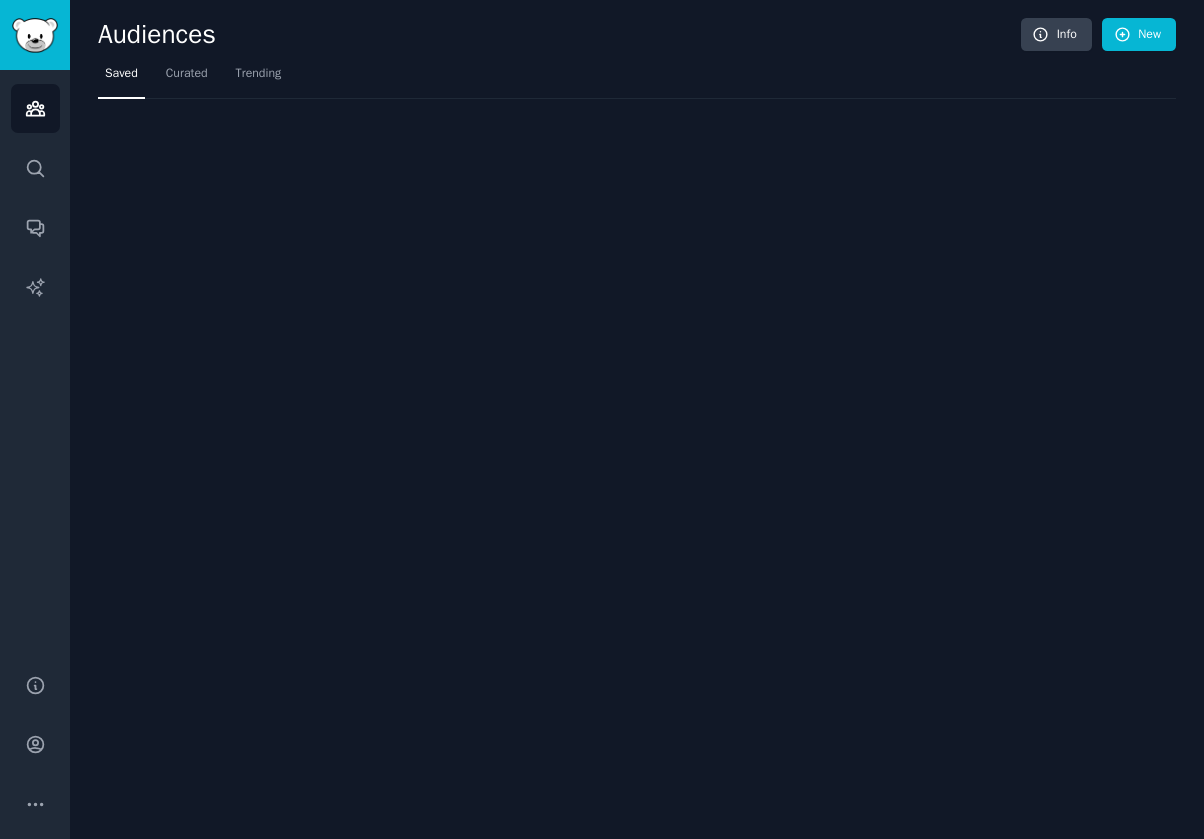 scroll, scrollTop: 0, scrollLeft: 0, axis: both 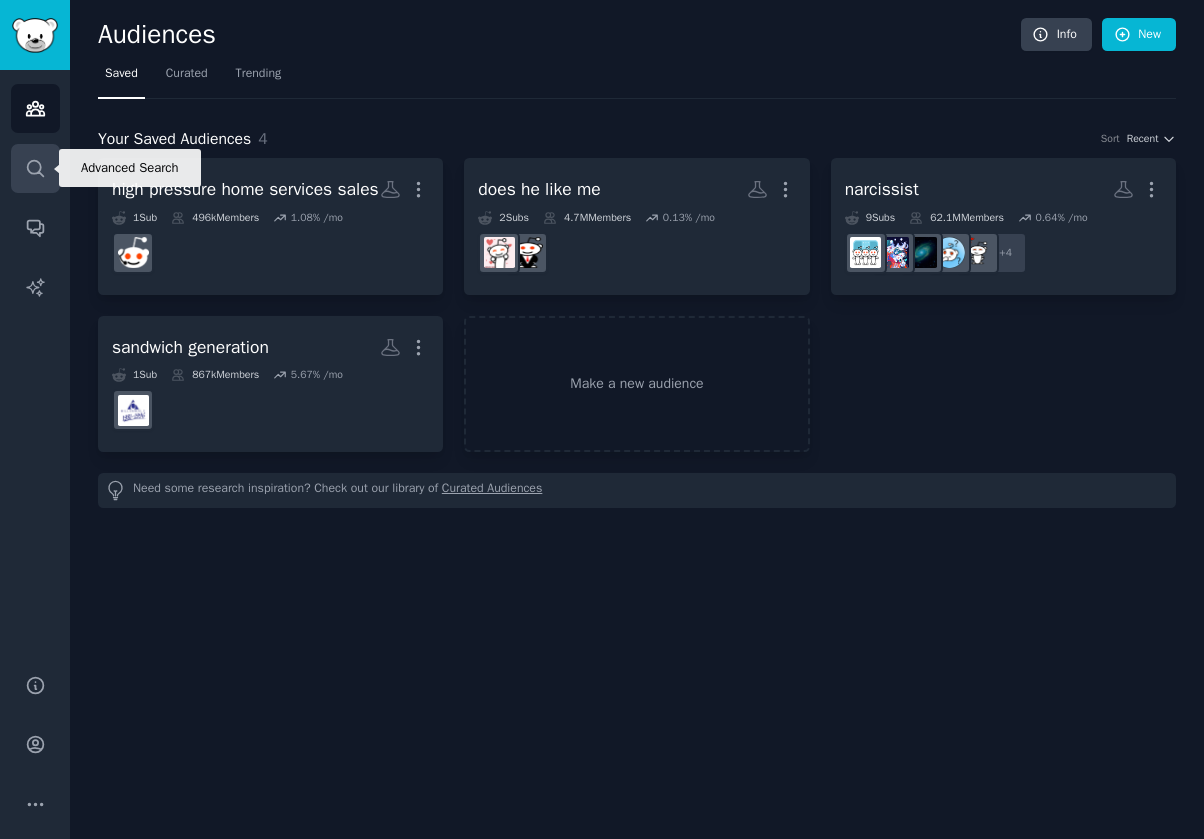 click 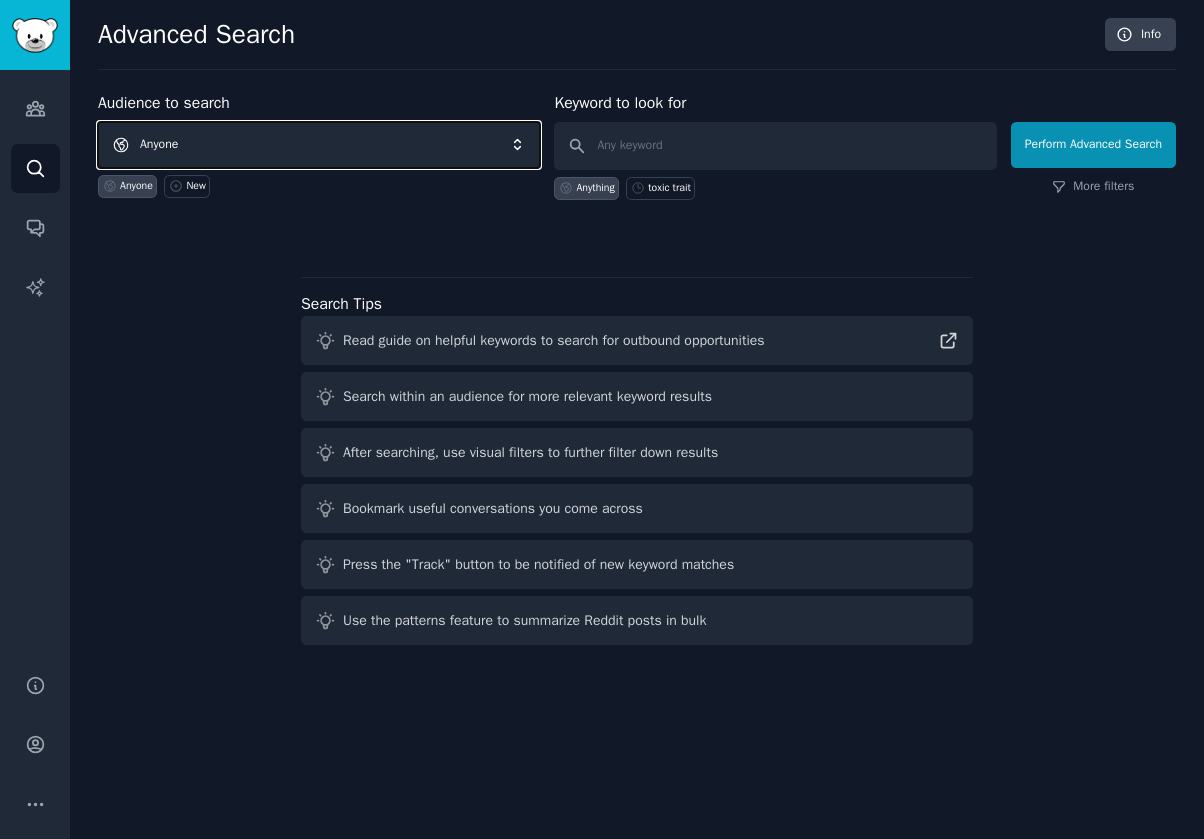click on "Anyone" at bounding box center (319, 145) 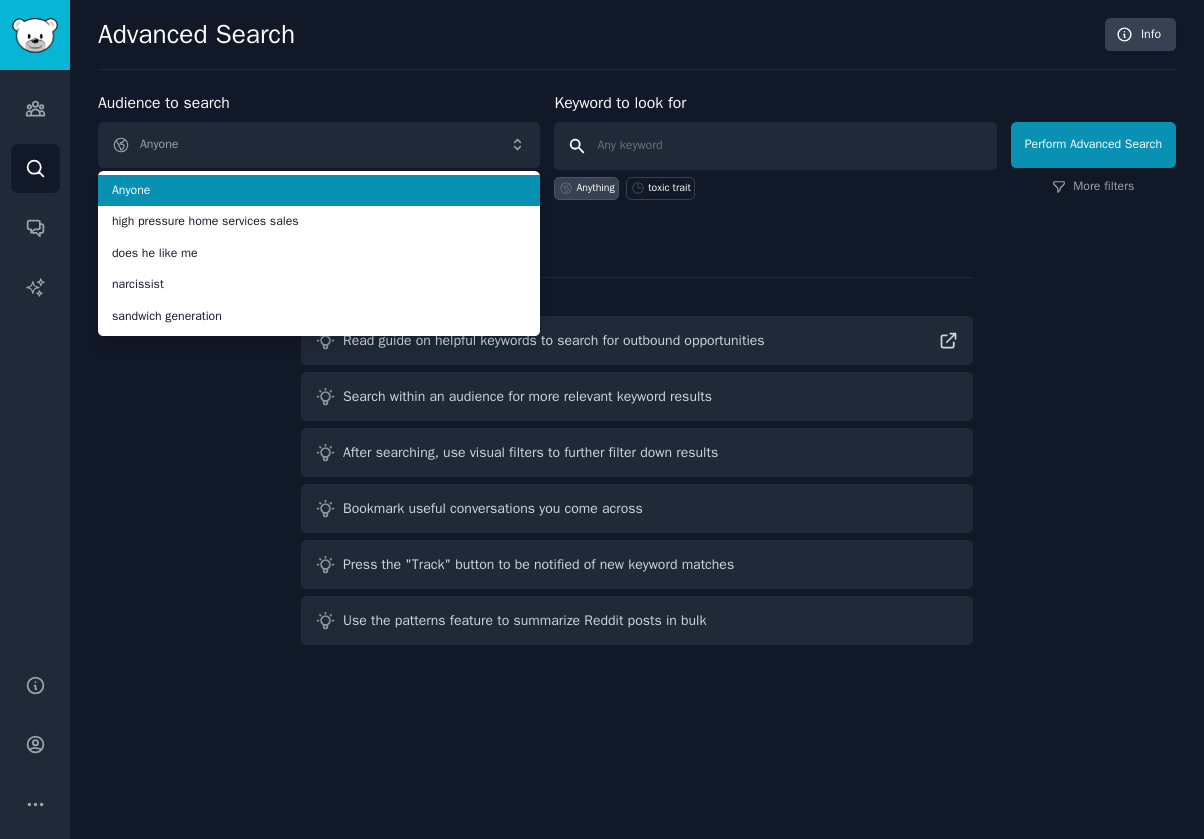 click at bounding box center [775, 146] 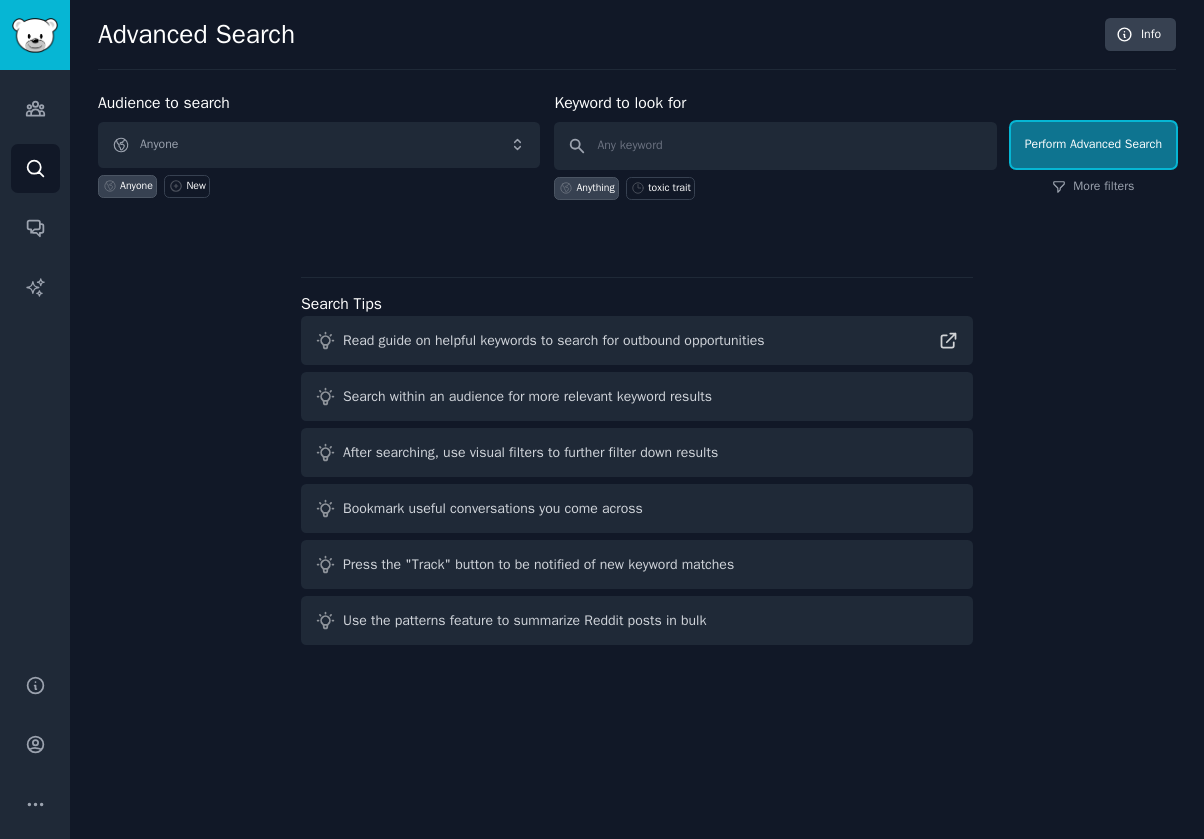 click on "Perform Advanced Search" at bounding box center [1093, 145] 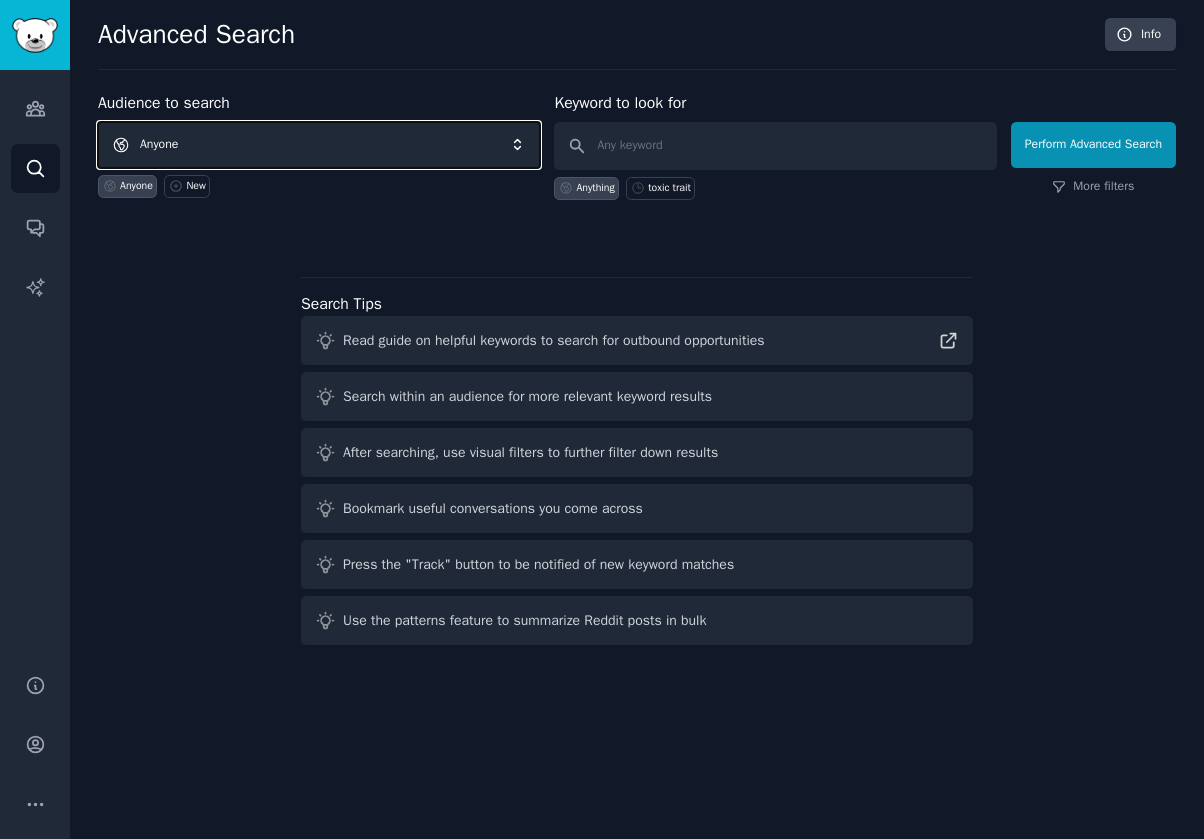 click on "Anyone" at bounding box center [319, 145] 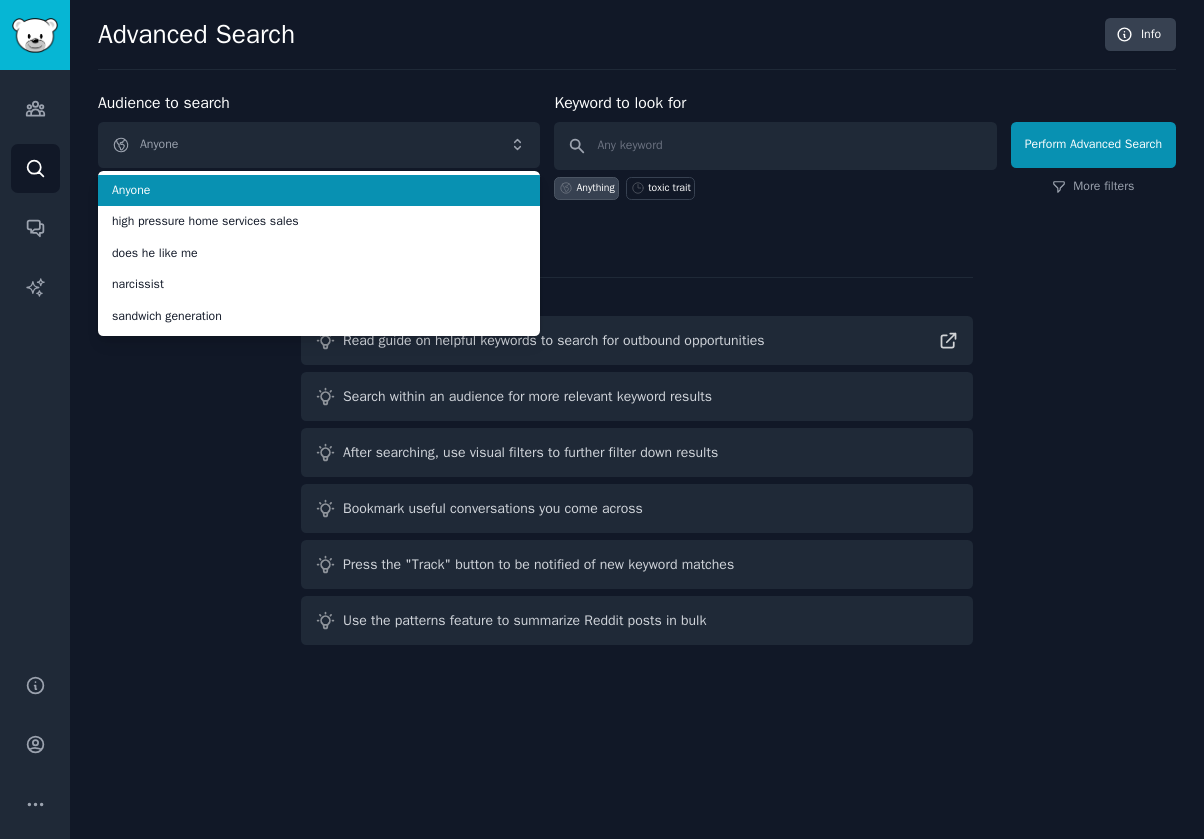 click on "Advanced Search Info Audience to search Anyone Anyone high pressure home services sales does he like me narcissist sandwich generation Anyone New Keyword to look for Anything toxic trait   Perform Advanced Search More filters Search Tips Read guide on helpful keywords to search for outbound opportunities Search within an audience for more relevant keyword results After searching, use visual filters to further filter down results Bookmark useful conversations you come across Press the "Track" button to be notified of new keyword matches Use the patterns feature to summarize Reddit posts in bulk" 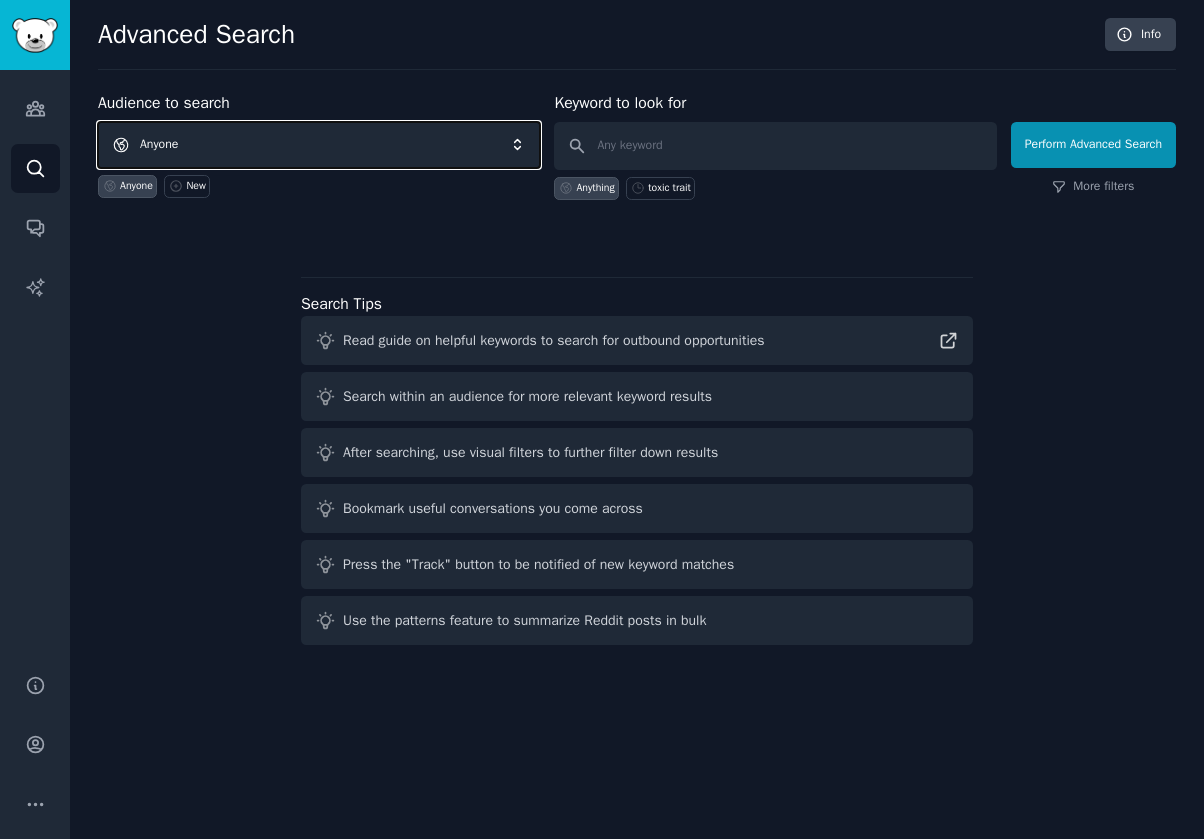 click on "Anyone" at bounding box center [319, 145] 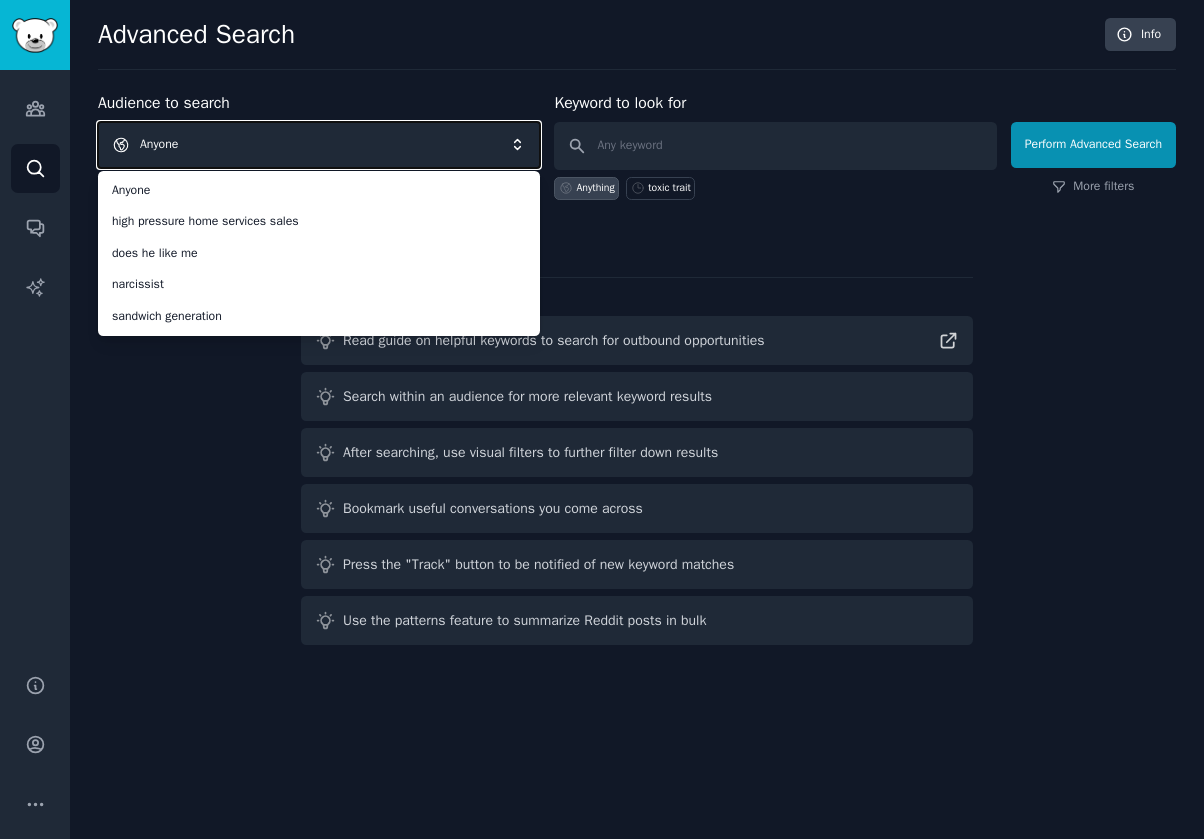 click on "Anyone" at bounding box center (319, 145) 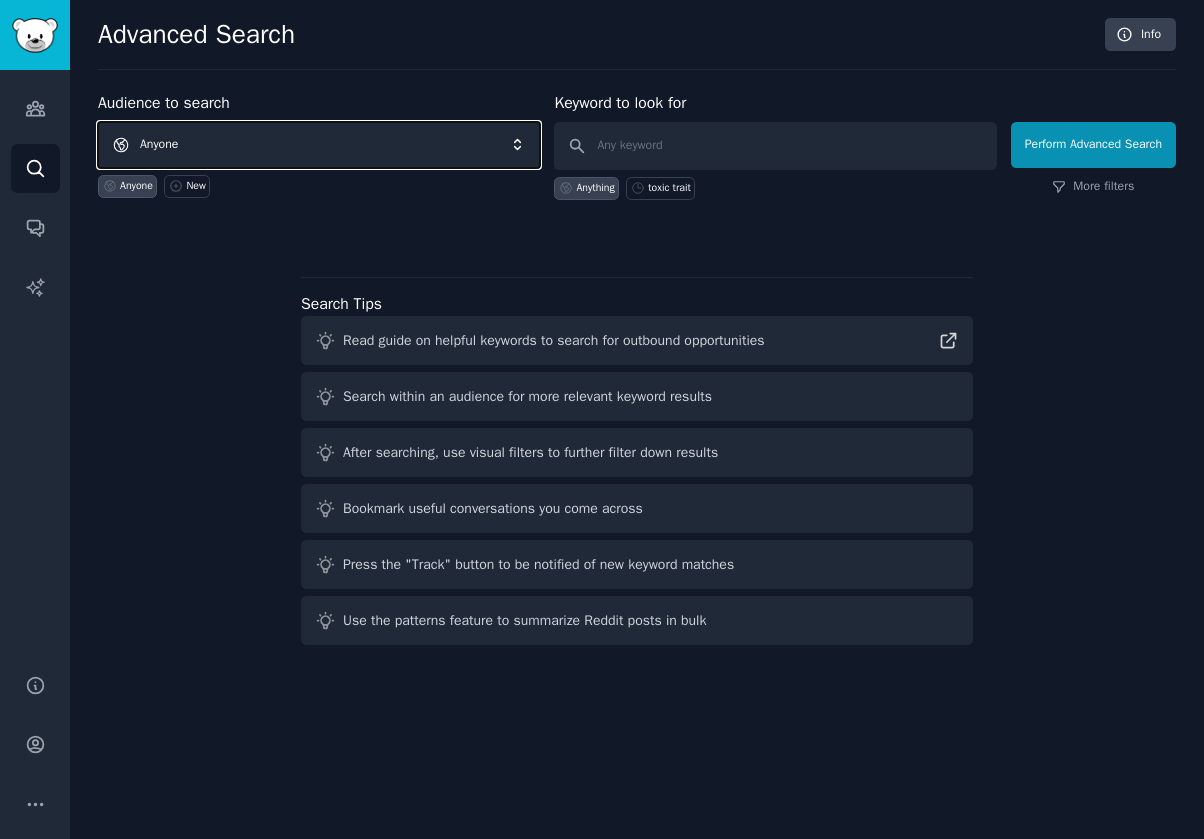 type 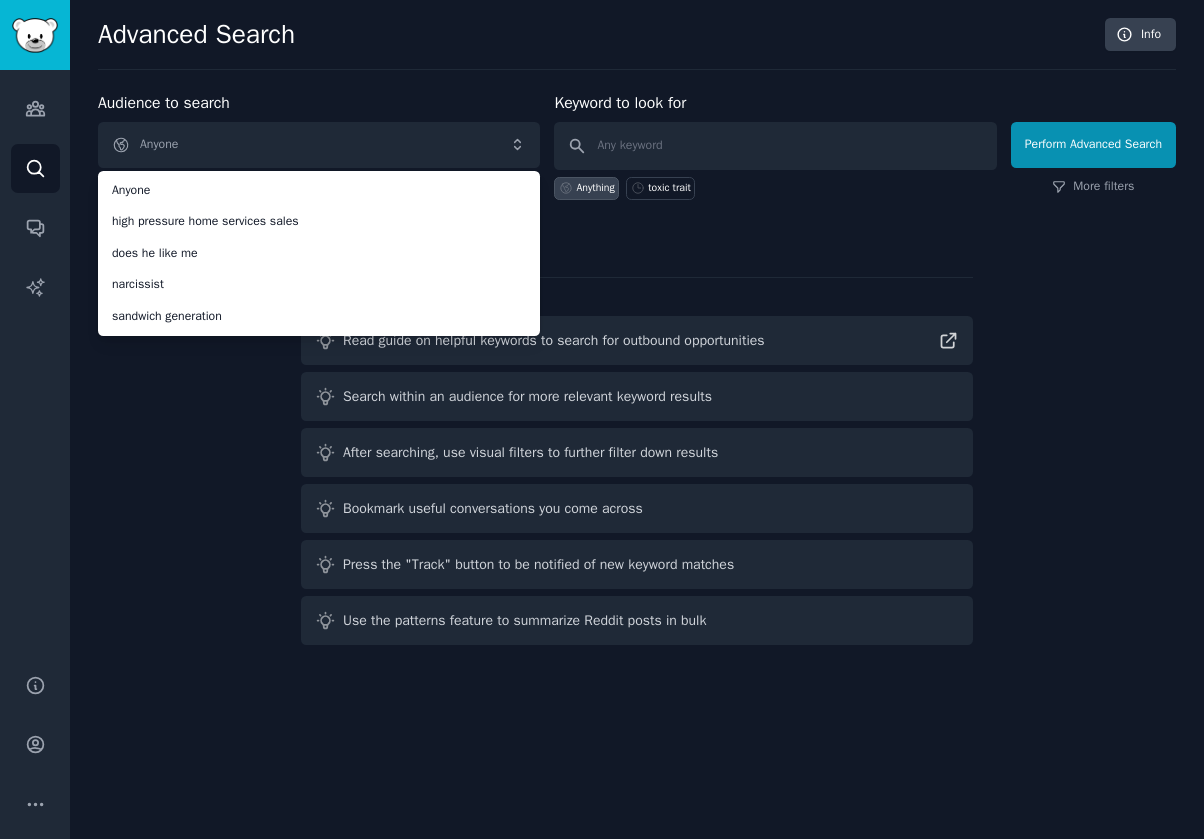 click on "Audience to search Anyone Anyone high pressure home services sales does he like me narcissist sandwich generation Anyone New" at bounding box center (319, 145) 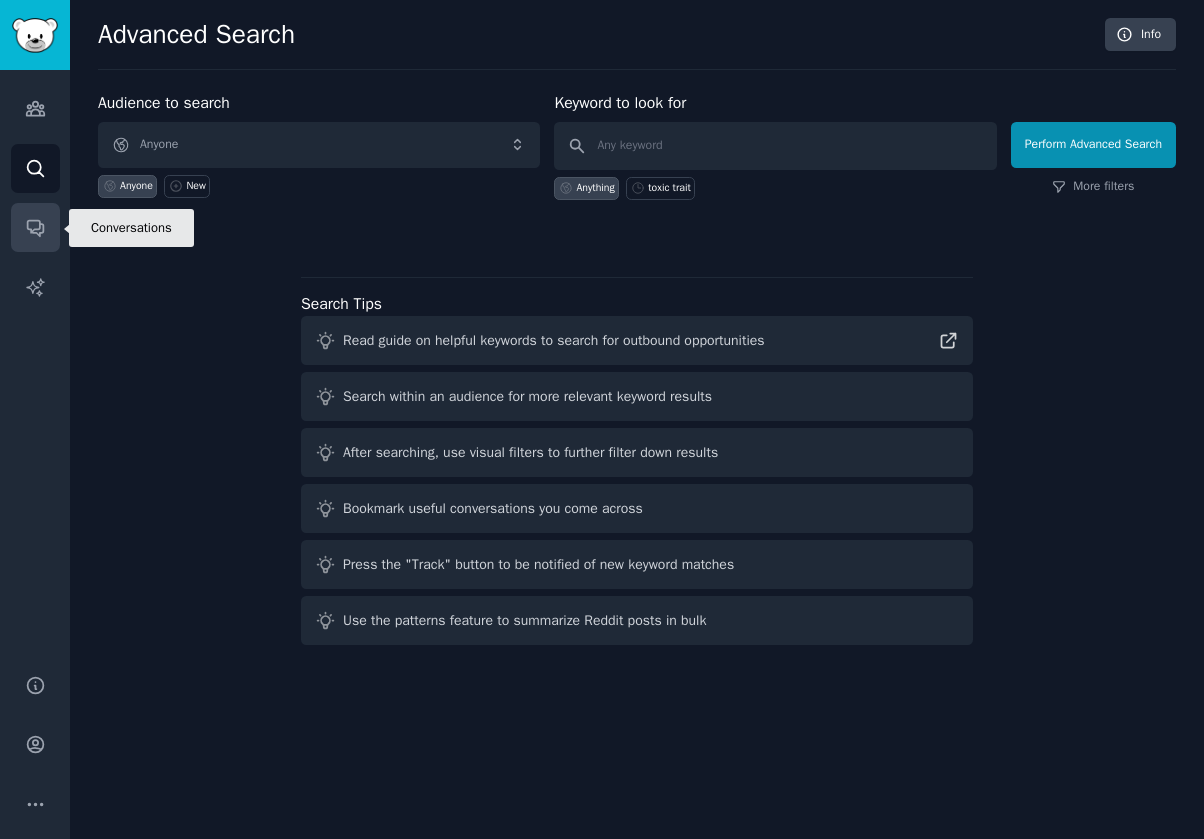 click on "Conversations" at bounding box center [35, 227] 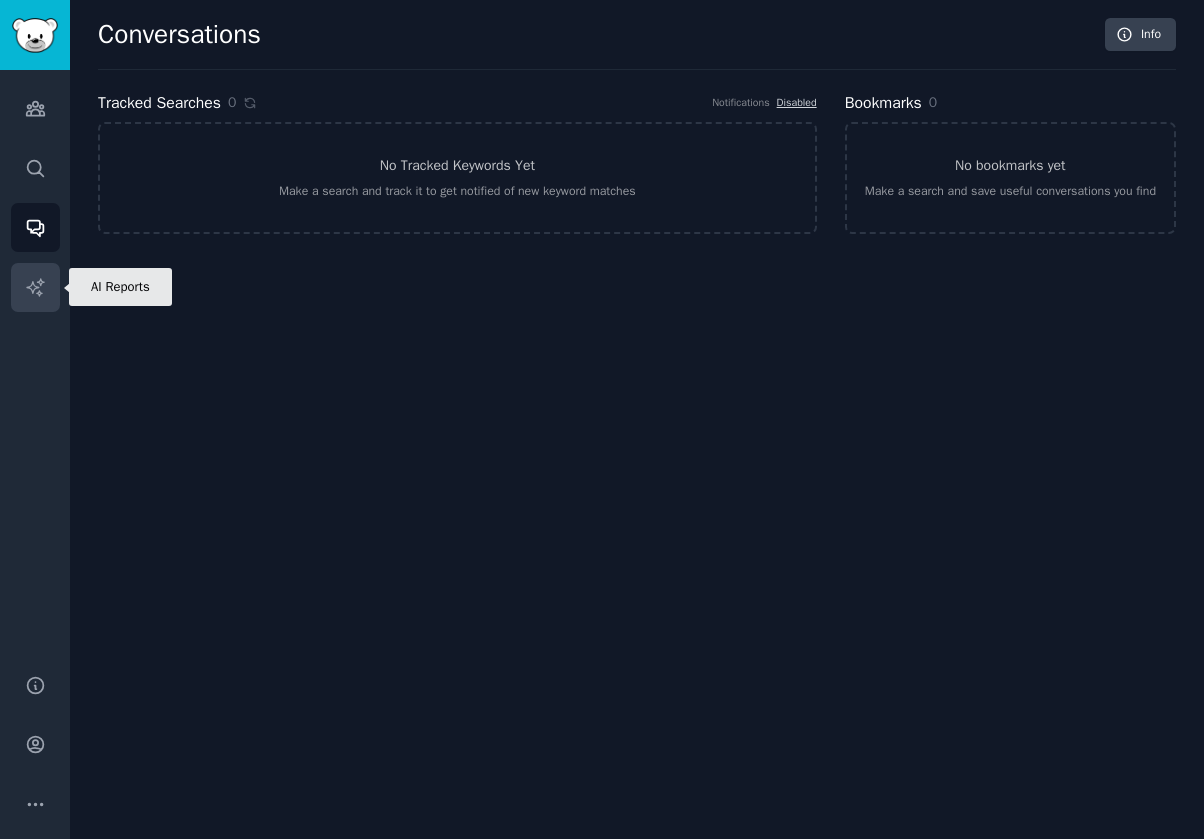 click 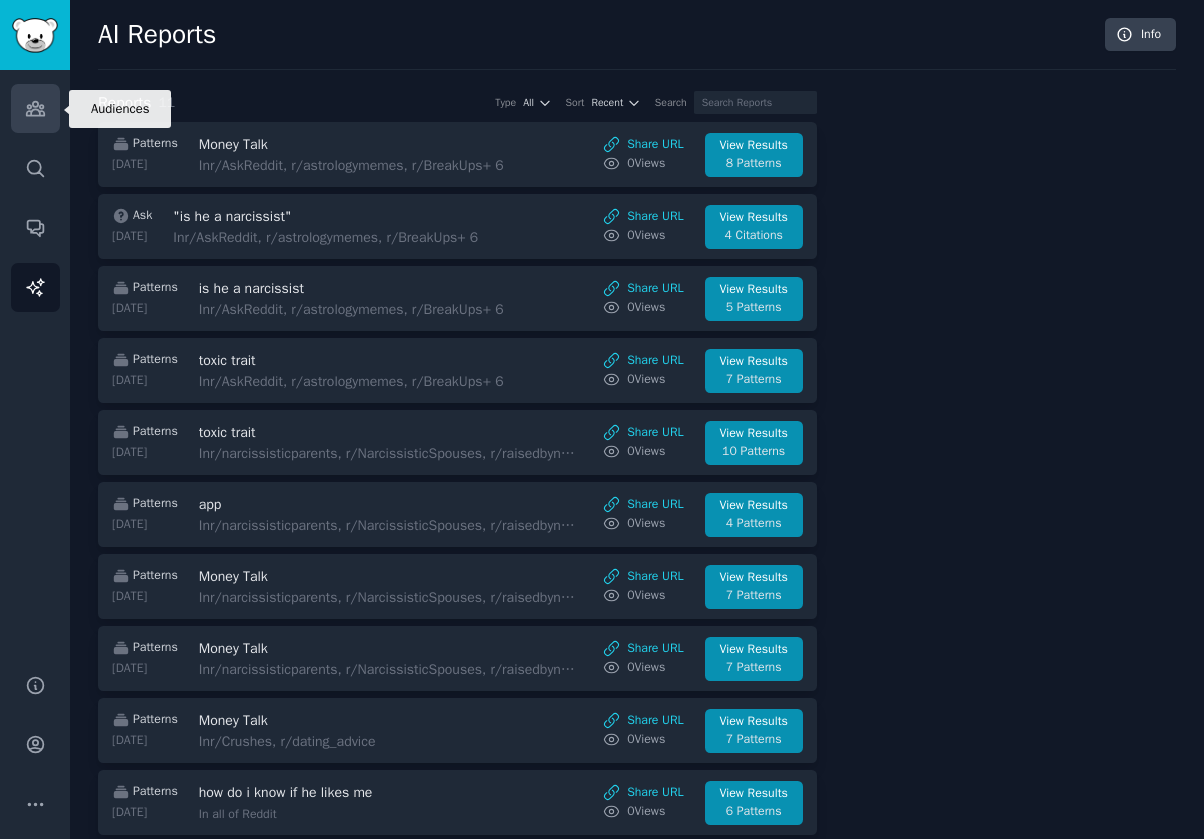 click on "Audiences" at bounding box center (35, 108) 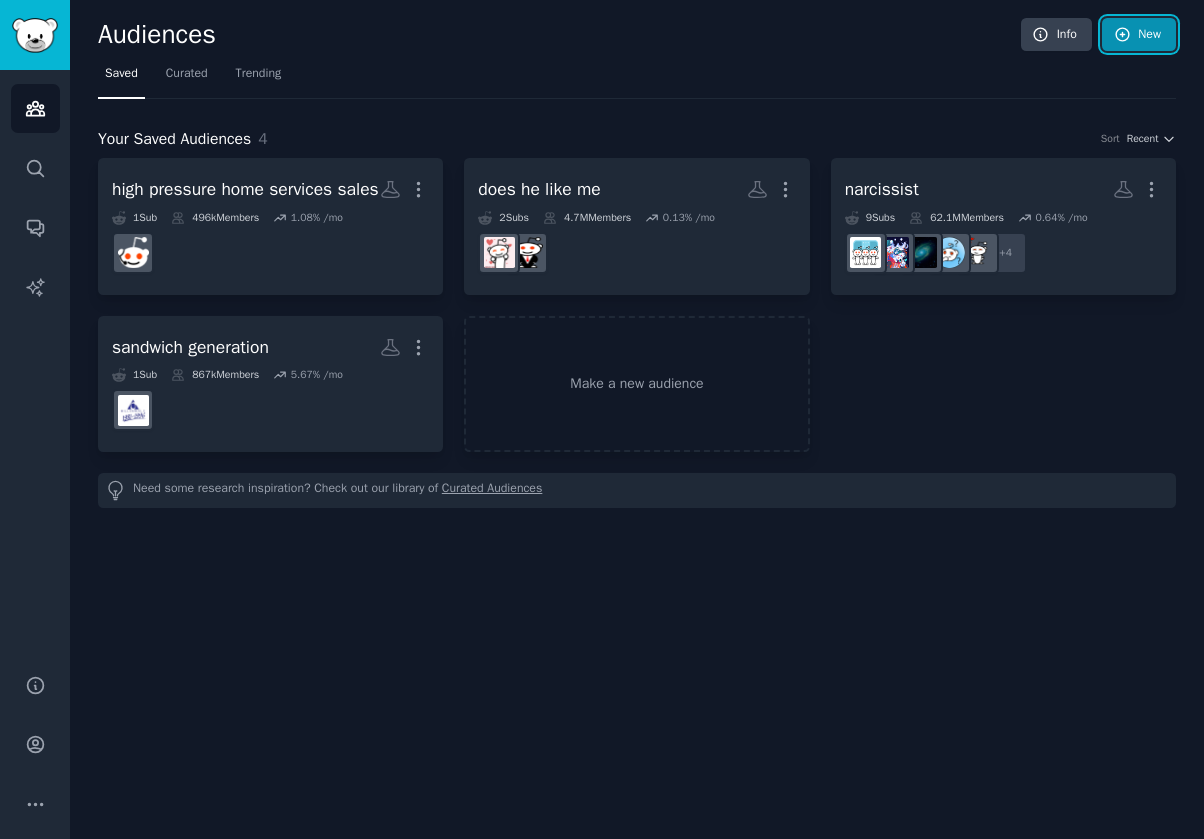 click on "New" at bounding box center [1139, 35] 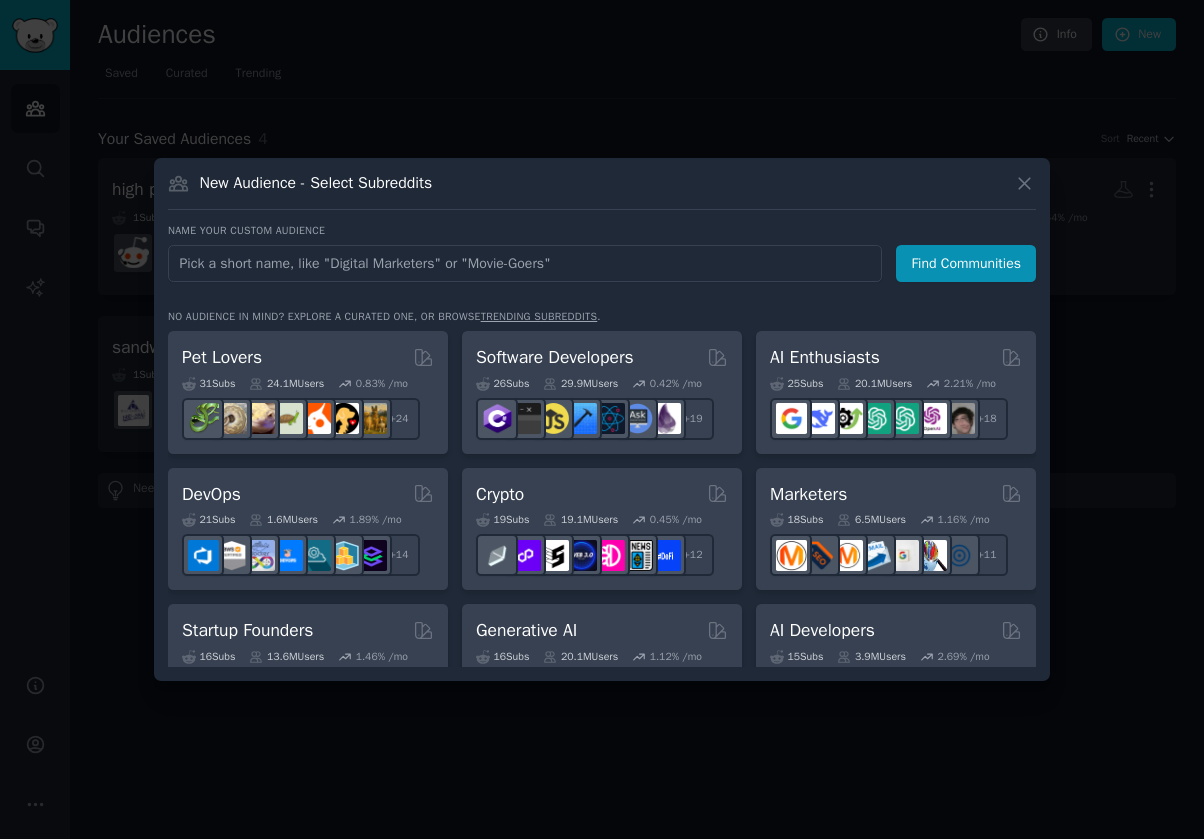 click at bounding box center [525, 263] 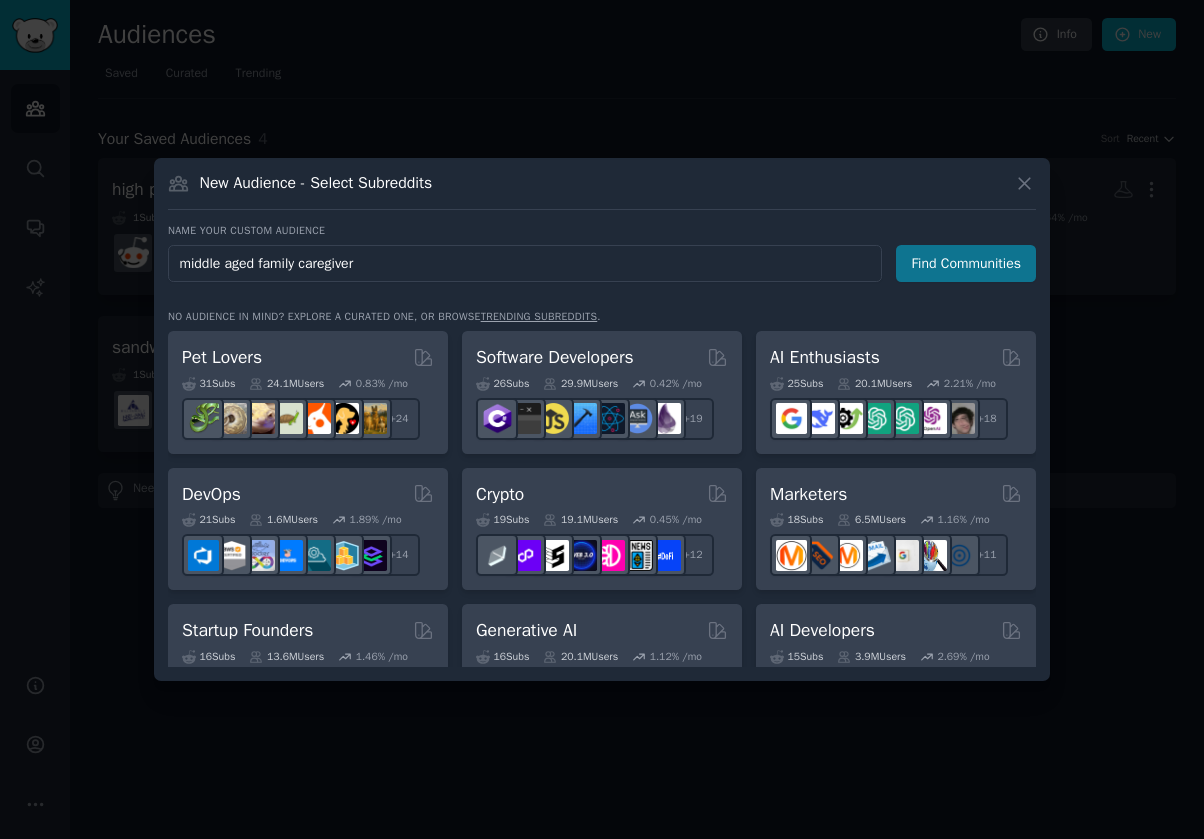type on "middle aged family caregiver" 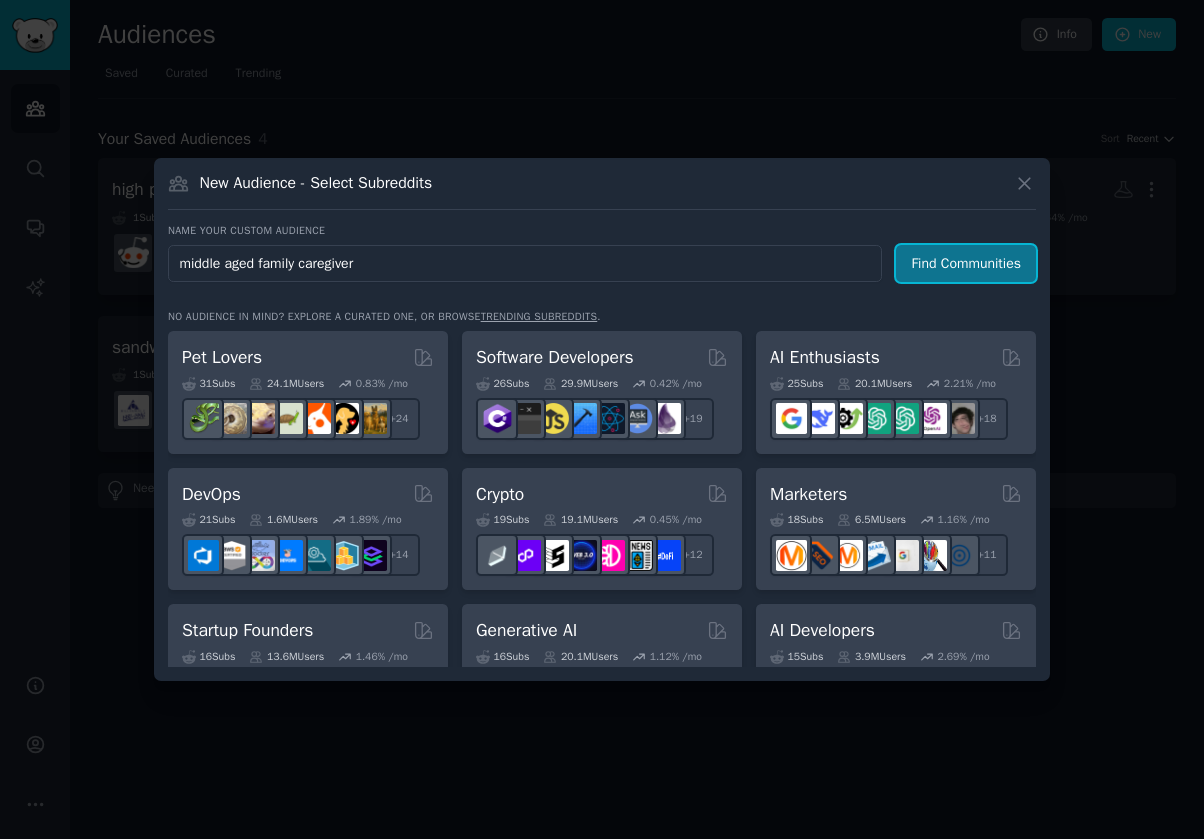 click on "Find Communities" at bounding box center [966, 263] 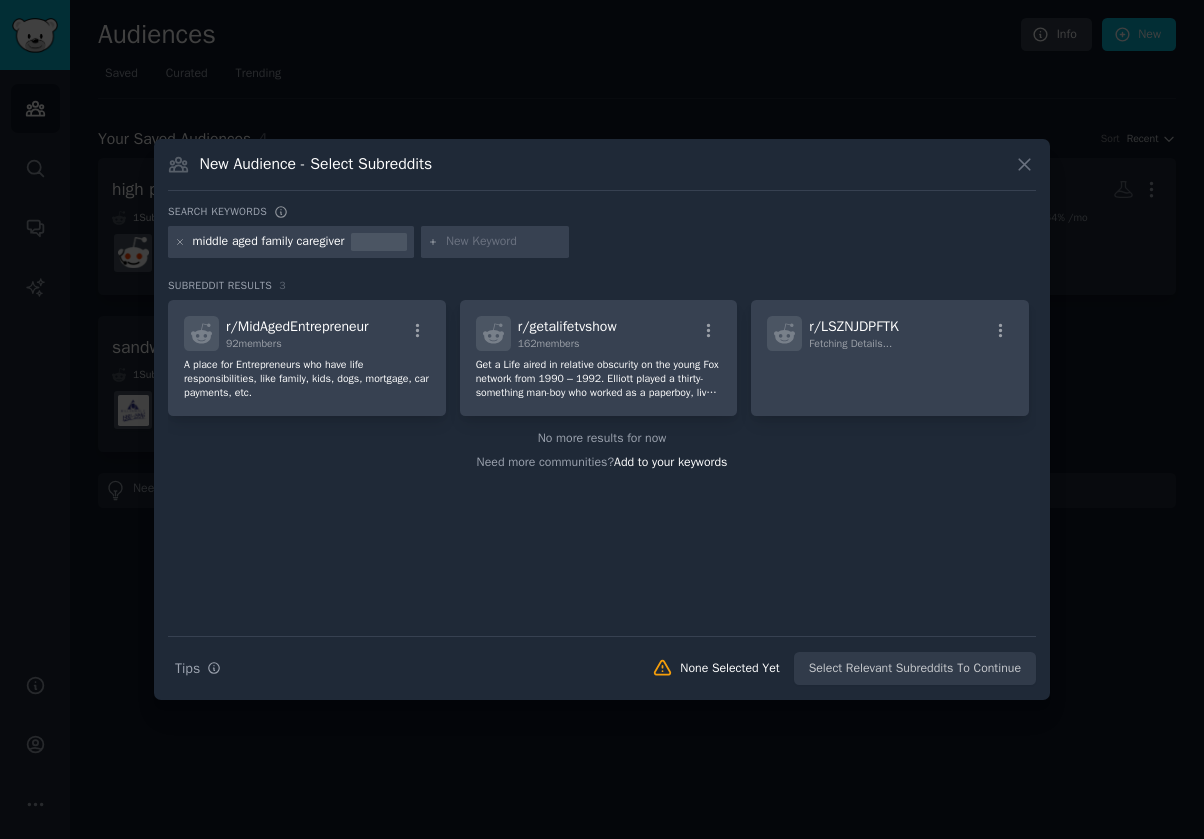 click at bounding box center (495, 242) 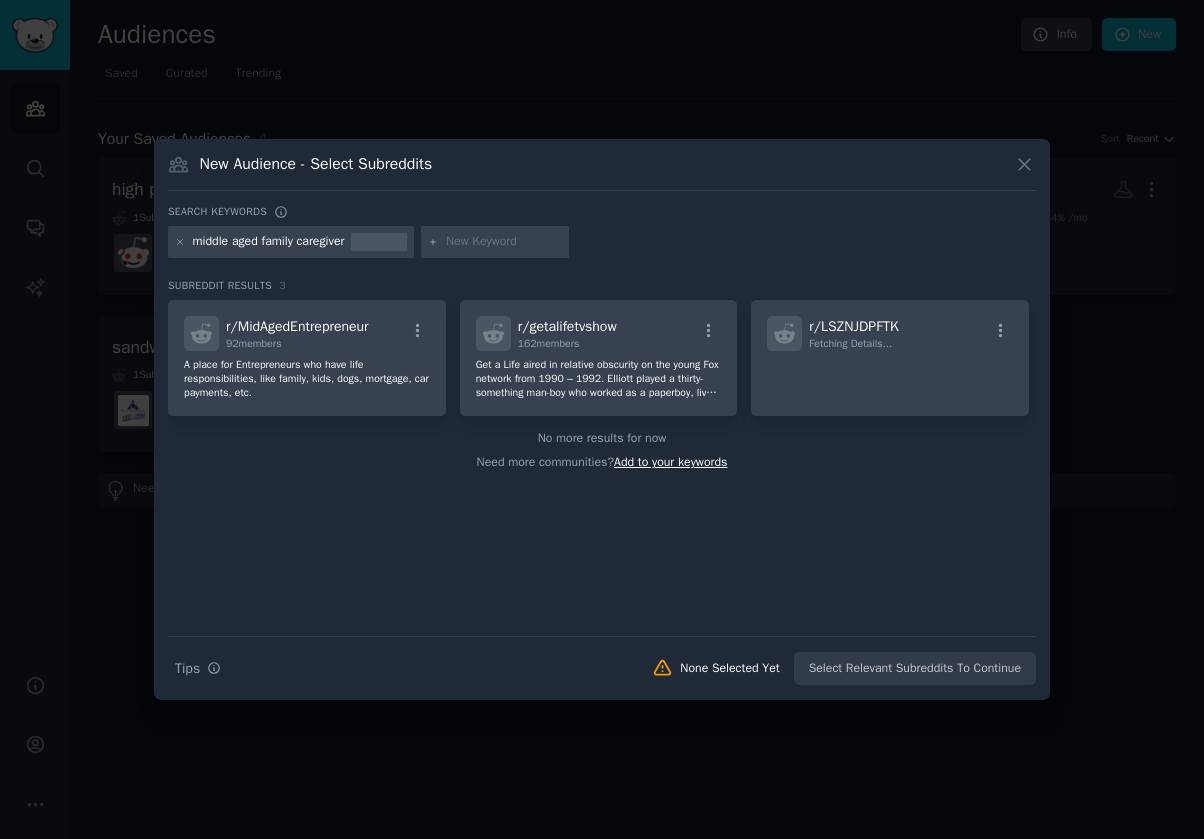 click on "Add to your keywords" at bounding box center [670, 462] 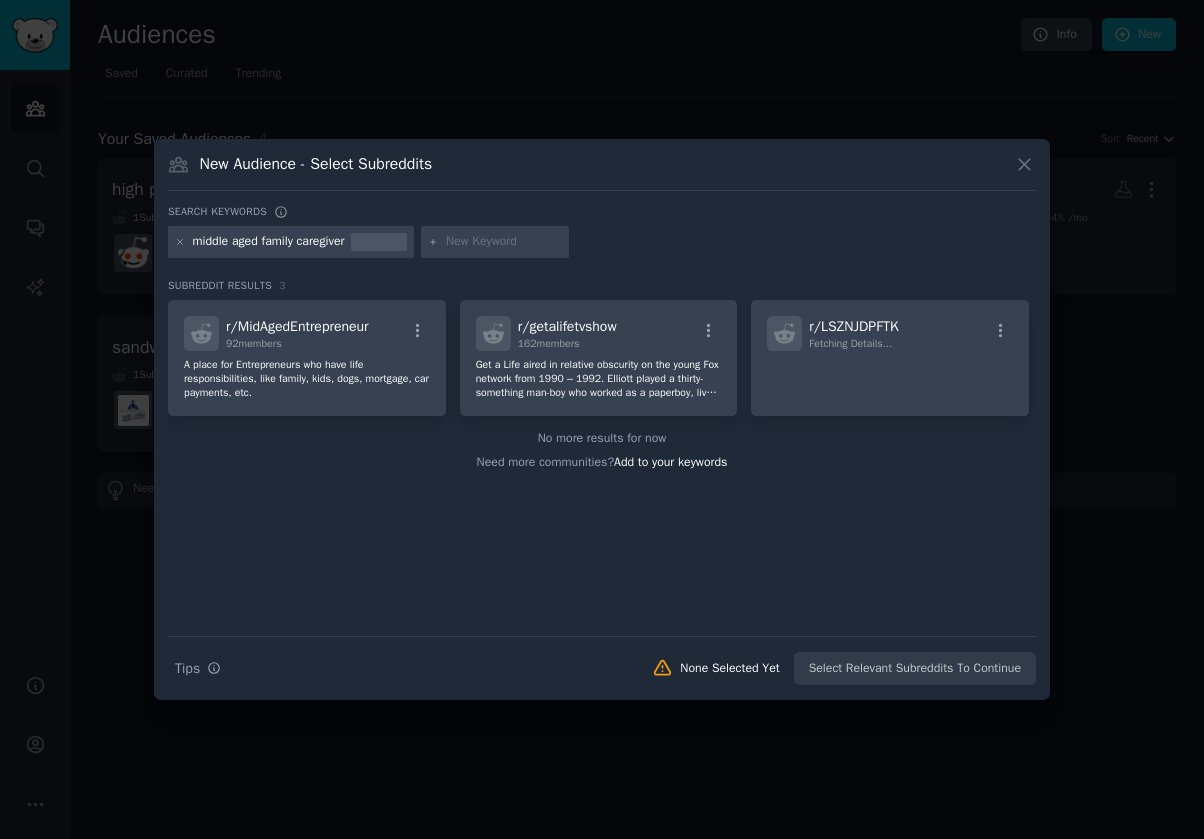 click at bounding box center (504, 242) 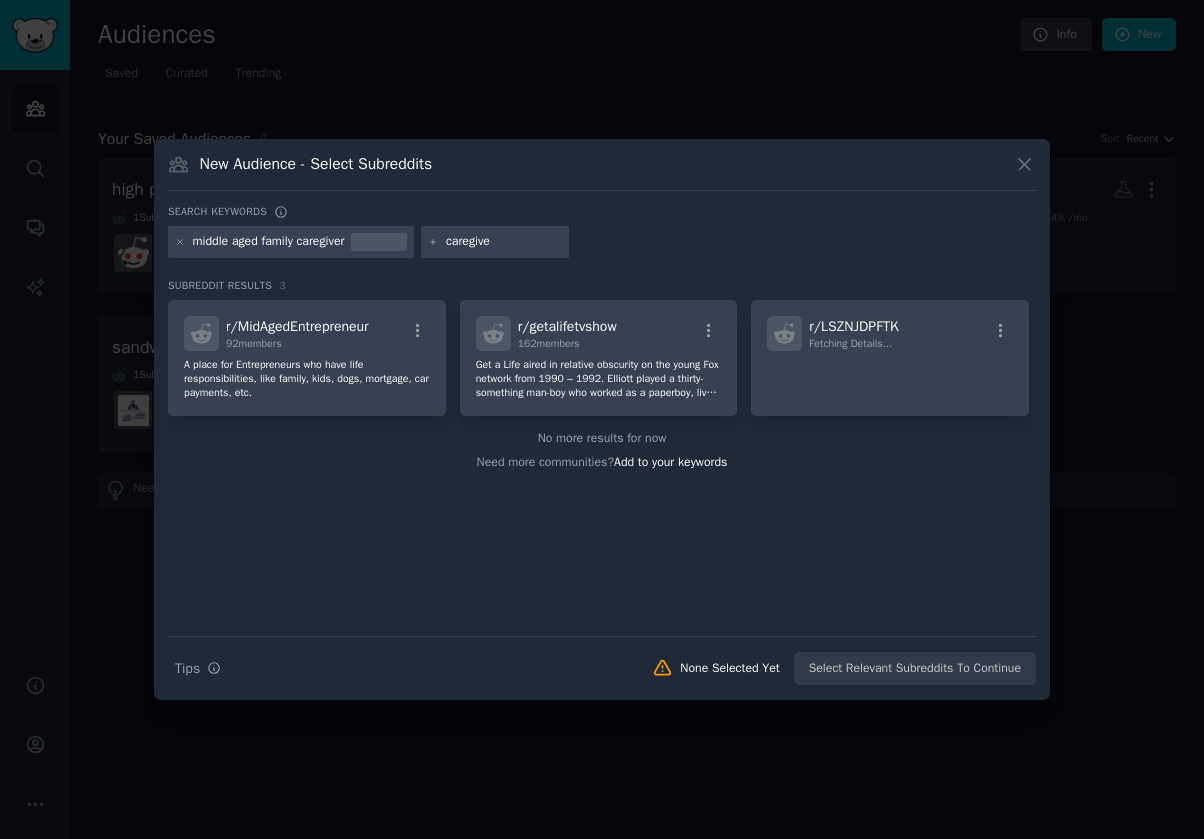 type on "caregiver" 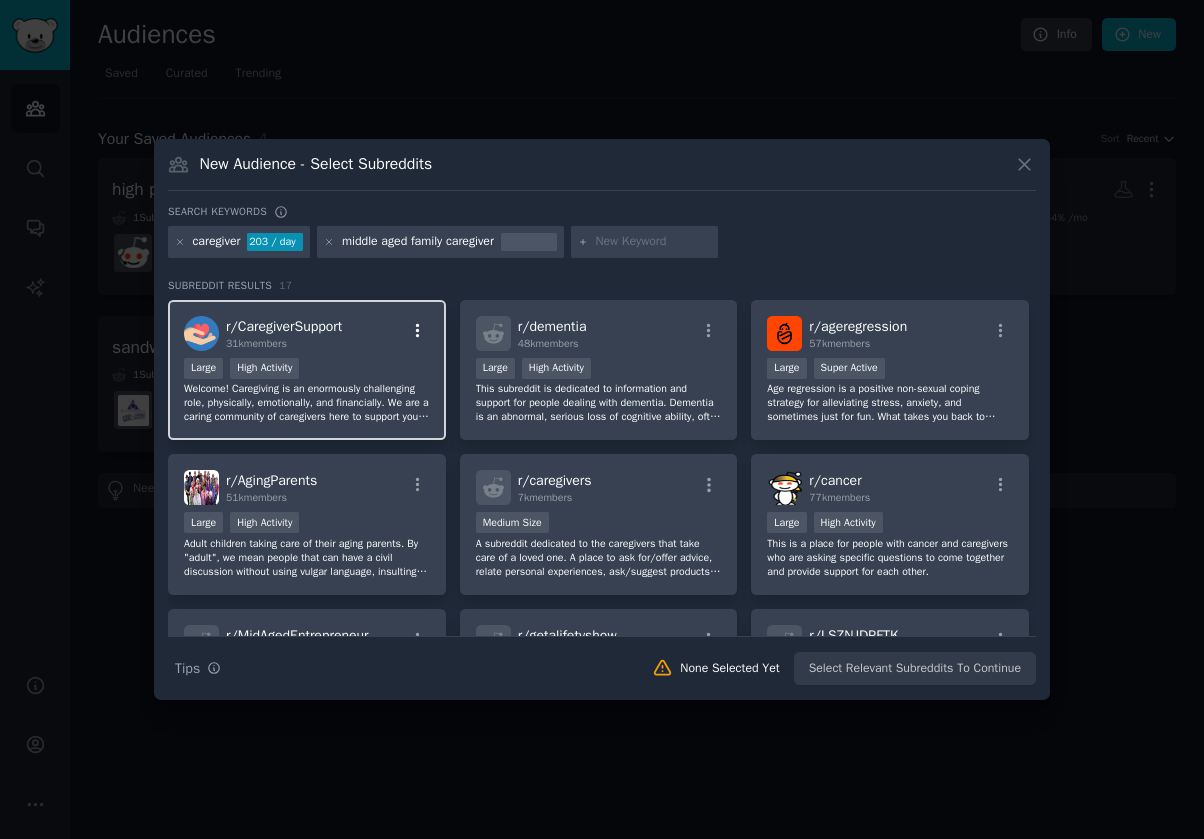 click 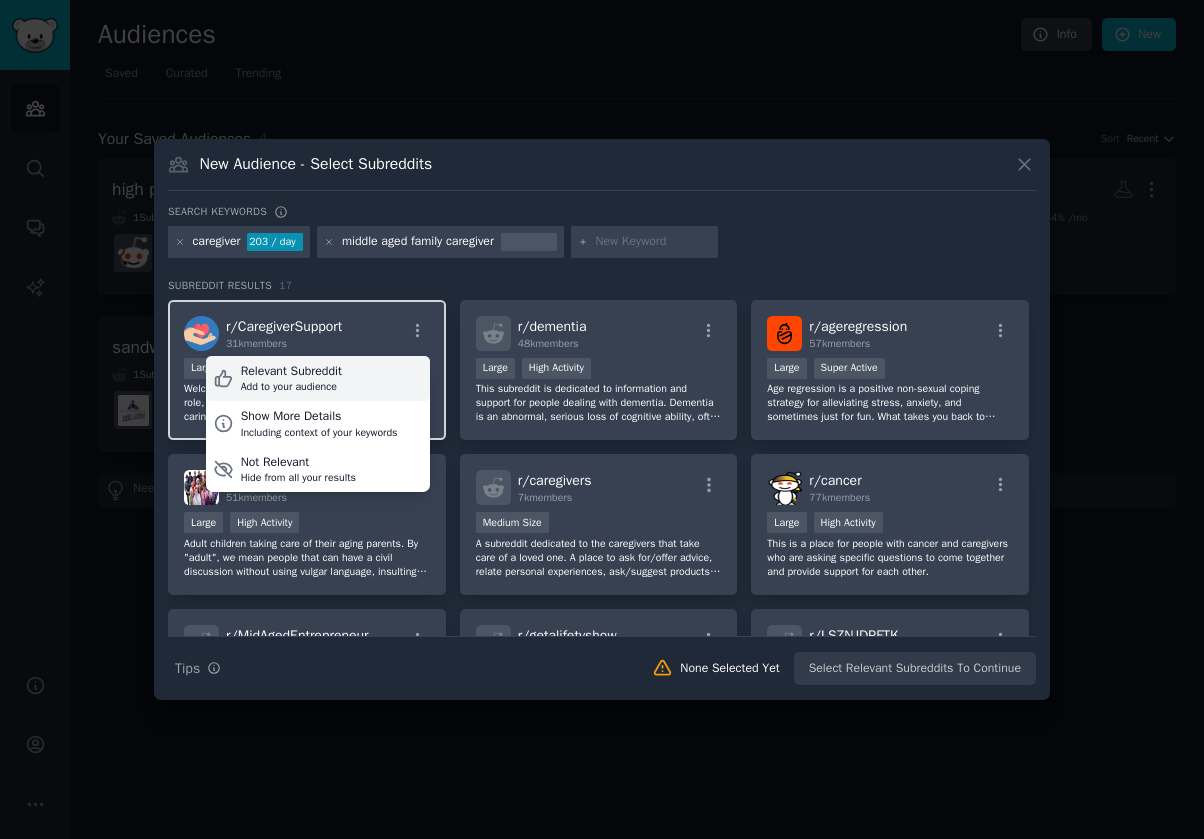 click on "Add to your audience" at bounding box center [291, 387] 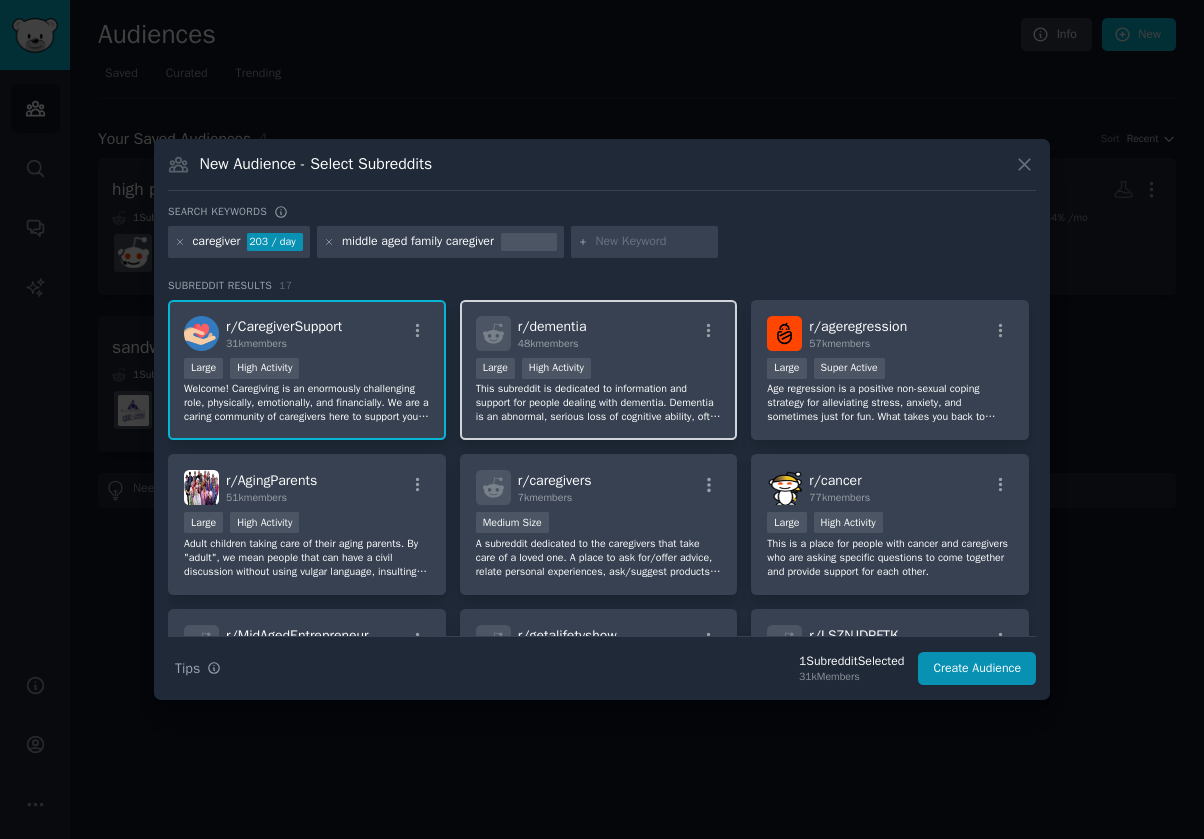 click on "r/ dementia 48k  members" at bounding box center (599, 333) 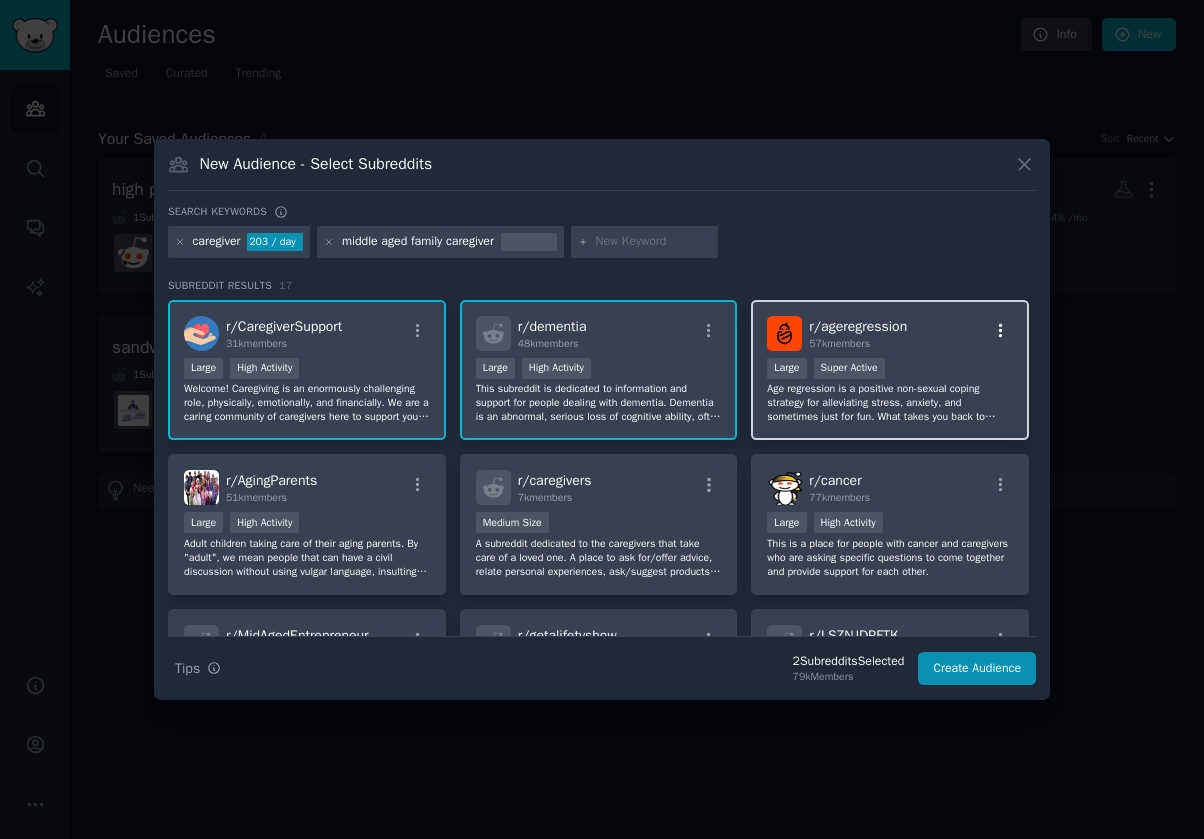 click 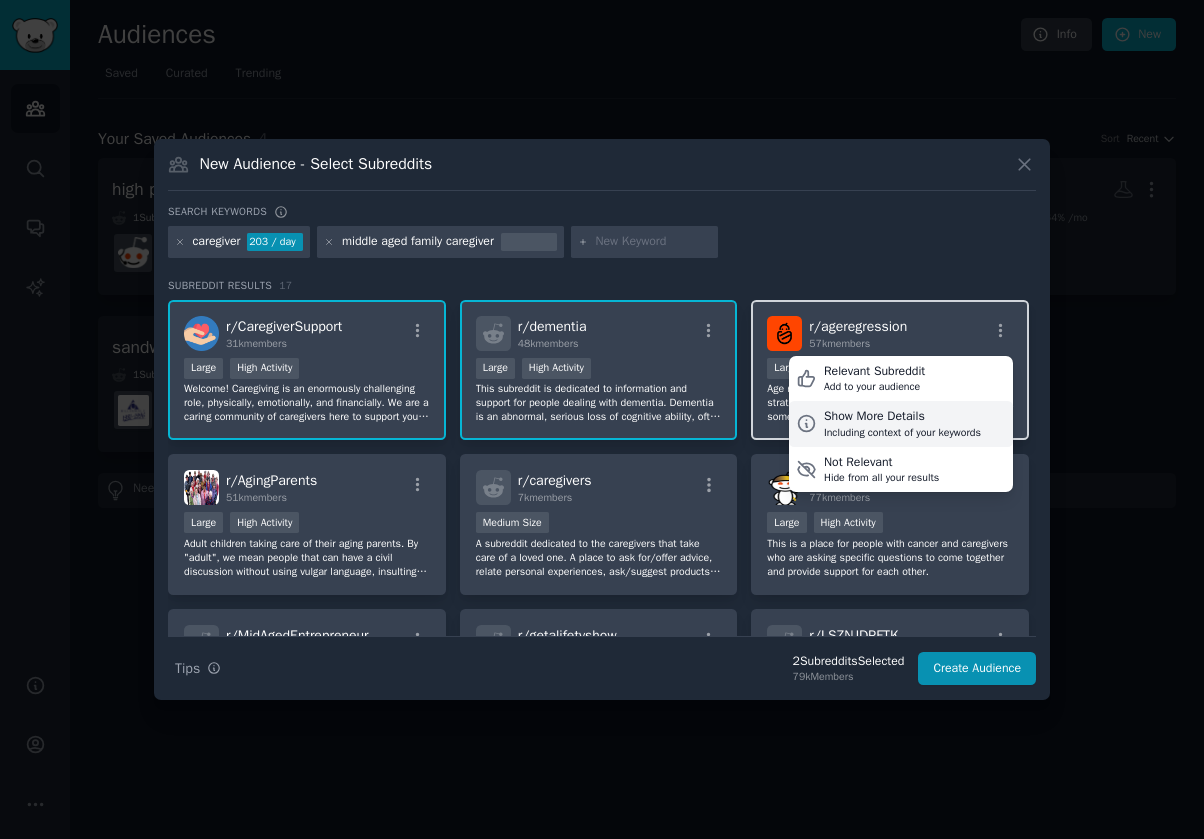 click on "Including context of your keywords" at bounding box center [902, 433] 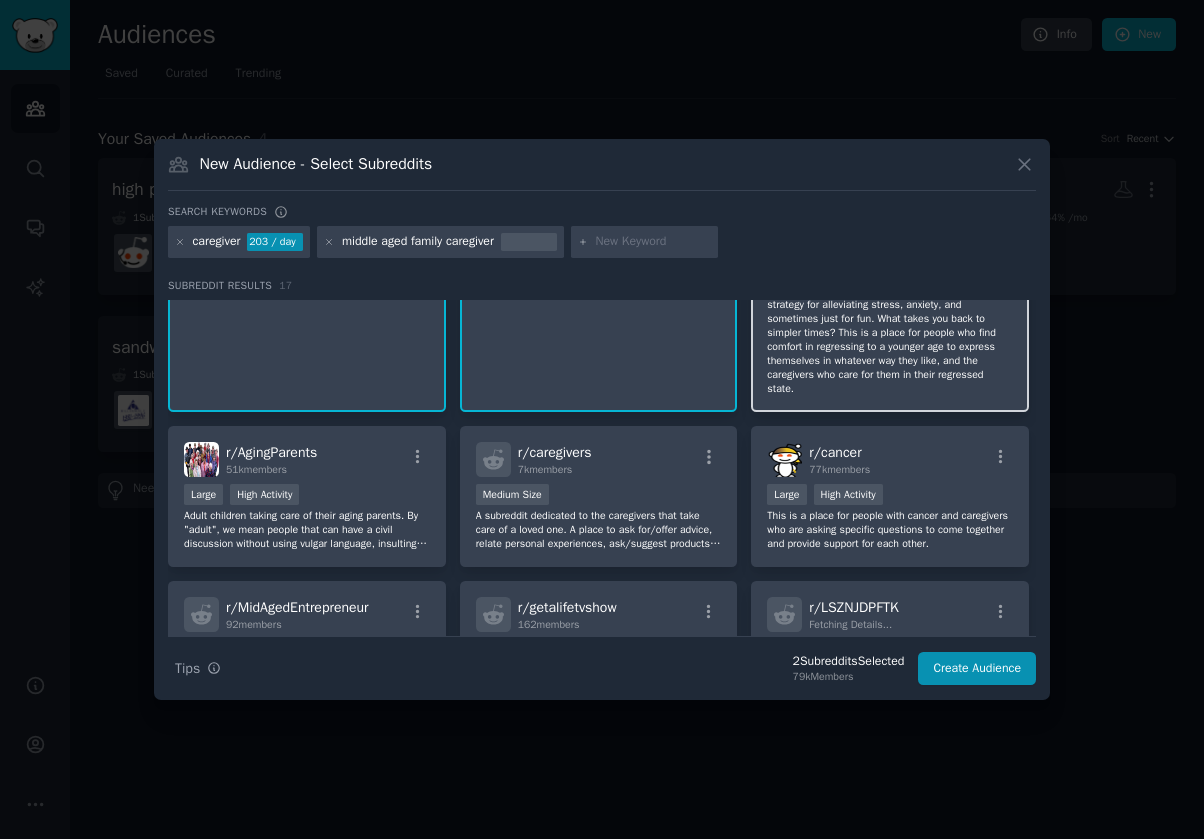 scroll, scrollTop: 194, scrollLeft: 0, axis: vertical 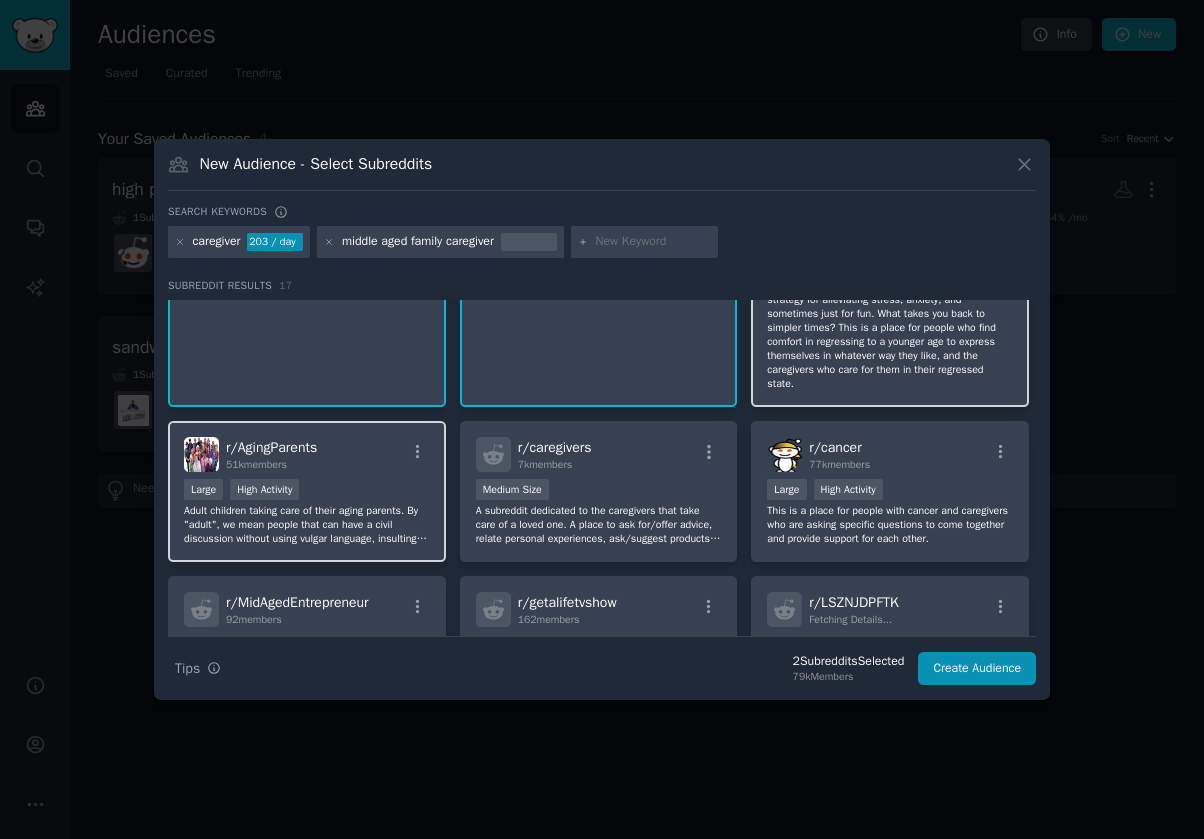 click on "r/ AgingParents 51k  members" at bounding box center (307, 454) 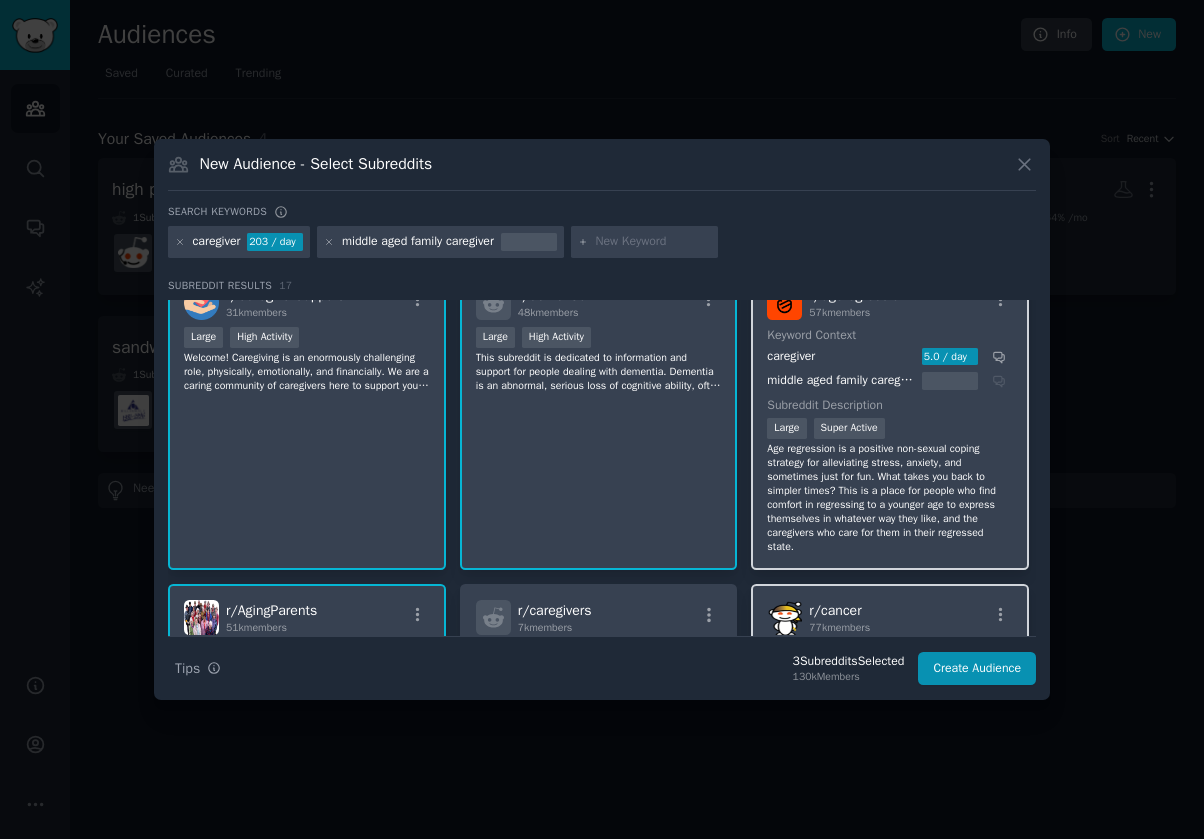 scroll, scrollTop: 10, scrollLeft: 0, axis: vertical 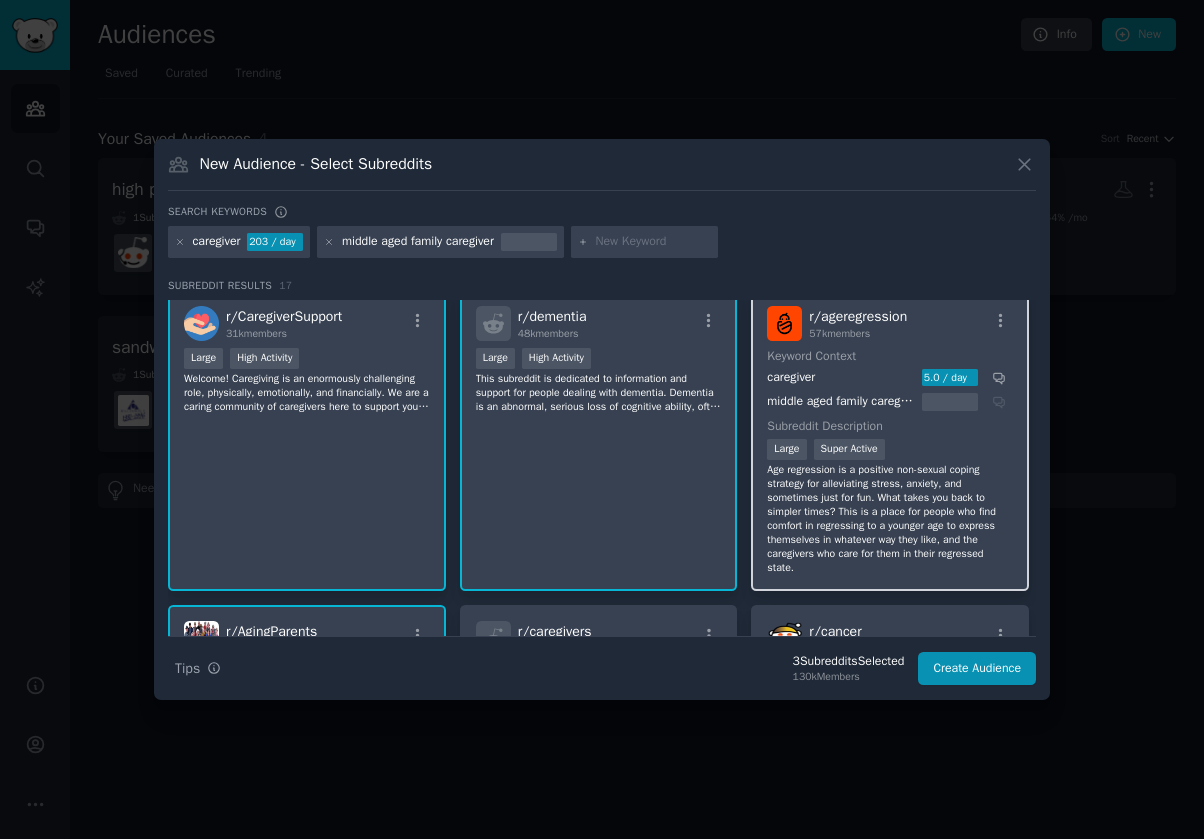 click on "r/ ageregression" at bounding box center [858, 316] 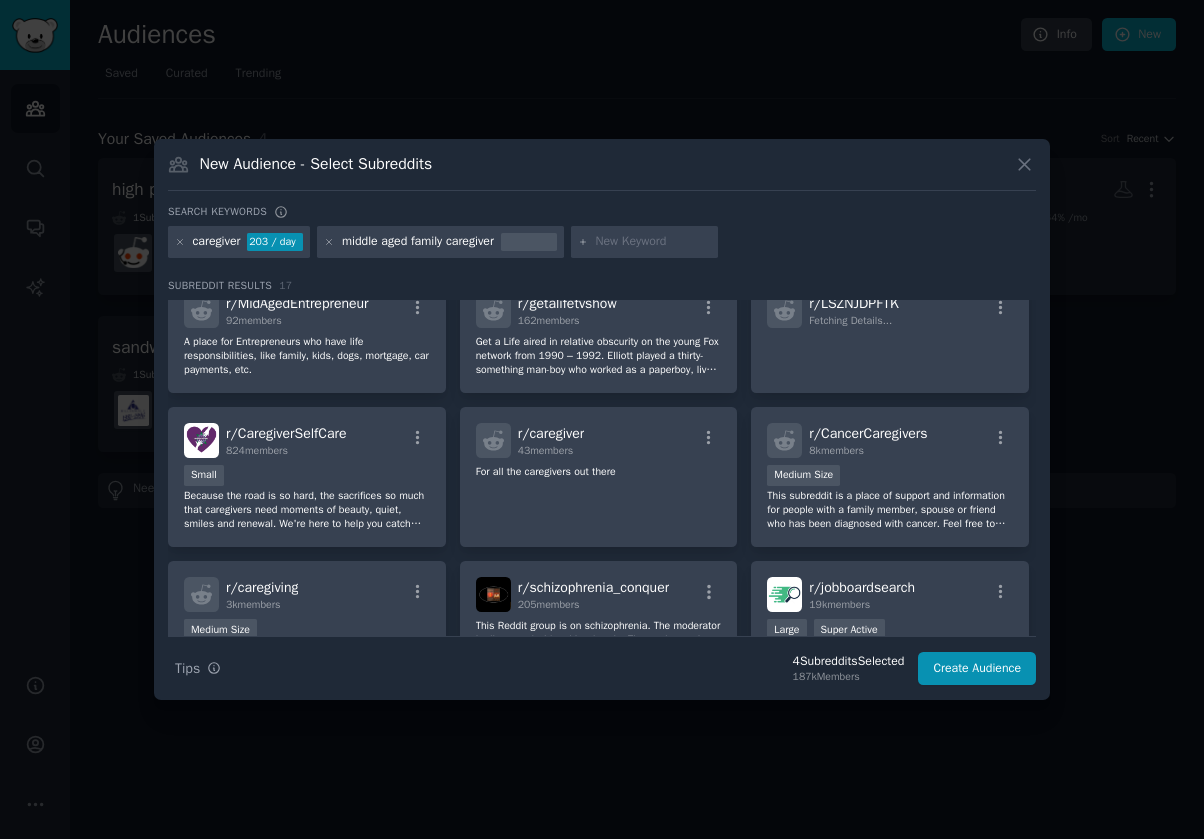 scroll, scrollTop: 555, scrollLeft: 0, axis: vertical 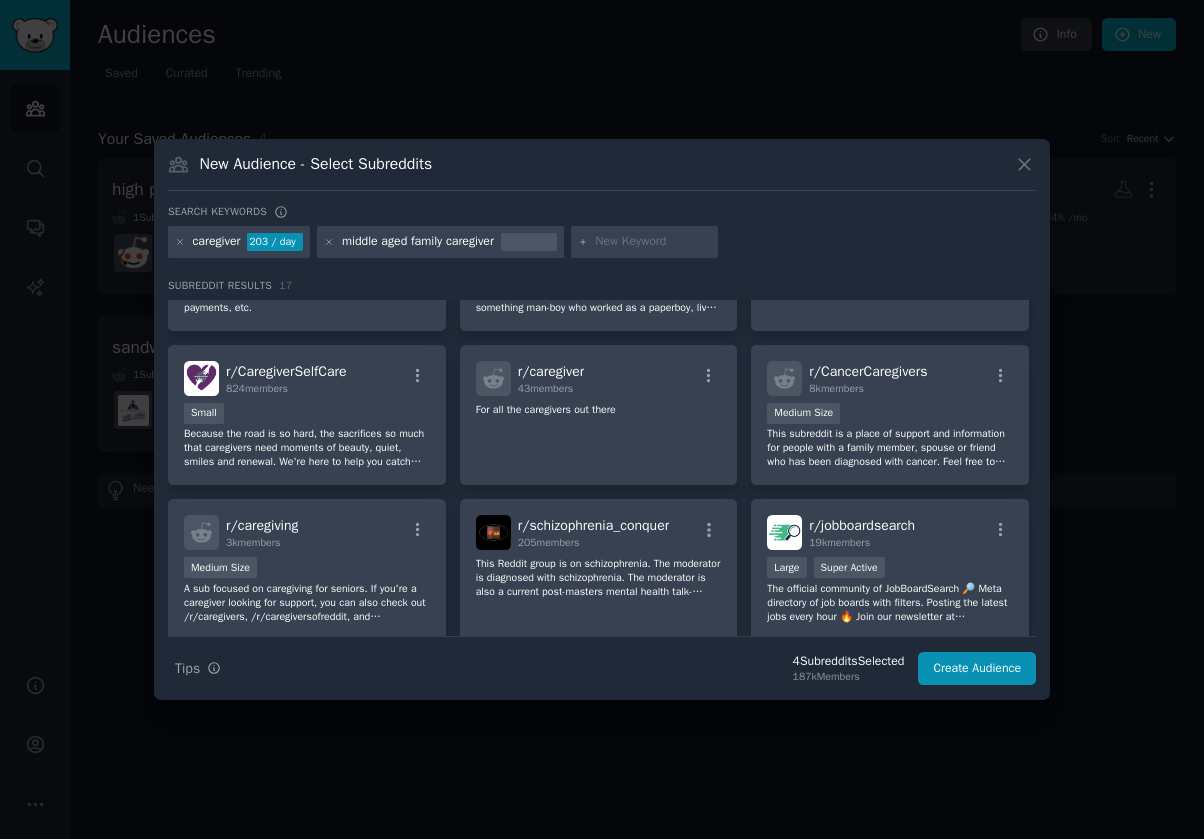 click at bounding box center [645, 242] 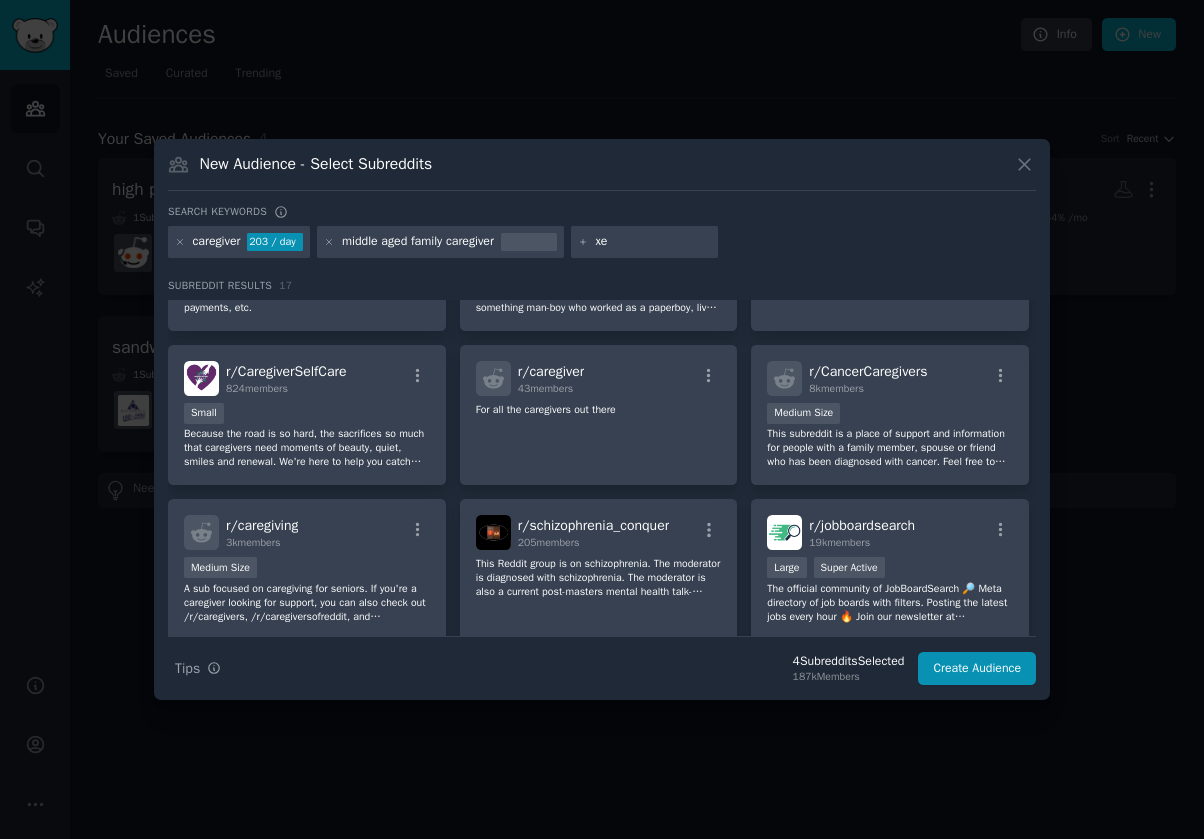 type on "x" 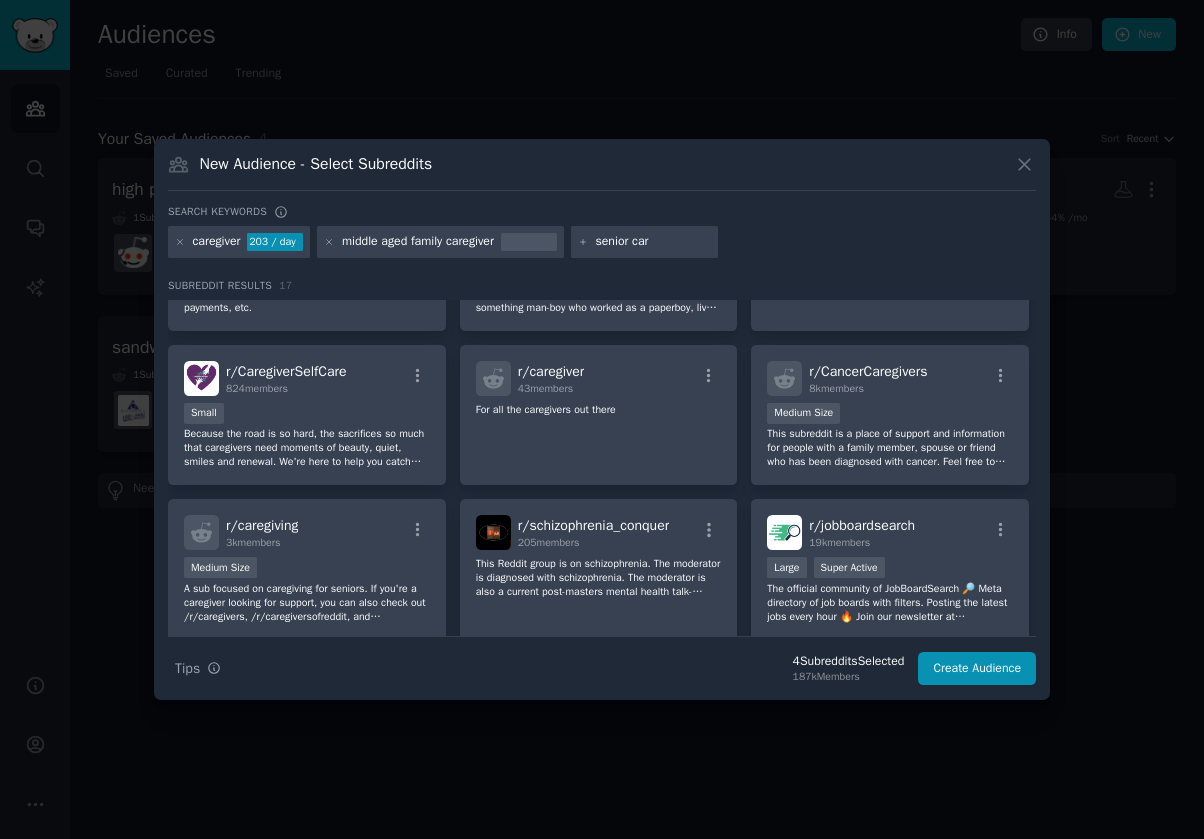 type on "senior care" 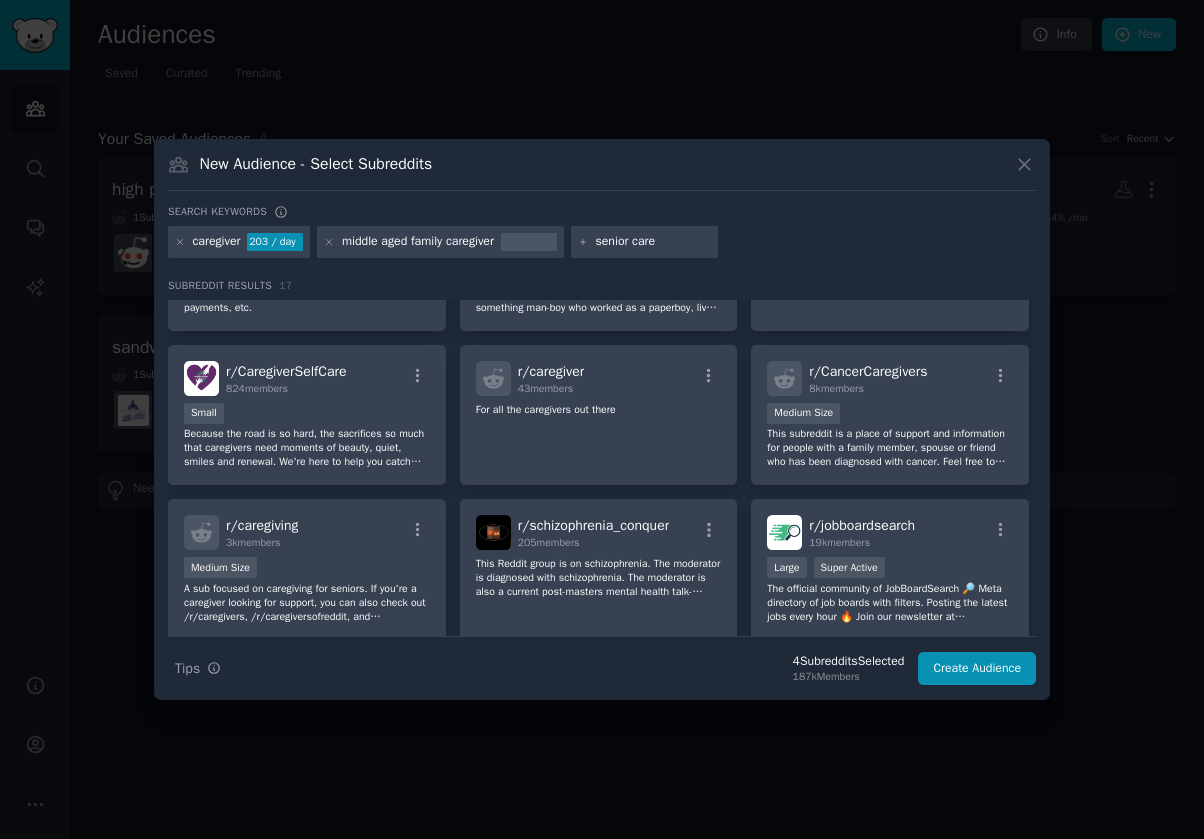 type 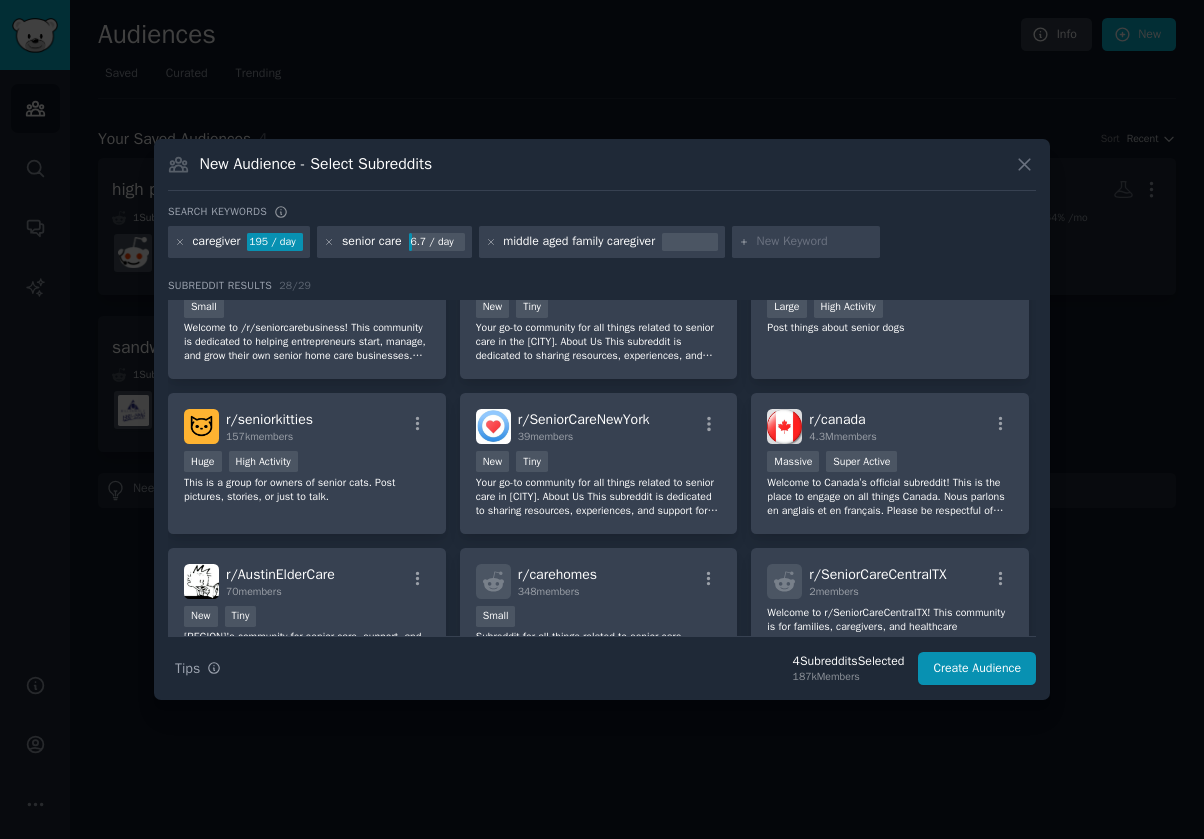 scroll, scrollTop: 0, scrollLeft: 0, axis: both 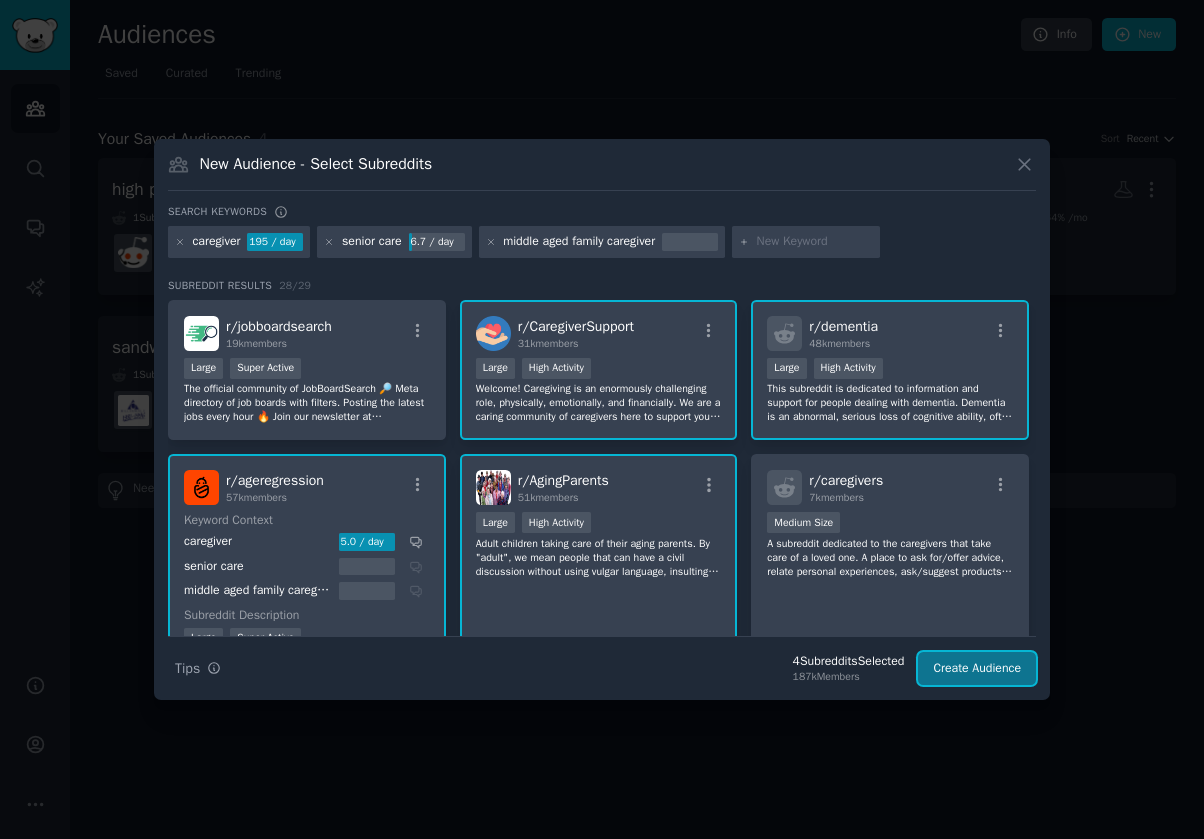 click on "Create Audience" at bounding box center (977, 669) 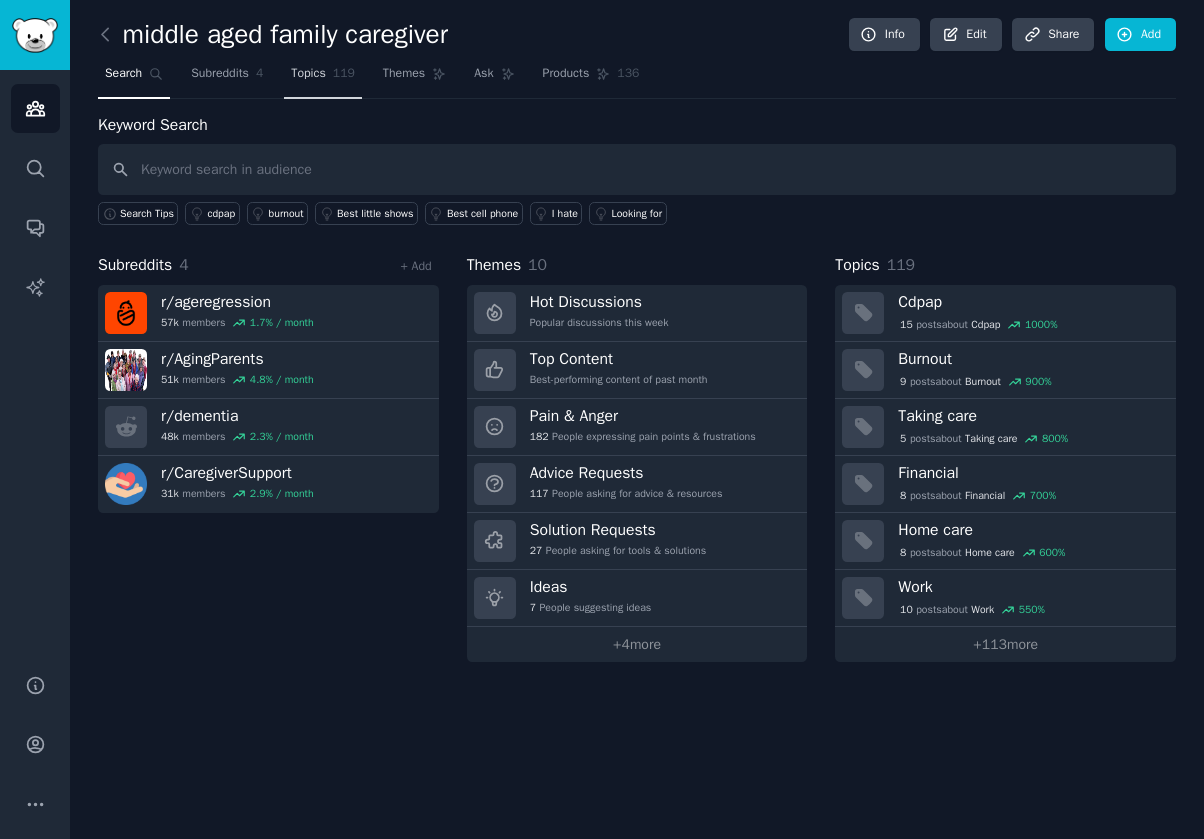 click on "Topics 119" at bounding box center (323, 78) 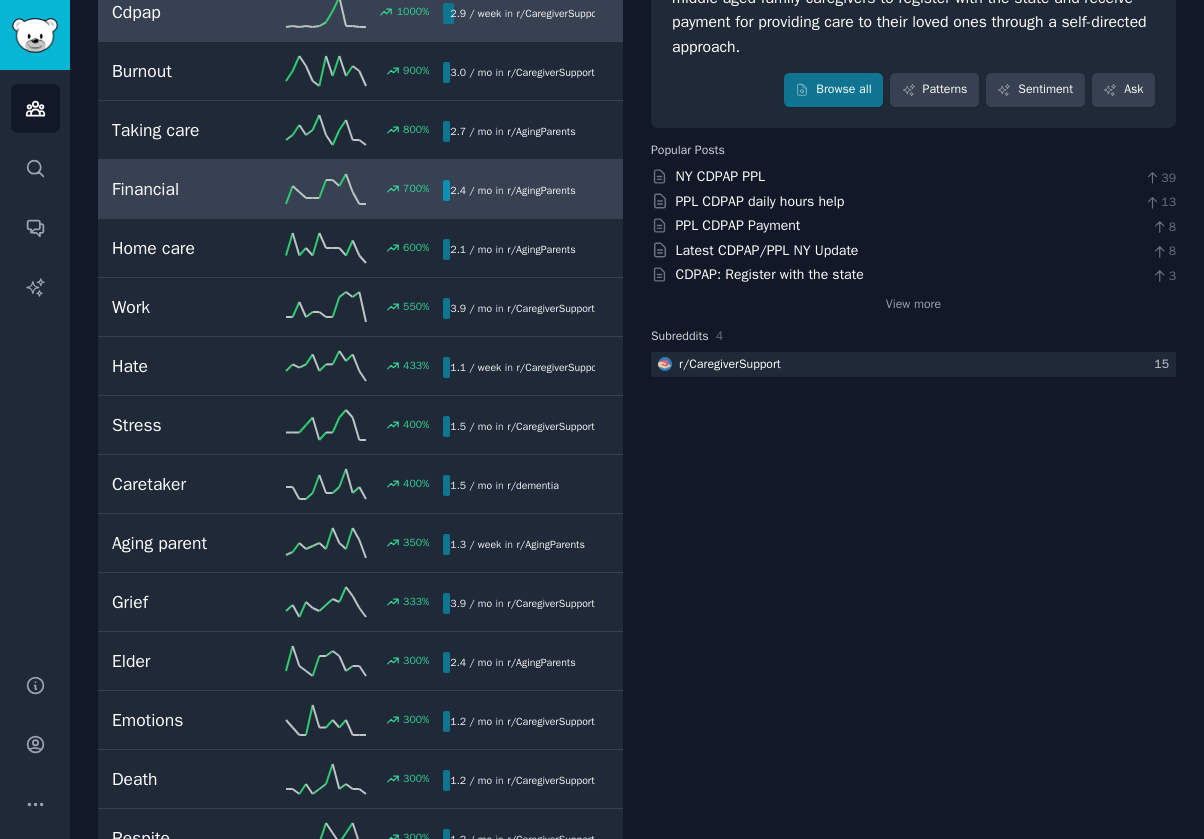 scroll, scrollTop: 0, scrollLeft: 0, axis: both 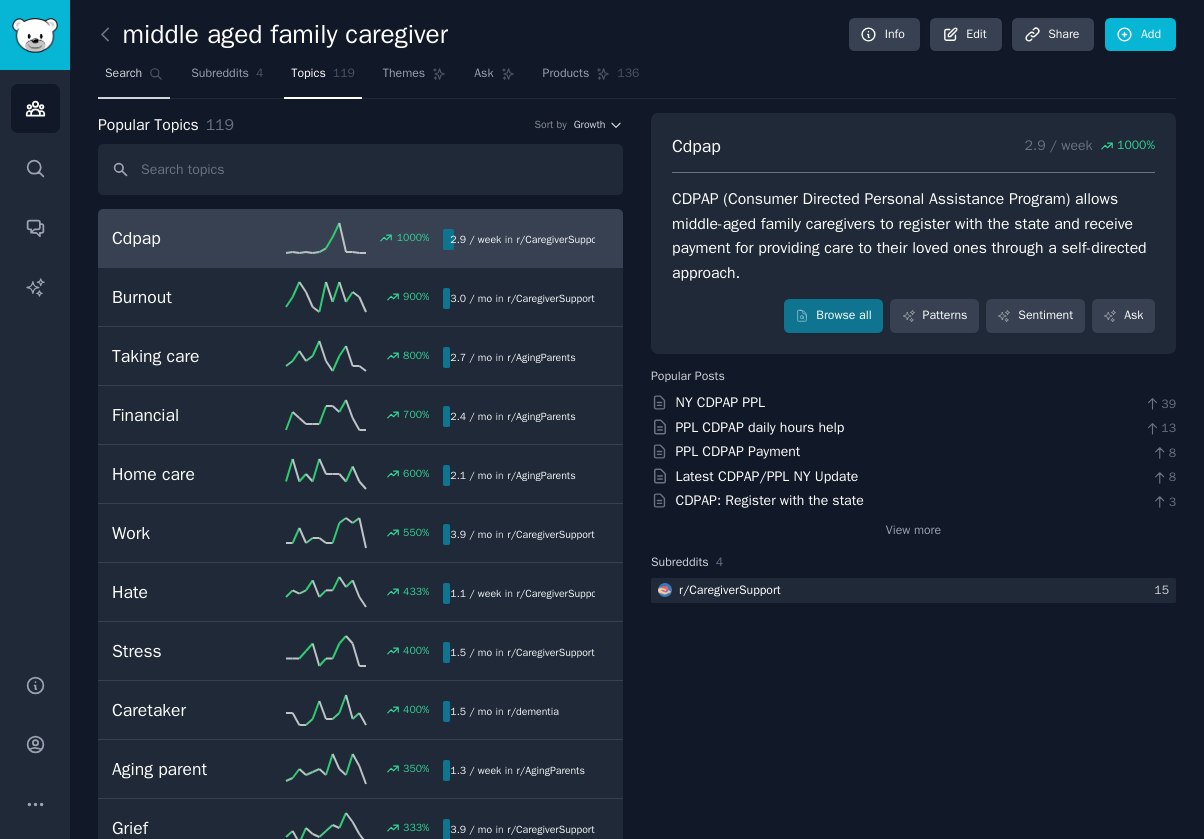 click on "Search" at bounding box center (123, 74) 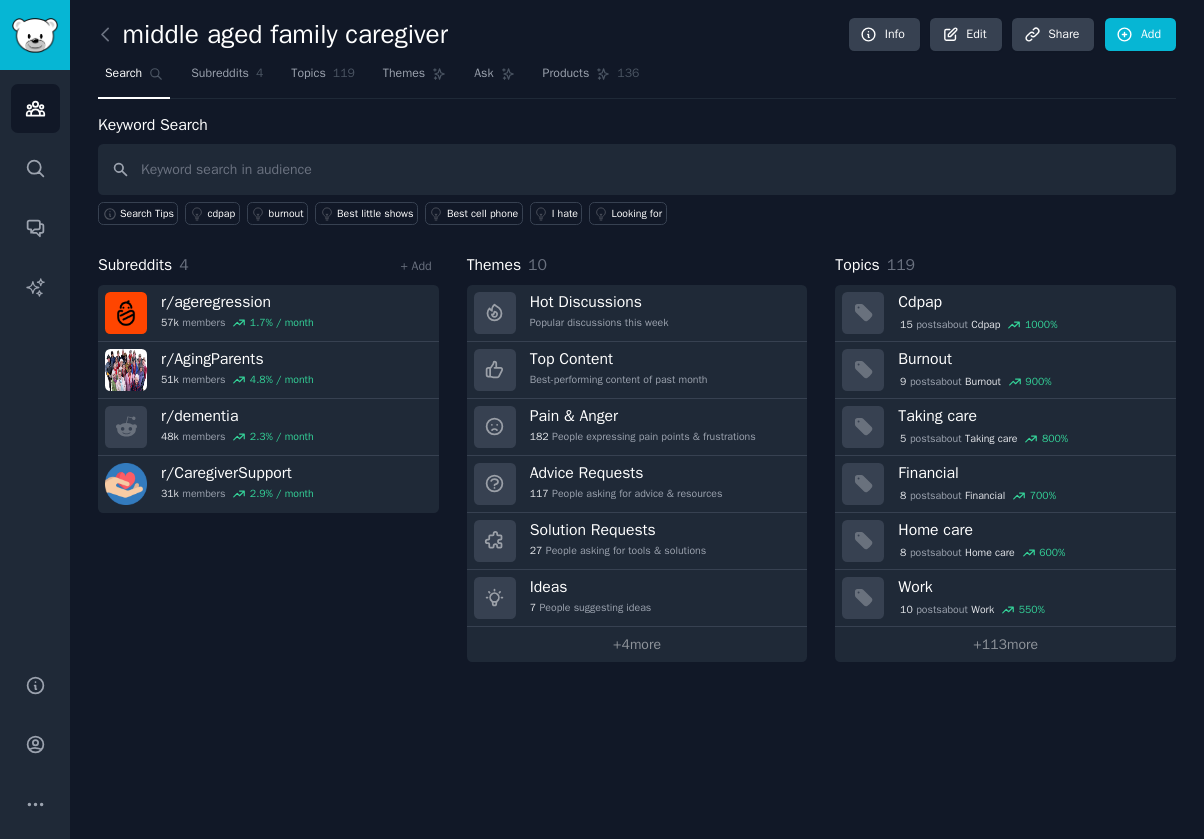 click at bounding box center [637, 169] 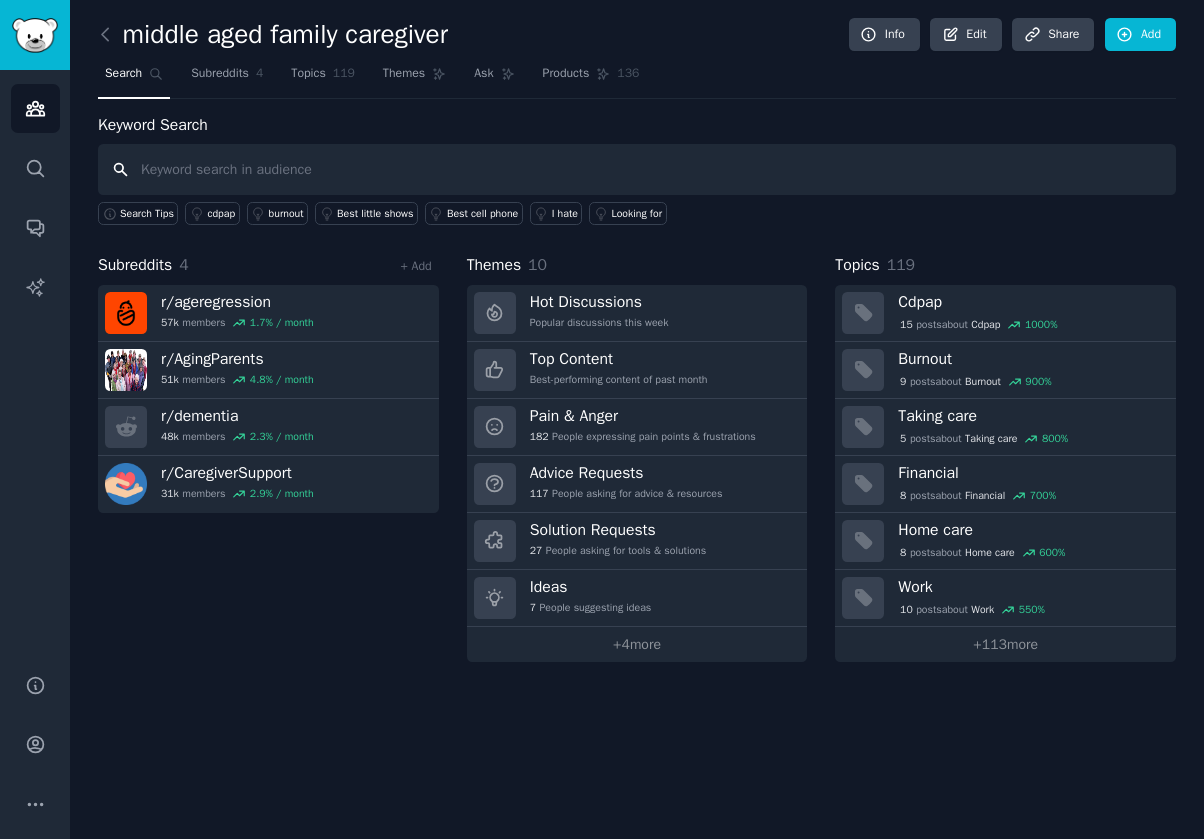 click at bounding box center (637, 169) 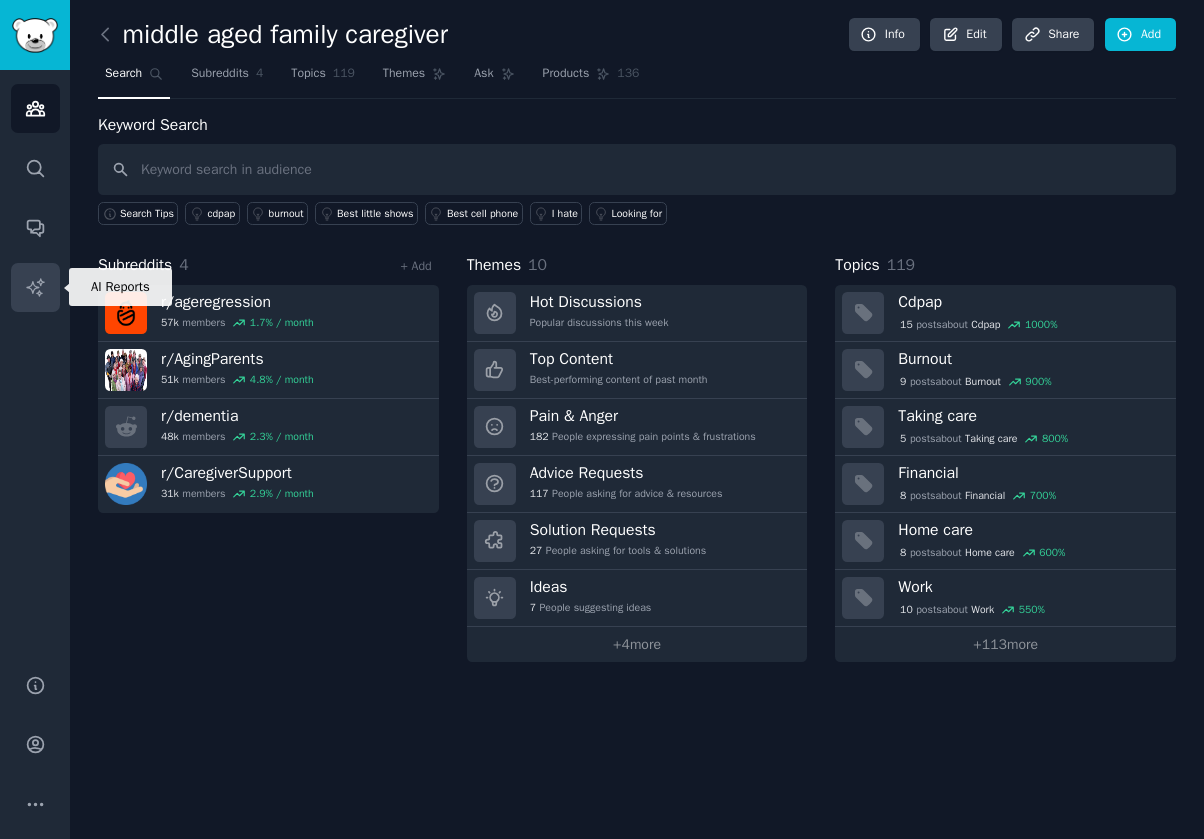 click on "AI Reports" at bounding box center [35, 287] 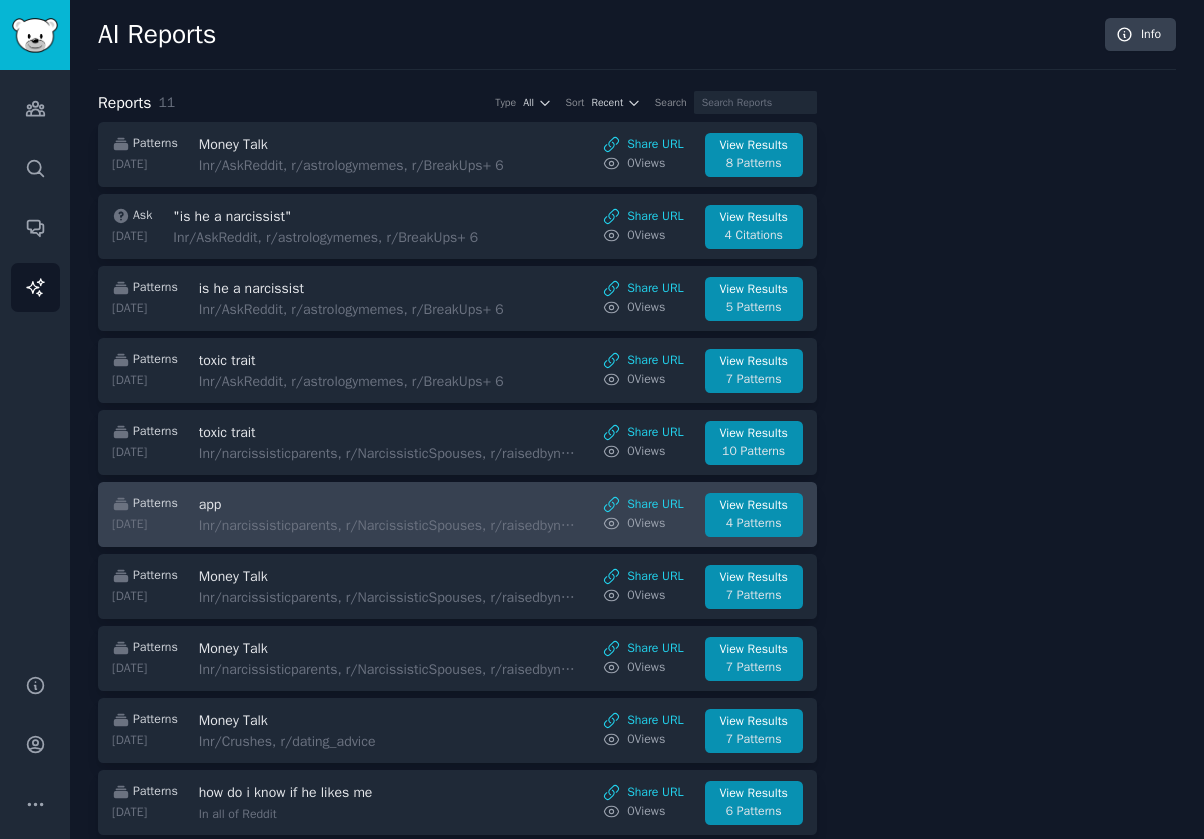 scroll, scrollTop: 141, scrollLeft: 0, axis: vertical 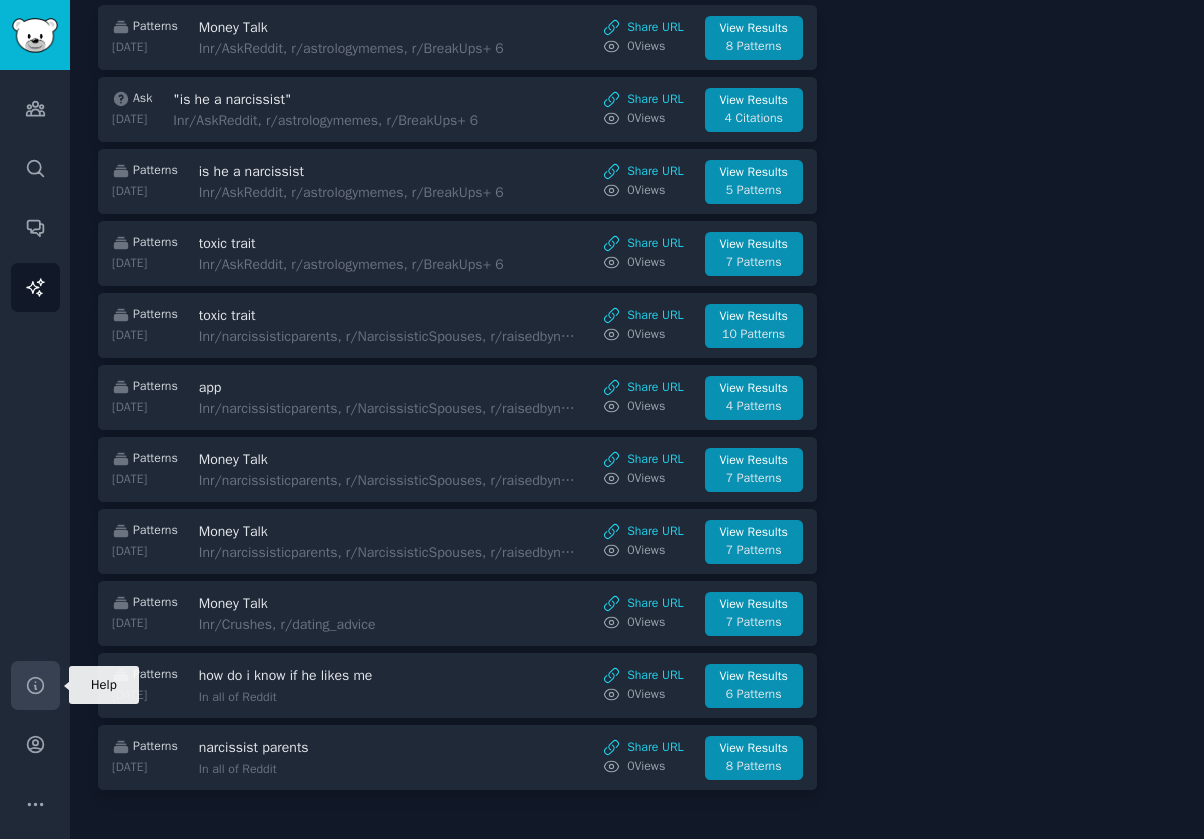 click 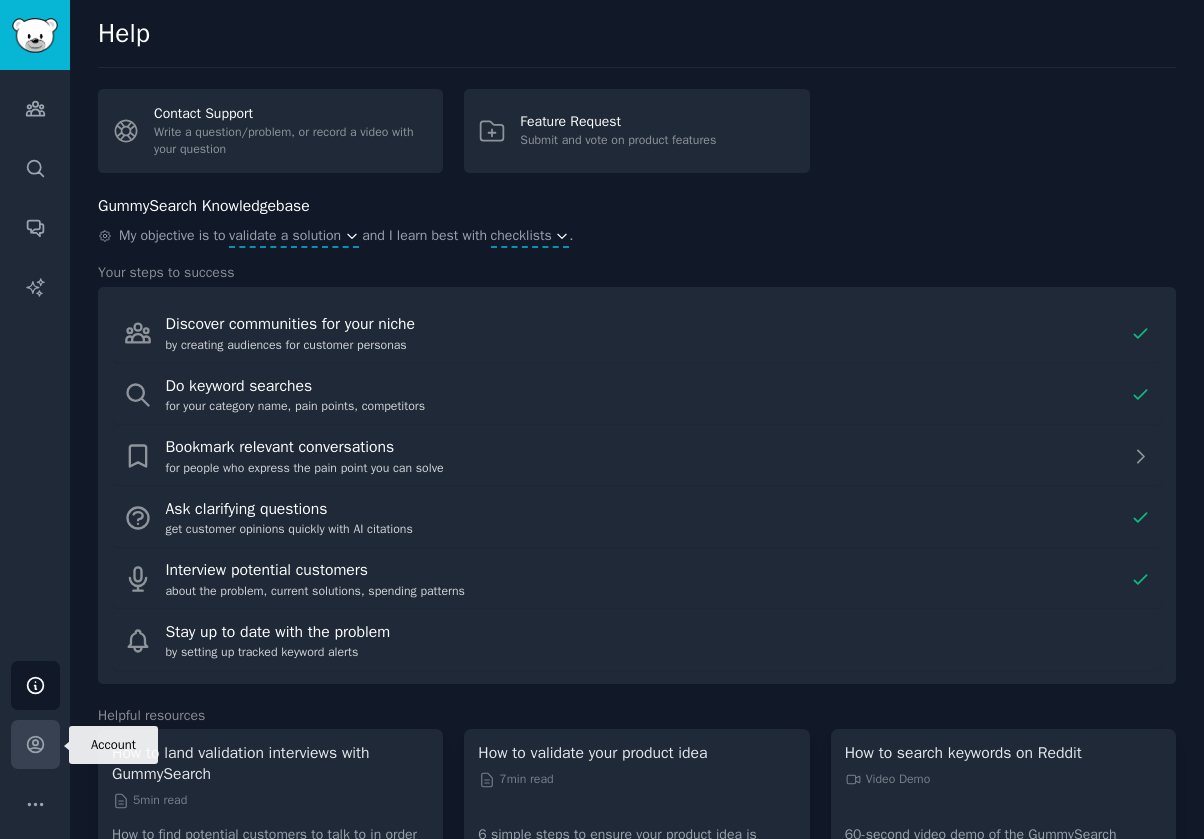 click on "Account" at bounding box center [35, 744] 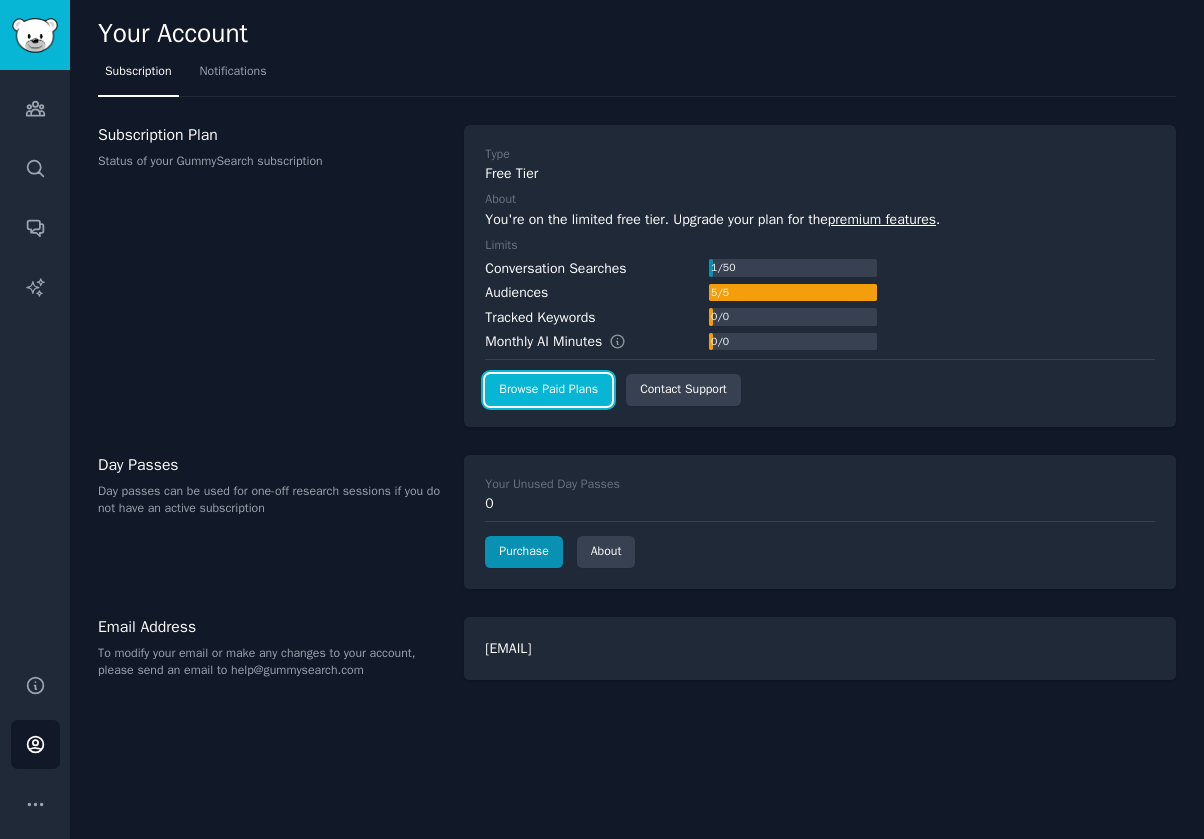 click on "Browse Paid Plans" at bounding box center [548, 390] 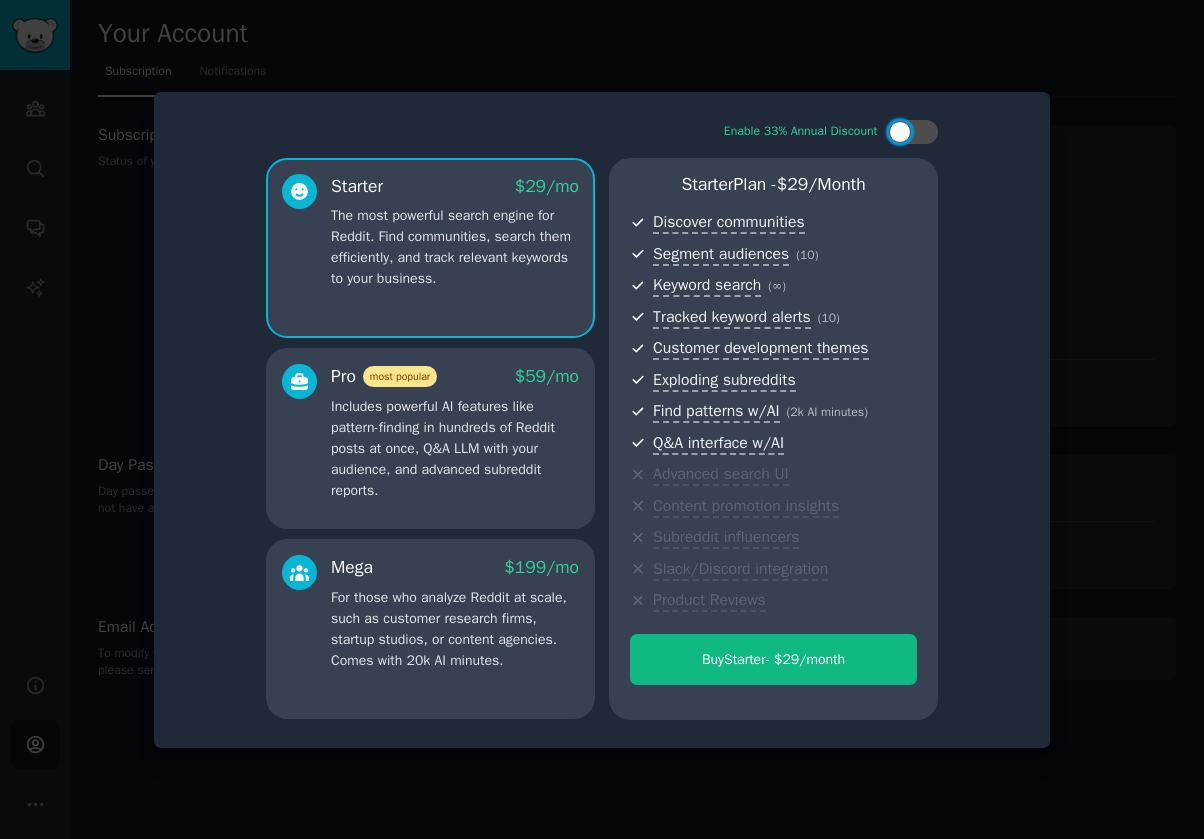 click at bounding box center [602, 419] 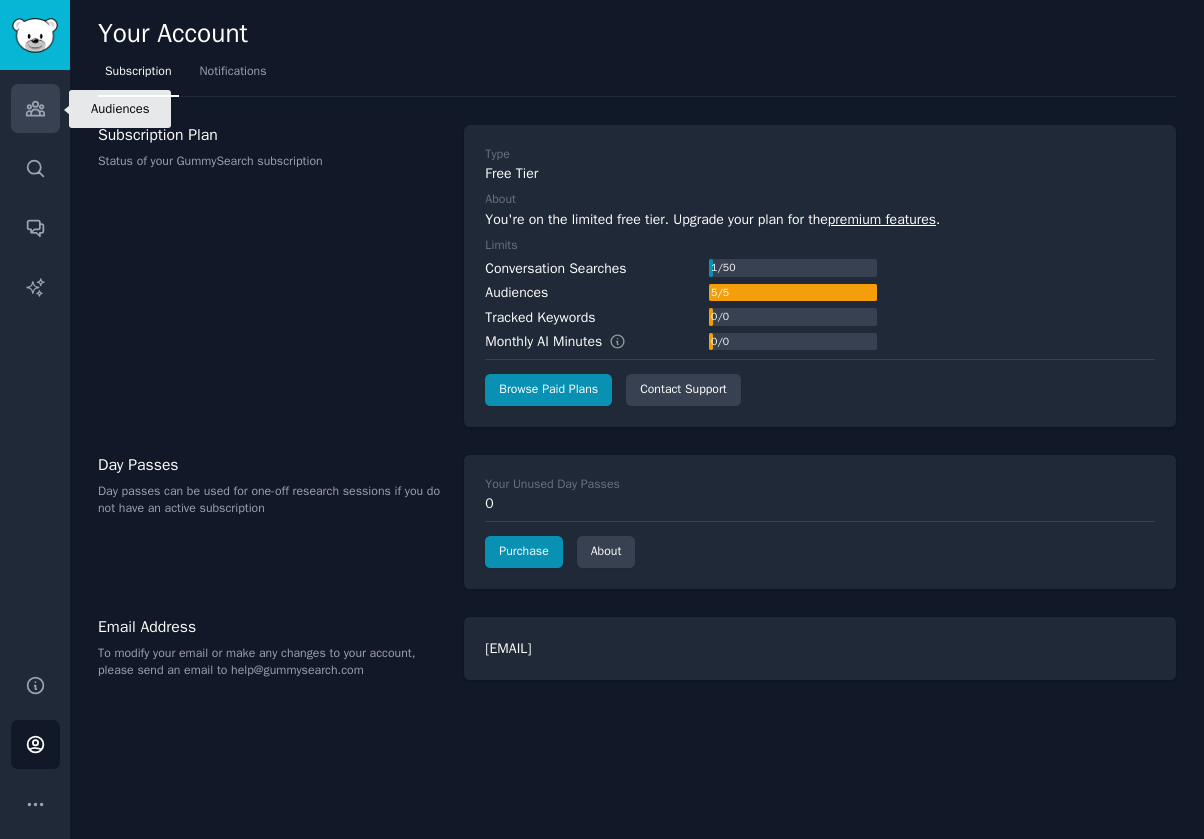 click 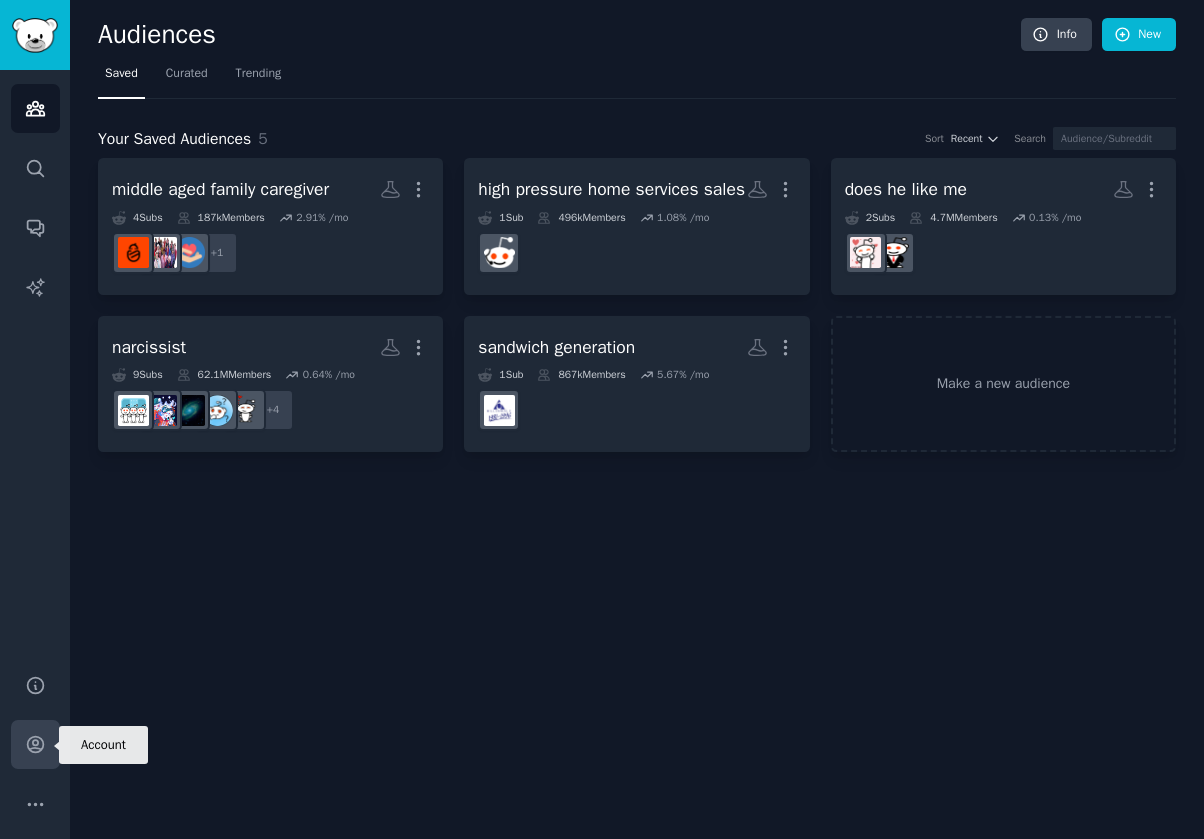 click 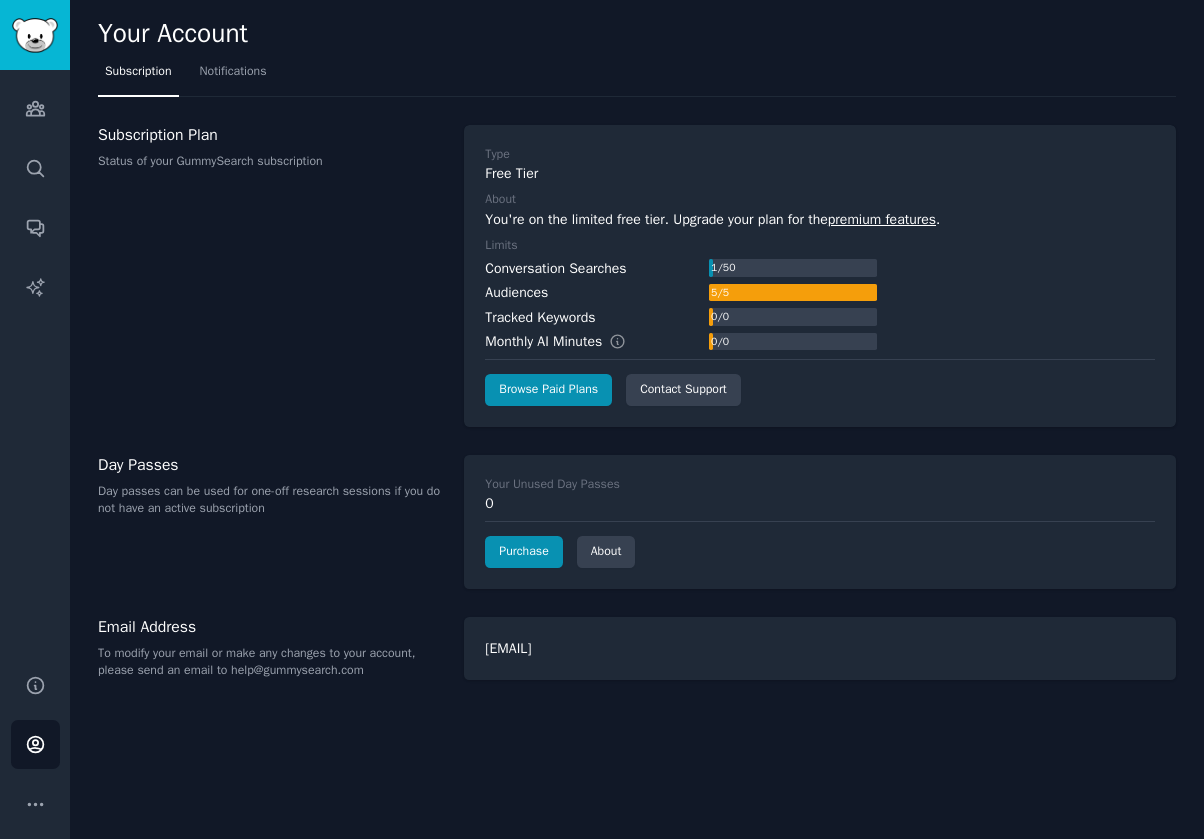 click on "Type Free Tier About You're on the limited free tier. Upgrade your plan for the  premium features . Limits Conversation Searches 1  /  50 Audiences 5  /  5 Tracked Keywords 0  /  0 Monthly AI Minutes 0  /  0 Browse Paid Plans Contact Support" 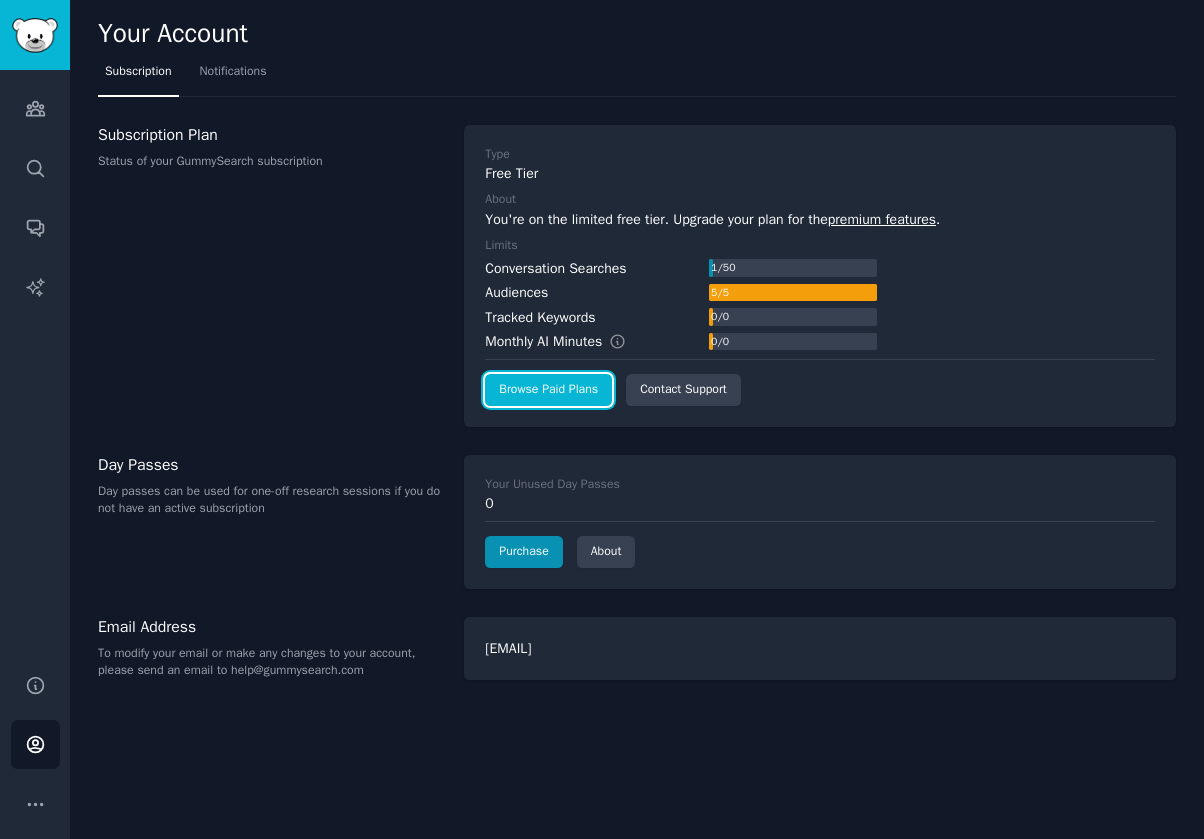 click on "Browse Paid Plans" at bounding box center (548, 390) 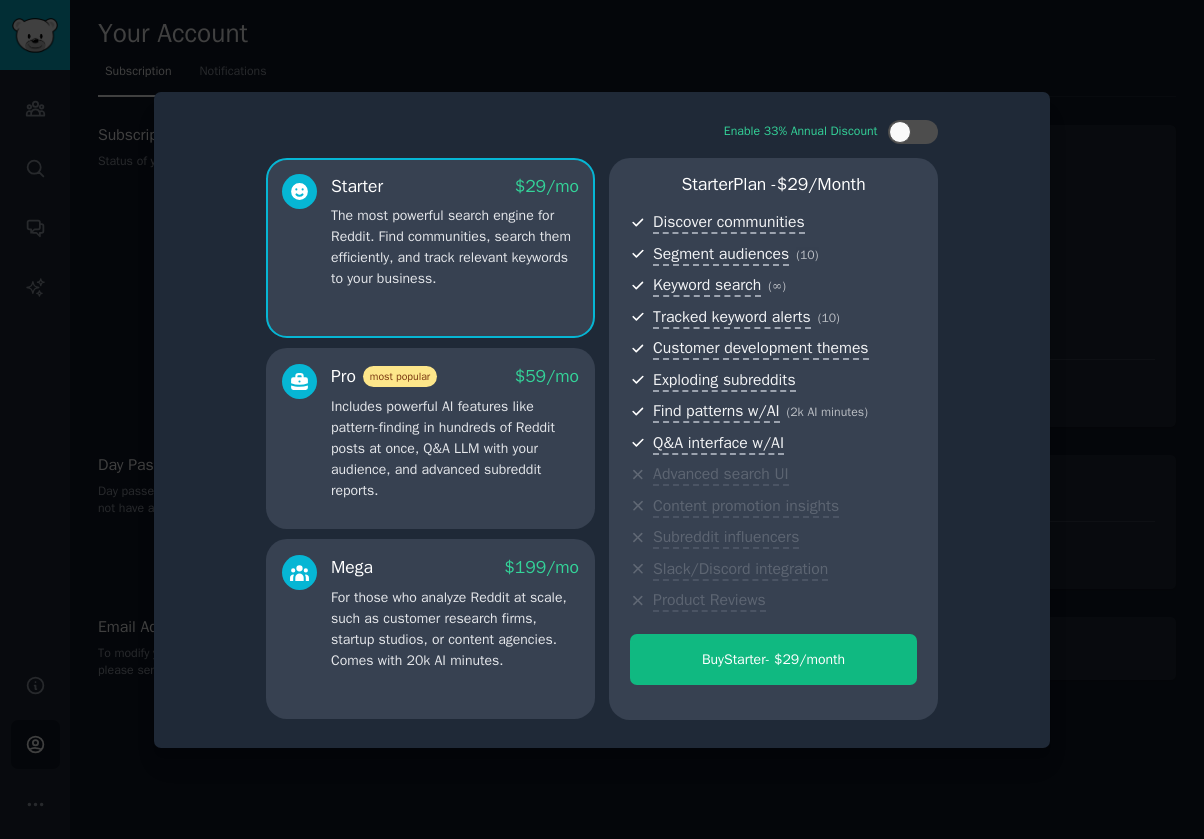 click at bounding box center (602, 419) 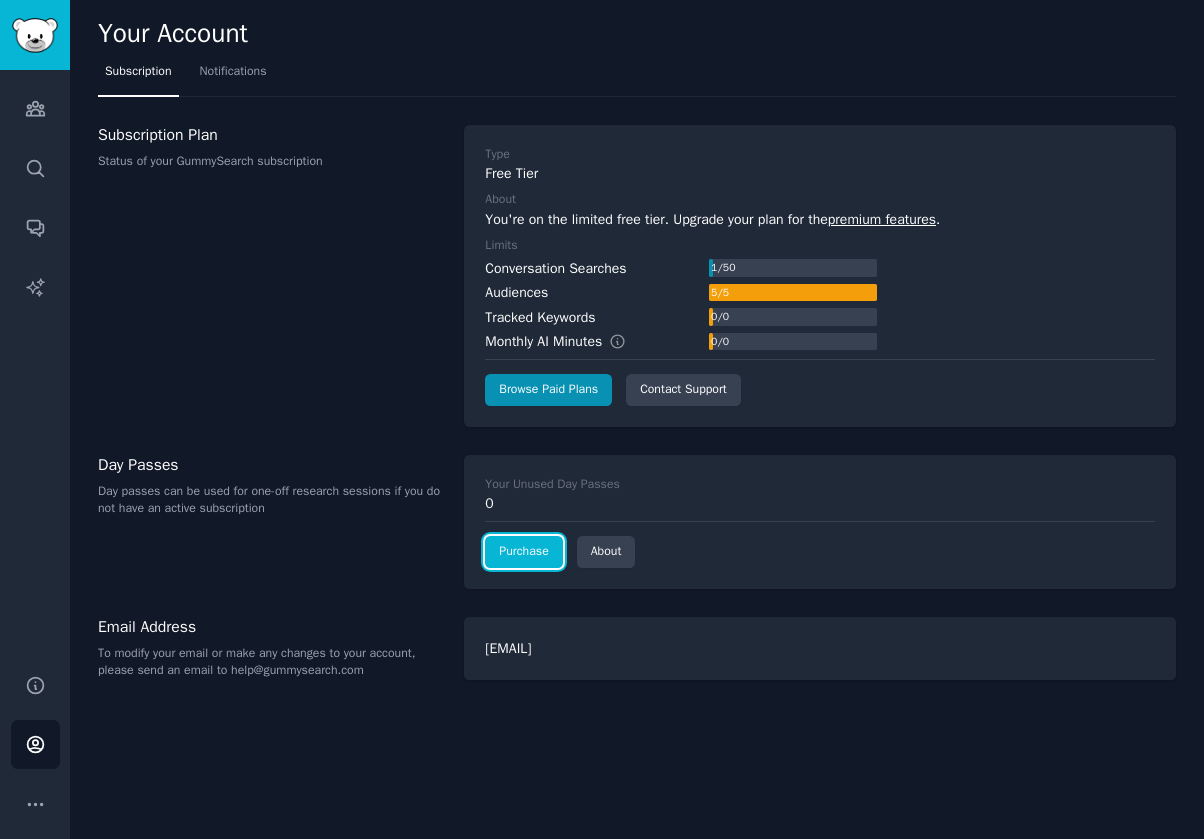 click on "Purchase" 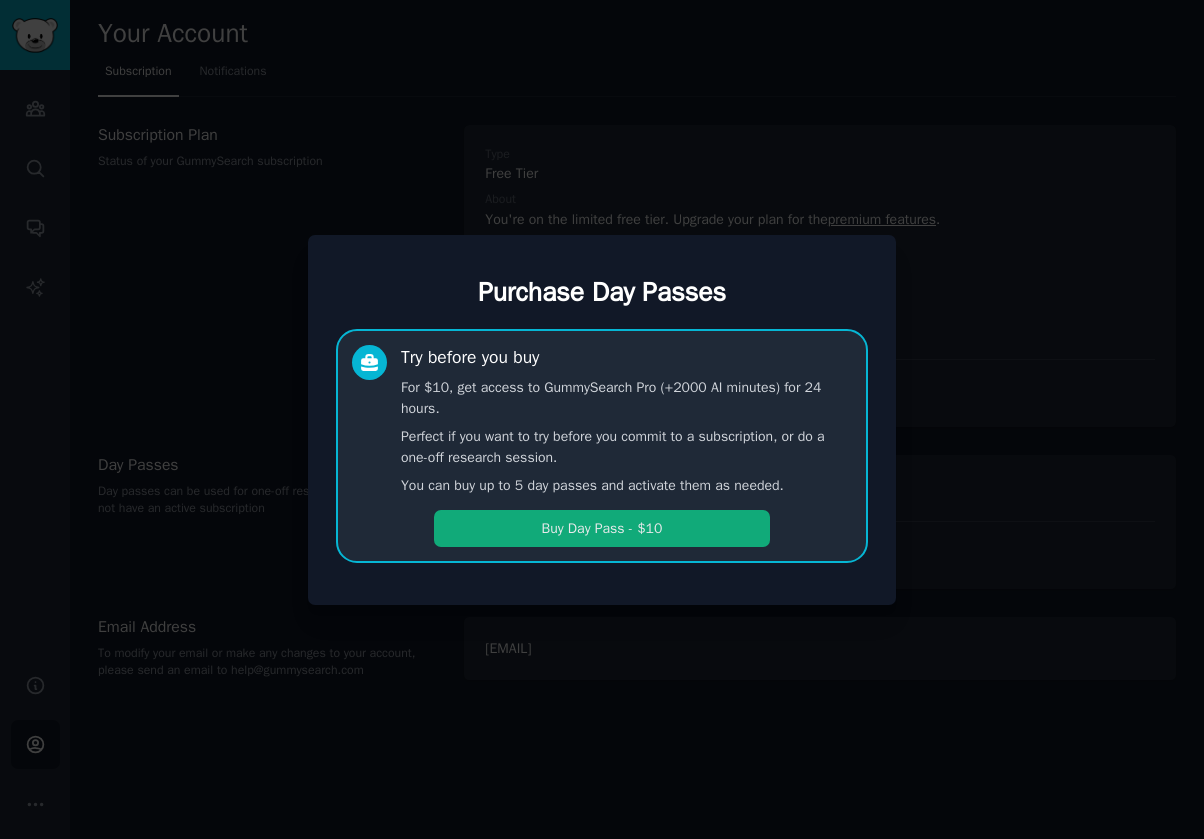 click on "Buy Day Pass - $10" at bounding box center [602, 528] 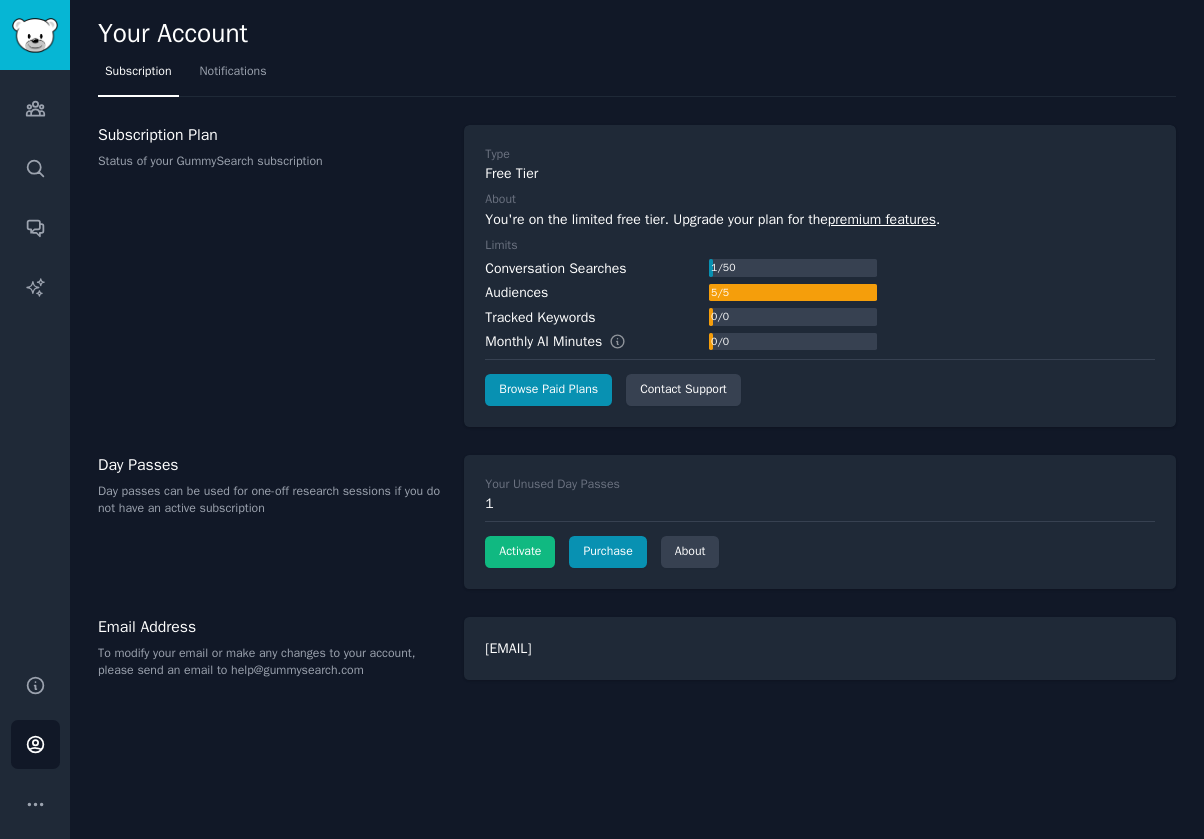 scroll, scrollTop: 0, scrollLeft: 0, axis: both 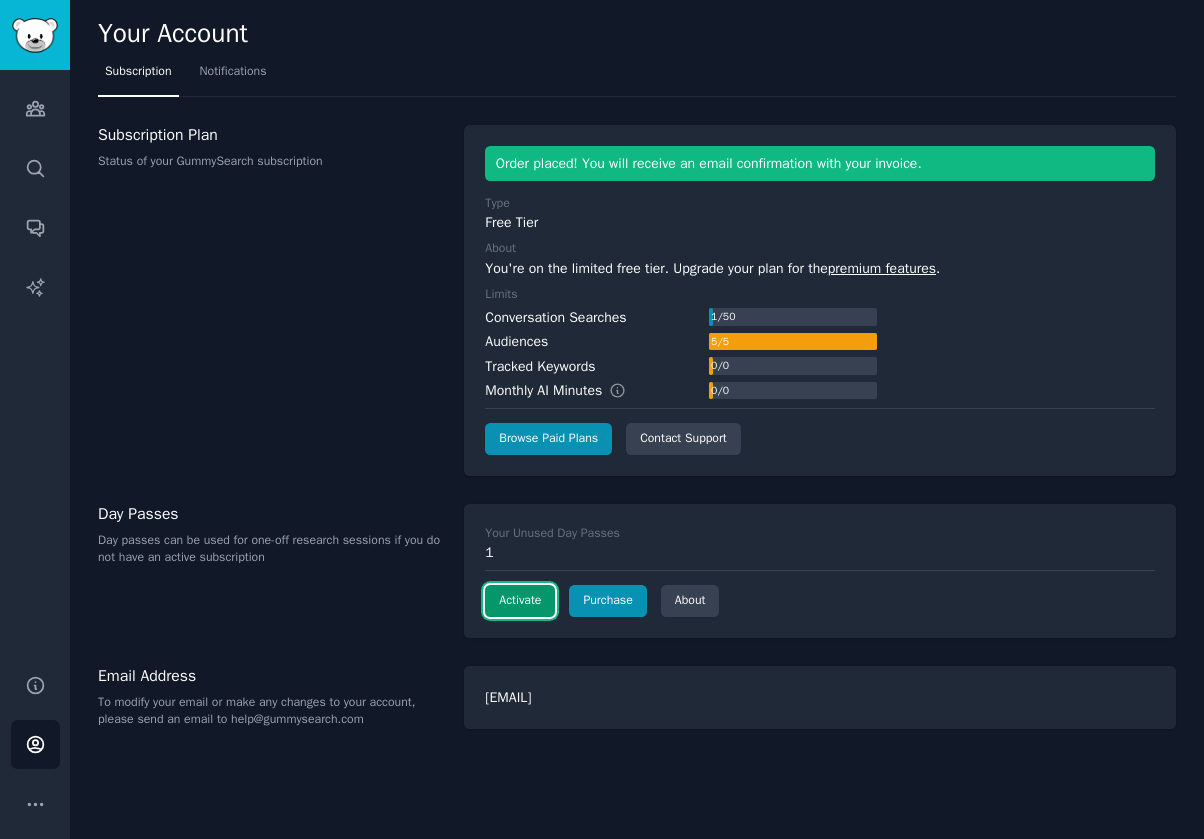 click on "Activate" at bounding box center (520, 601) 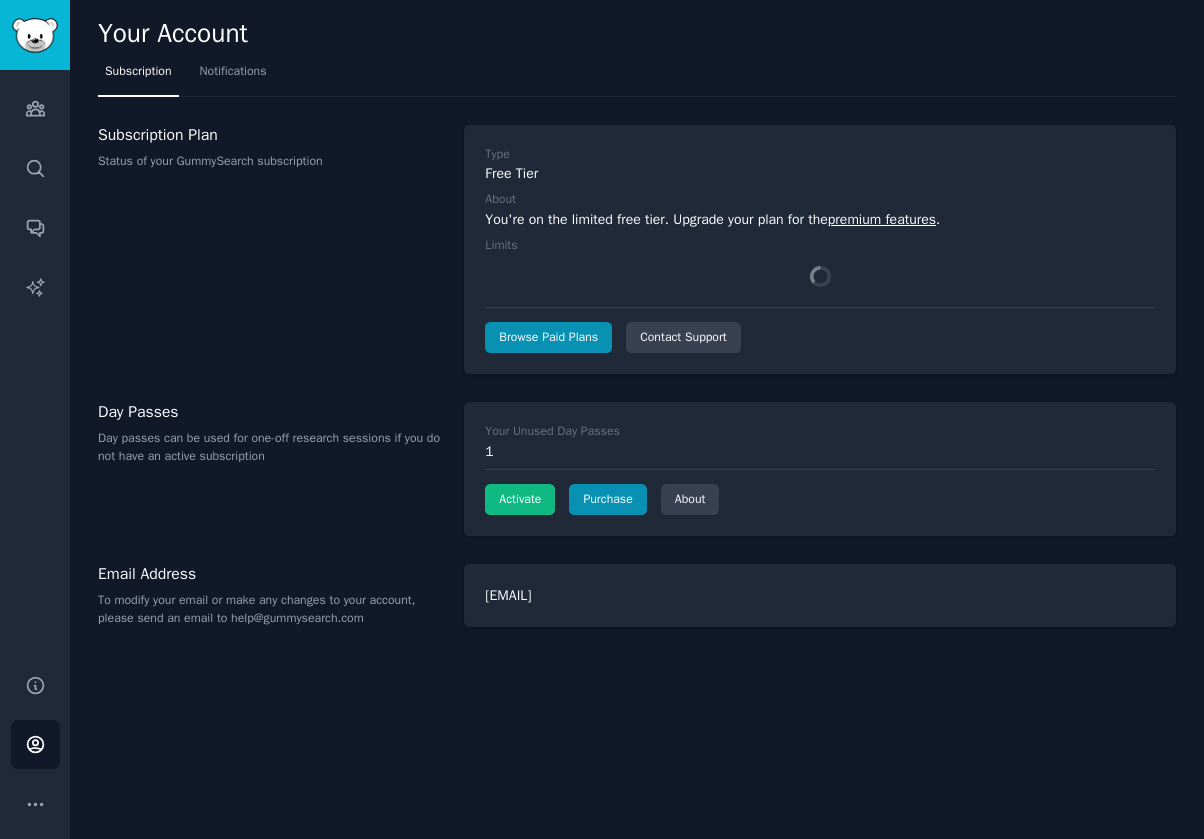 scroll, scrollTop: 0, scrollLeft: 0, axis: both 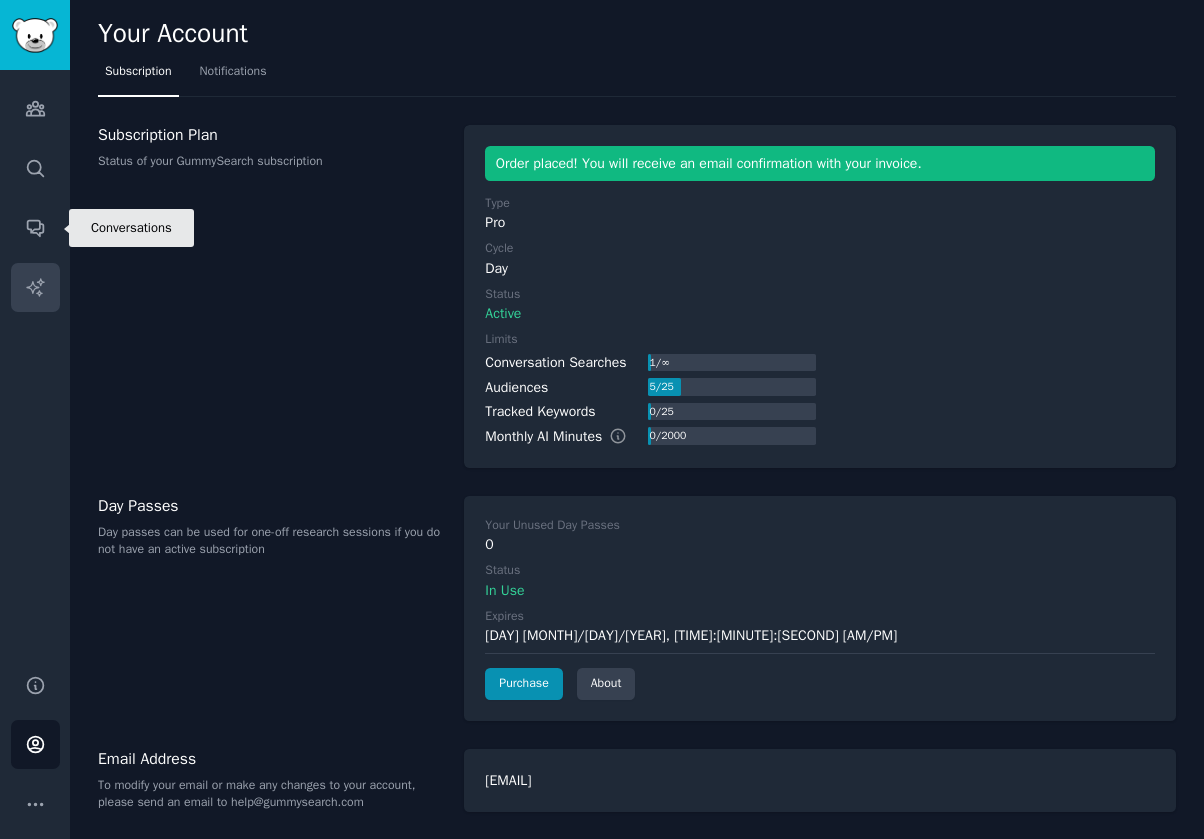 click 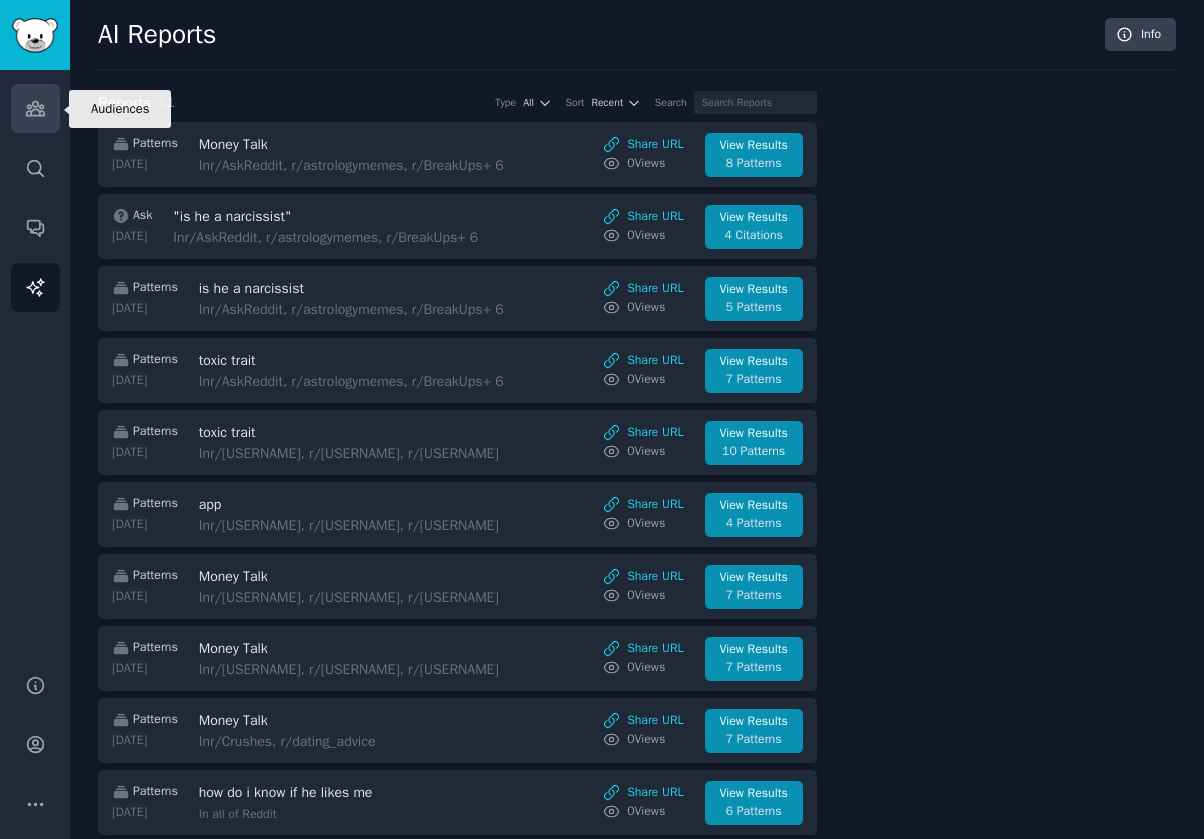 click 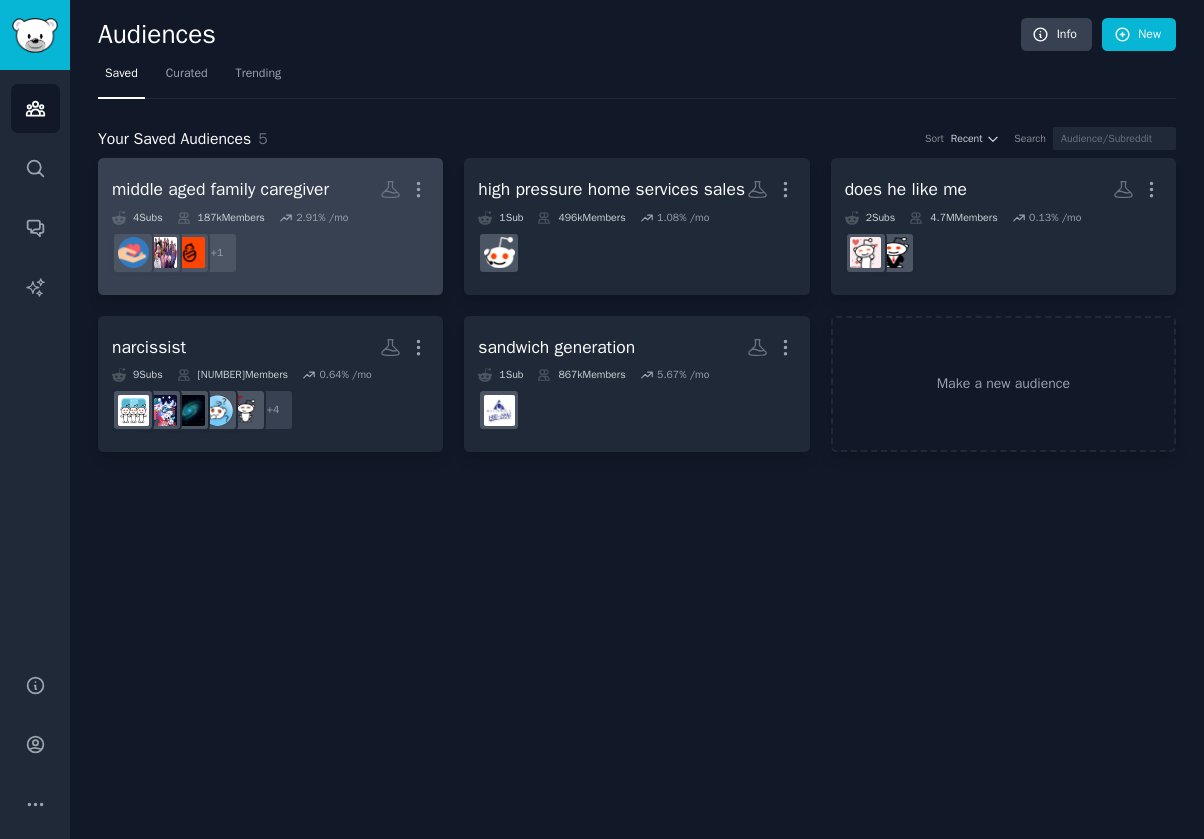 click on "middle aged family caregiver" at bounding box center (220, 189) 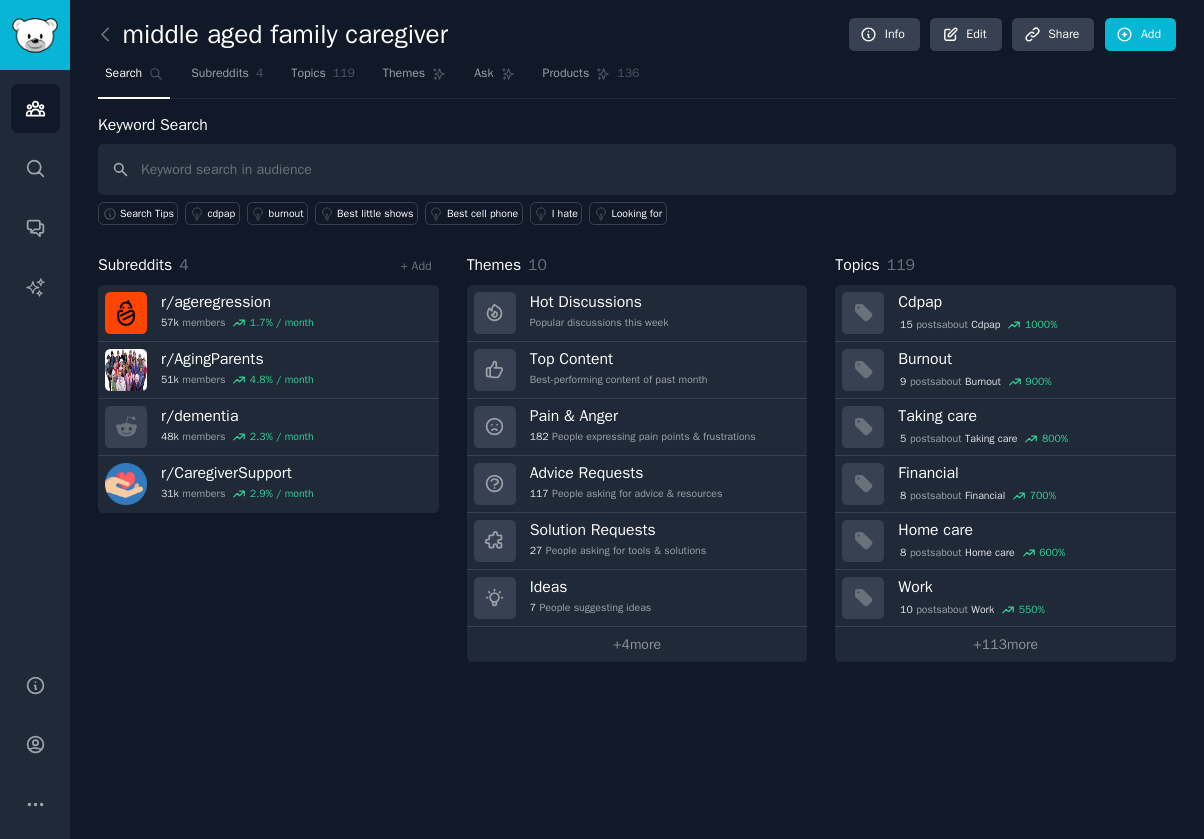 click at bounding box center (637, 169) 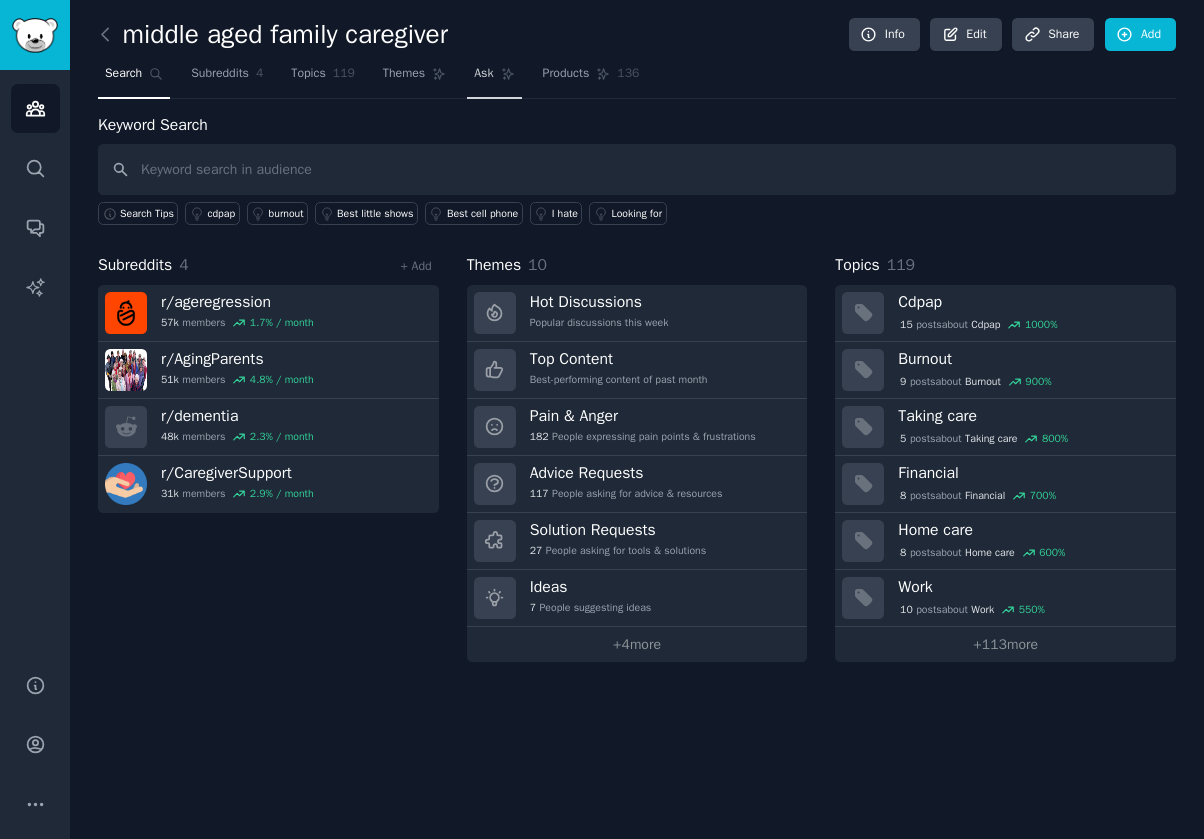 click on "Ask" at bounding box center [494, 78] 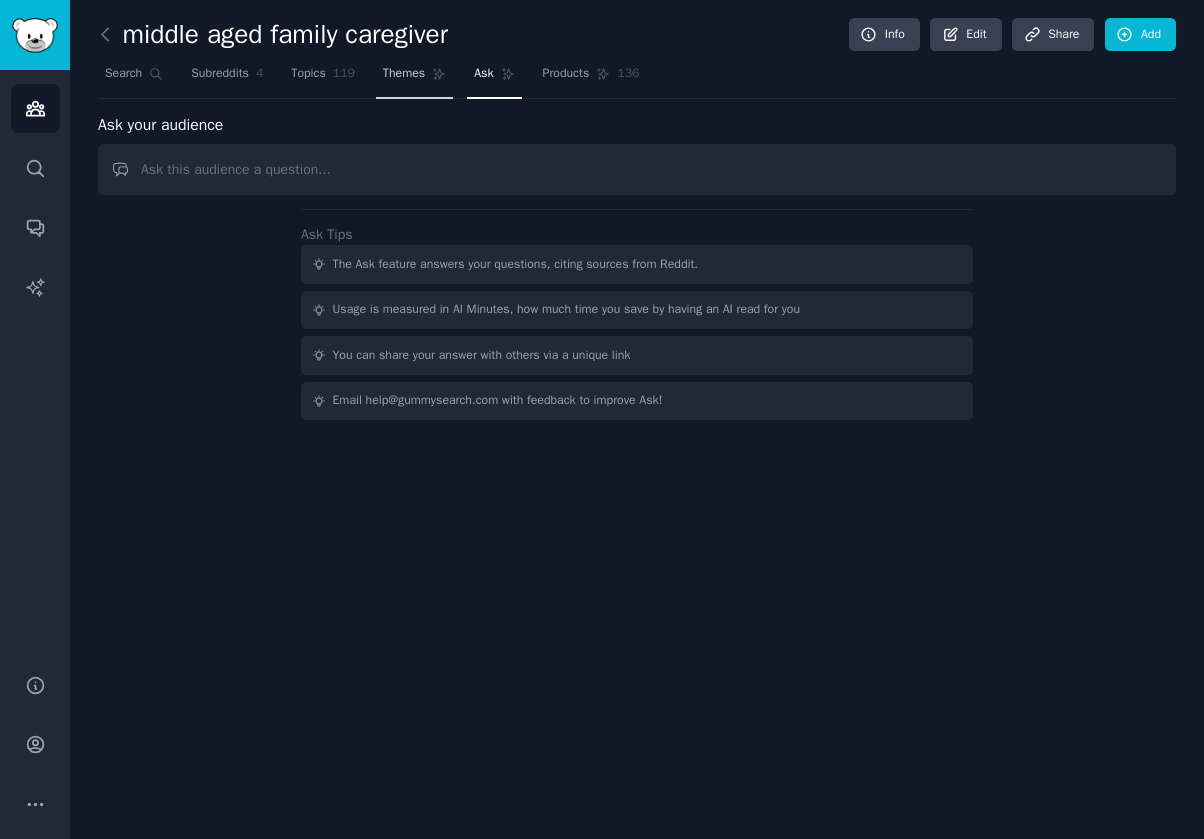 click 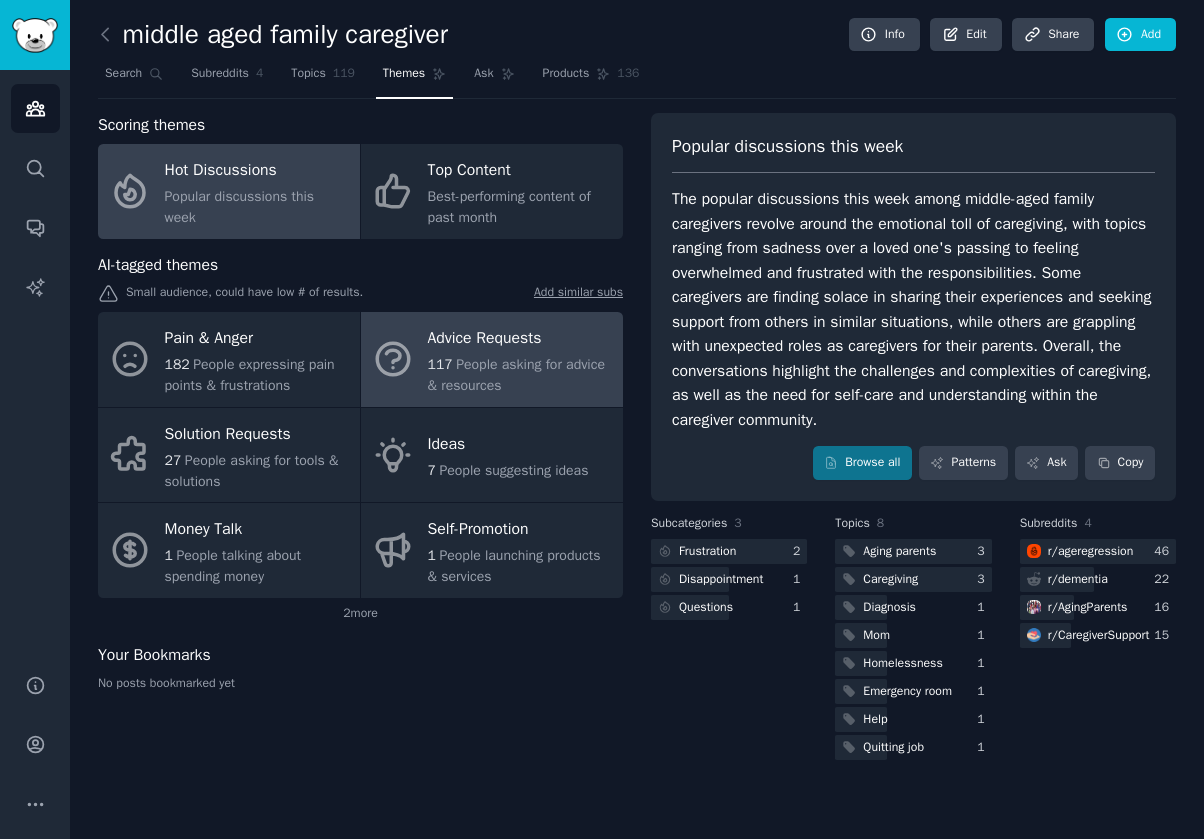 click on "Advice Requests" at bounding box center [520, 339] 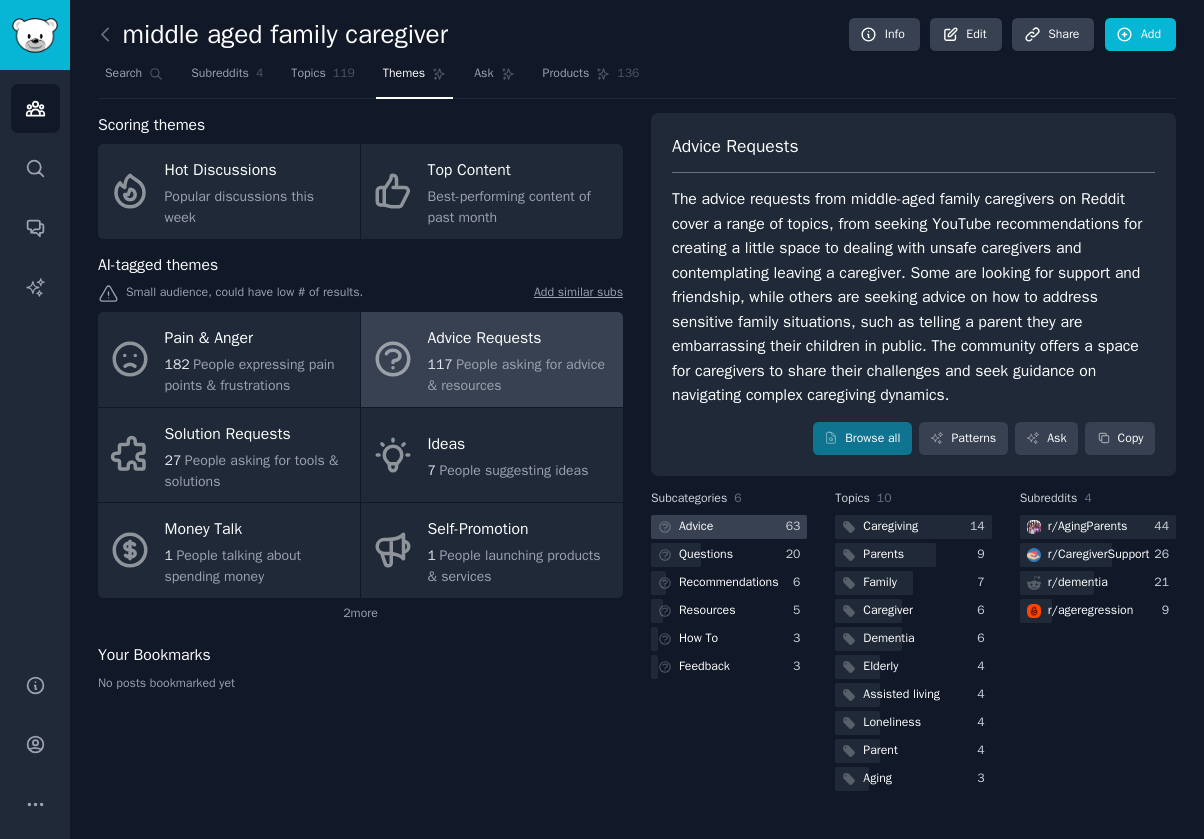 click at bounding box center (729, 527) 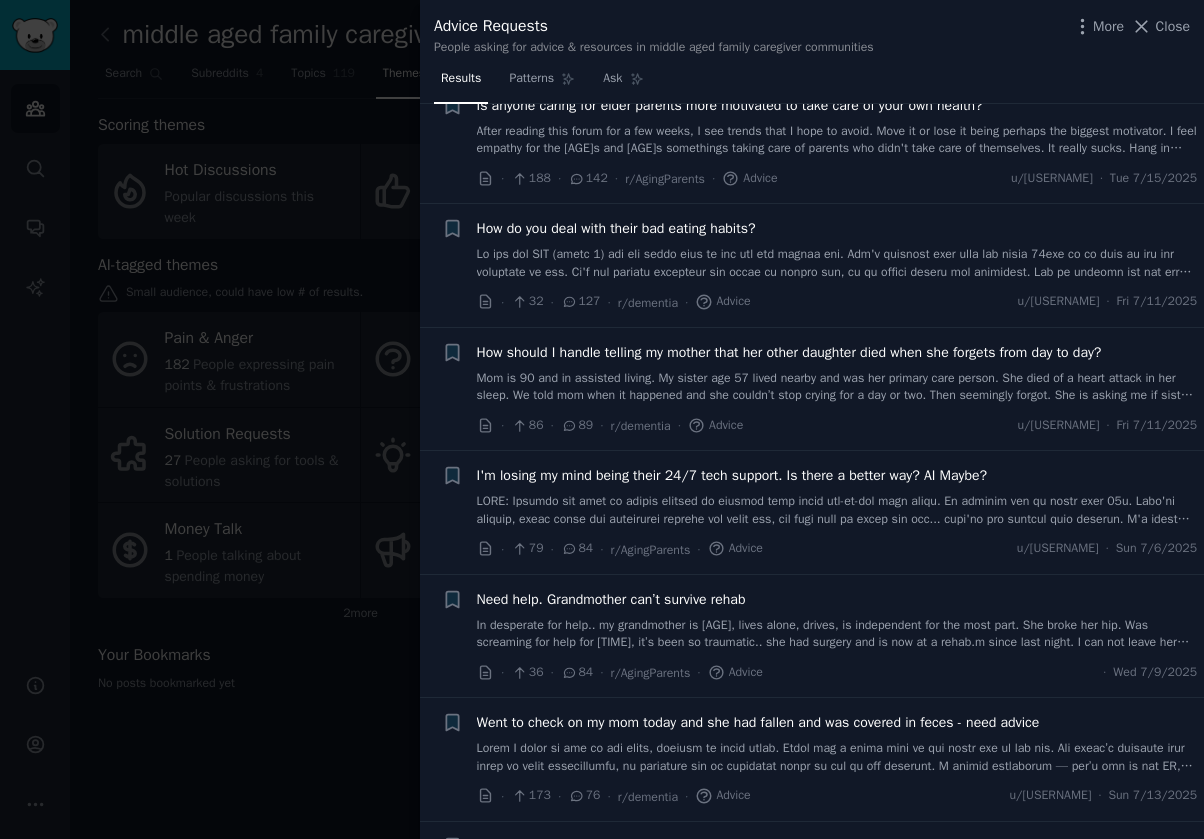 scroll, scrollTop: 200, scrollLeft: 0, axis: vertical 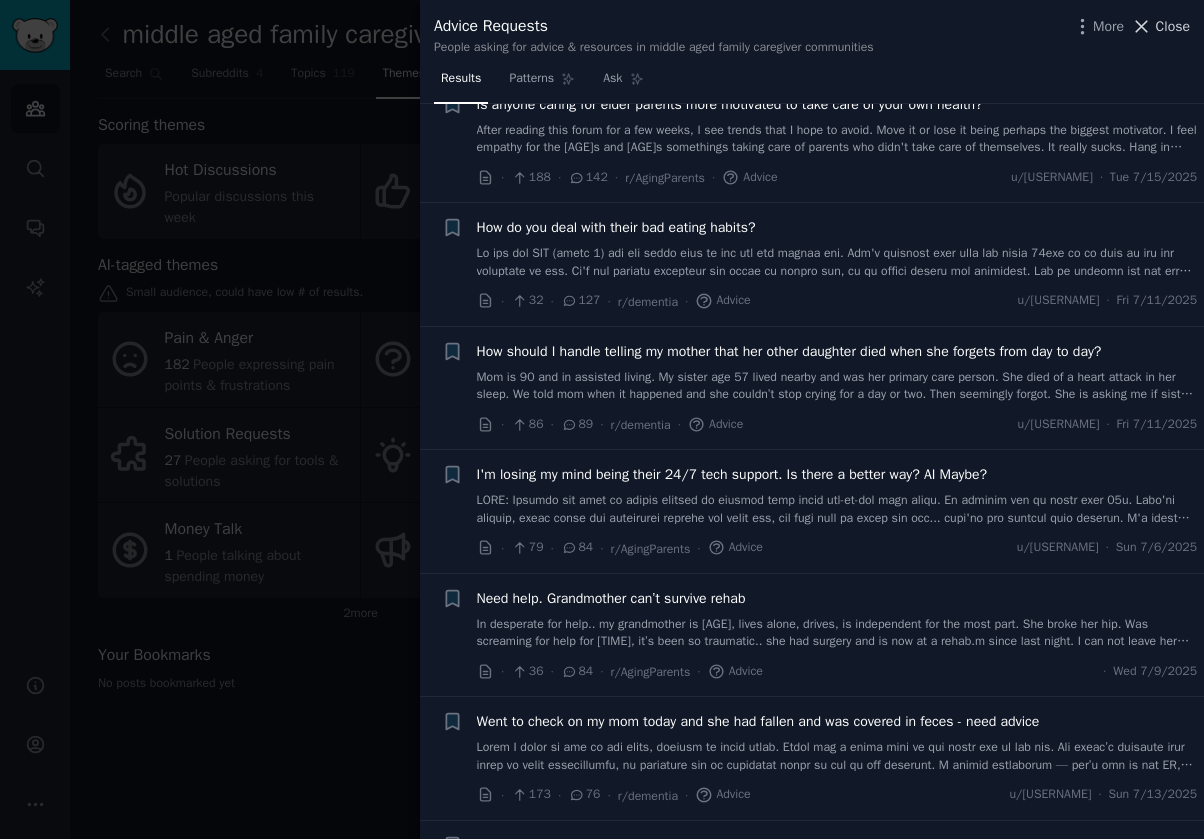 click on "Close" at bounding box center (1173, 26) 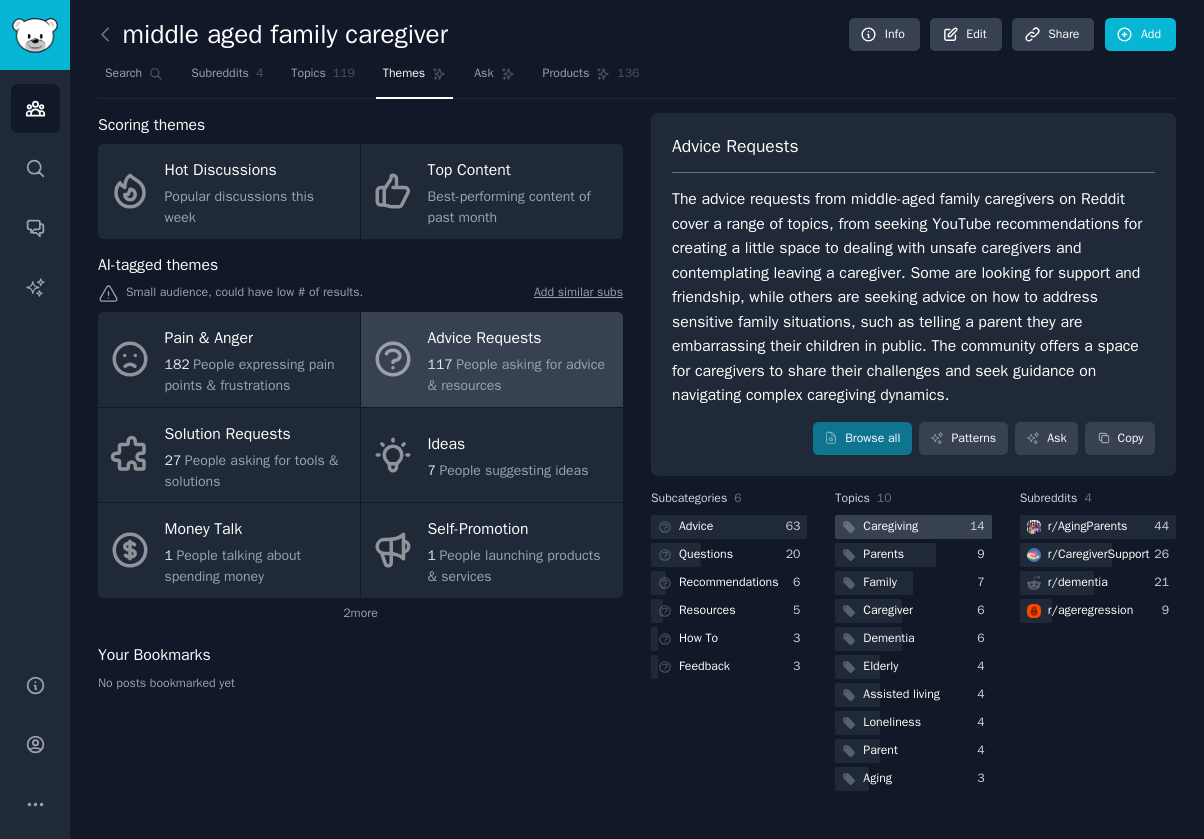 click on "Caregiving" at bounding box center (890, 527) 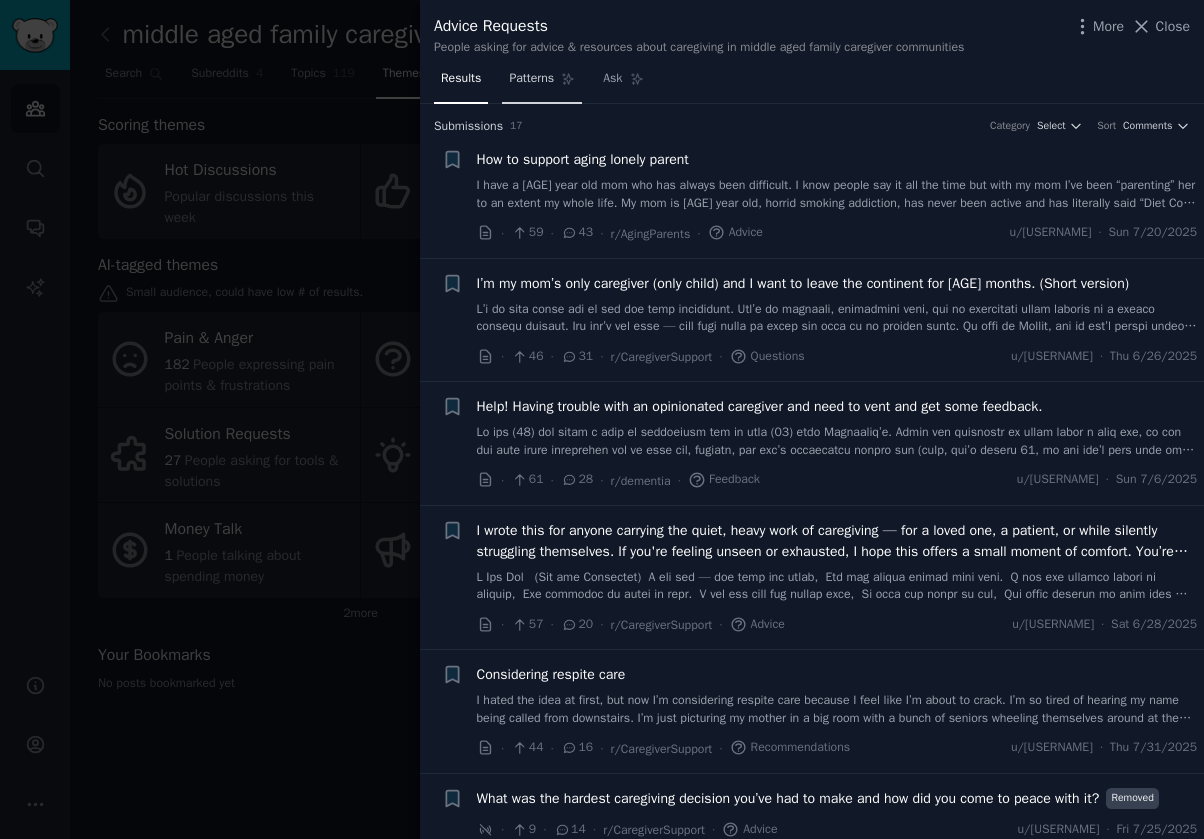 click on "Patterns" at bounding box center [542, 83] 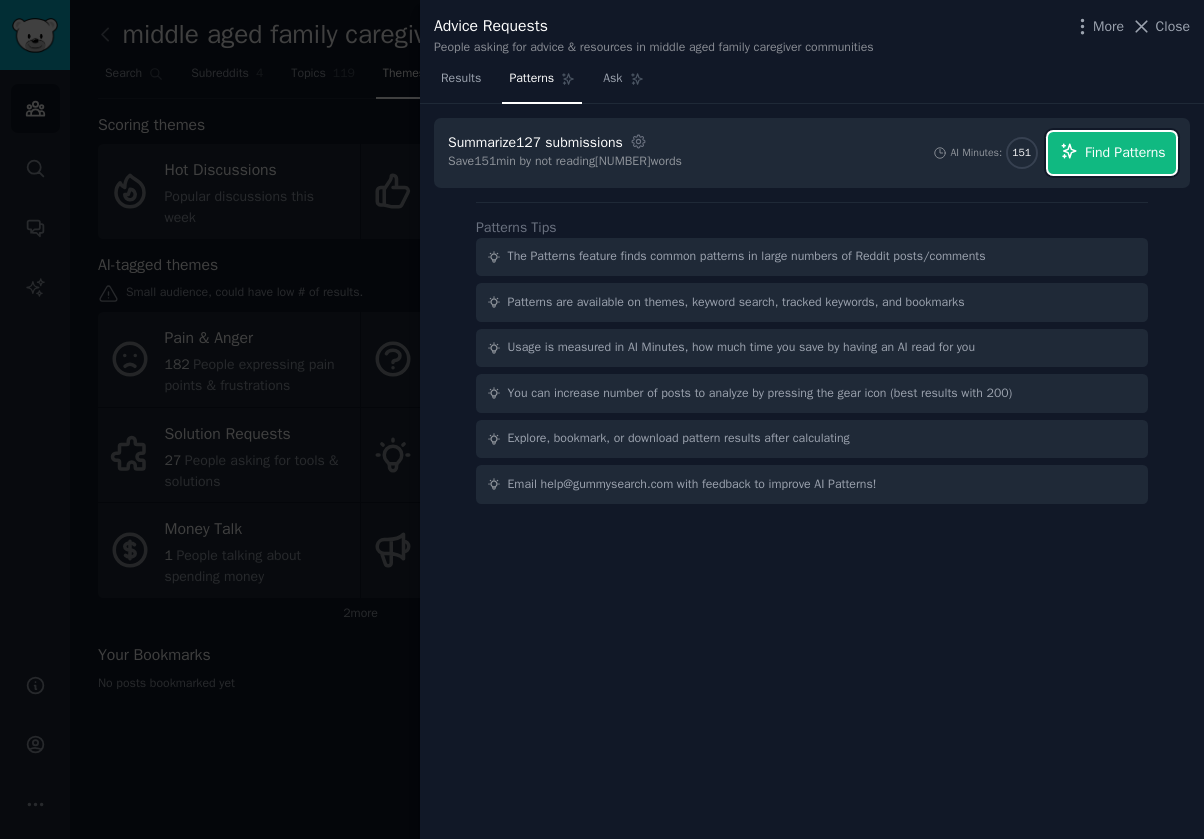 click on "Find Patterns" at bounding box center [1125, 152] 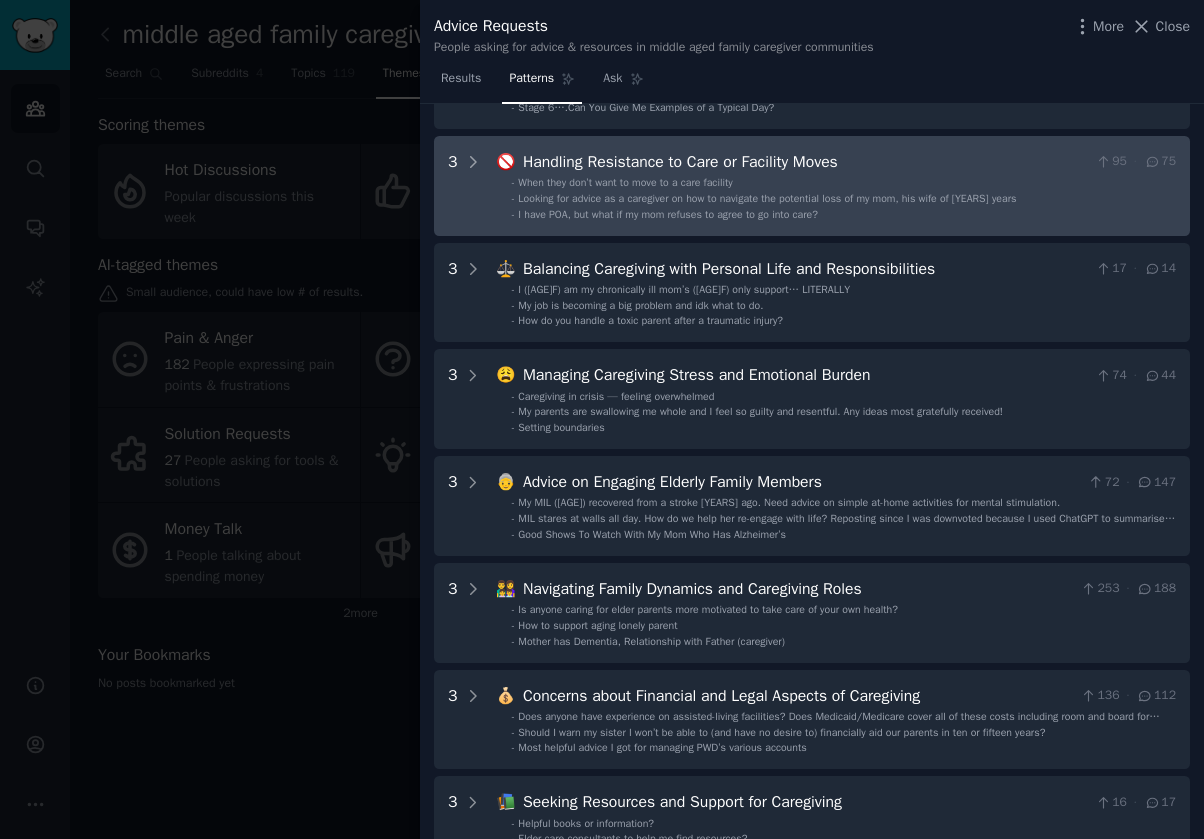 scroll, scrollTop: 0, scrollLeft: 0, axis: both 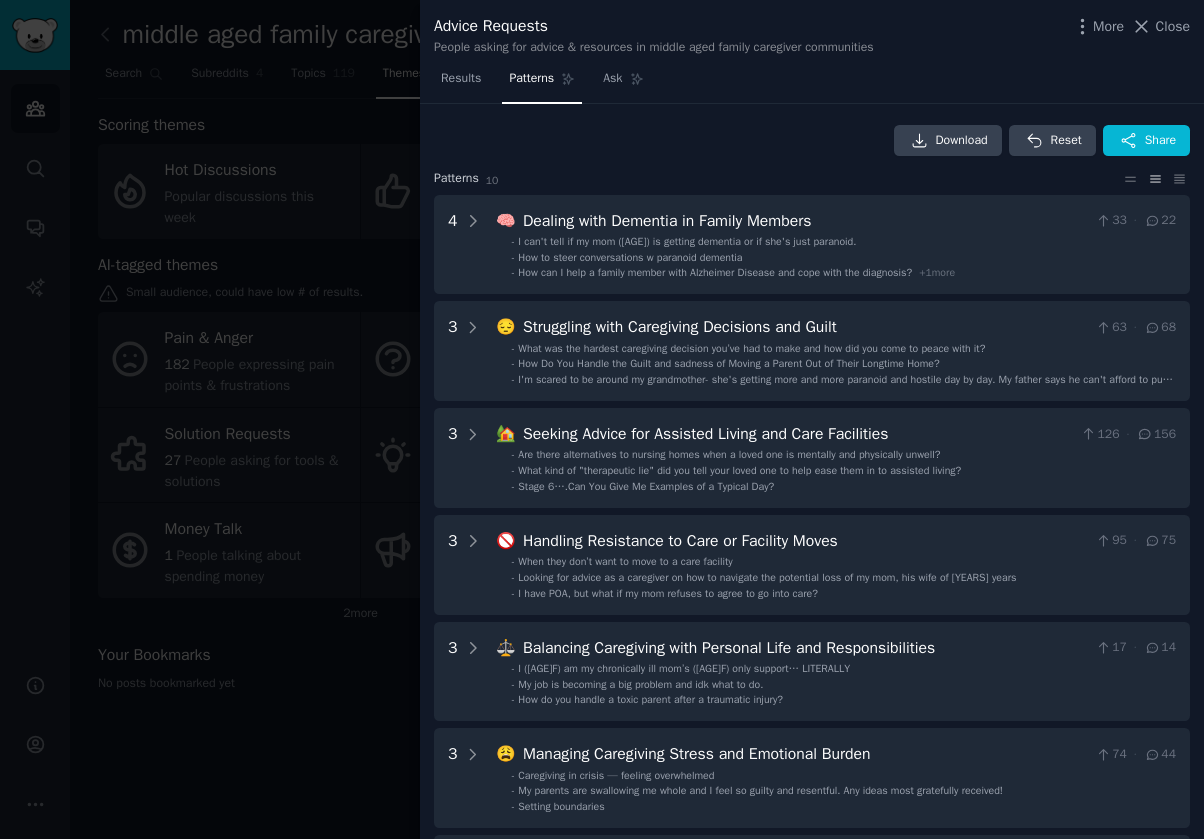 click at bounding box center (602, 419) 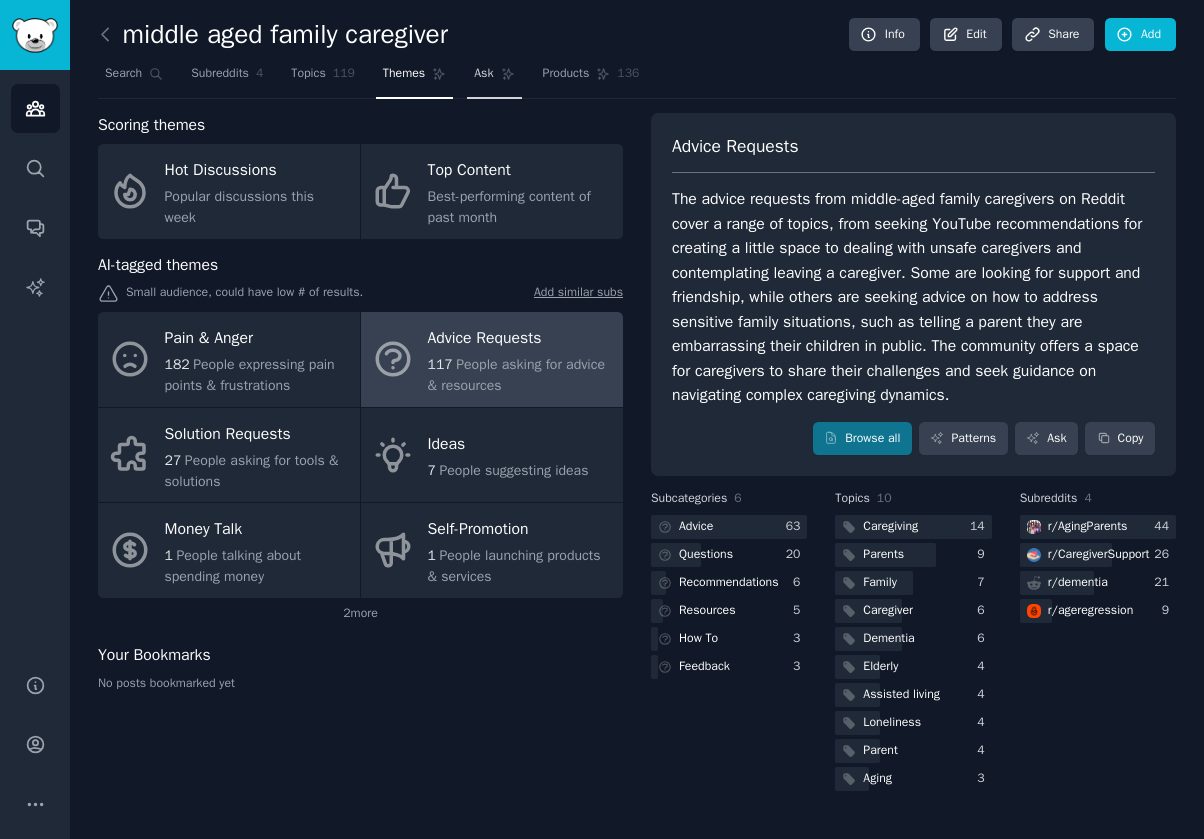 click 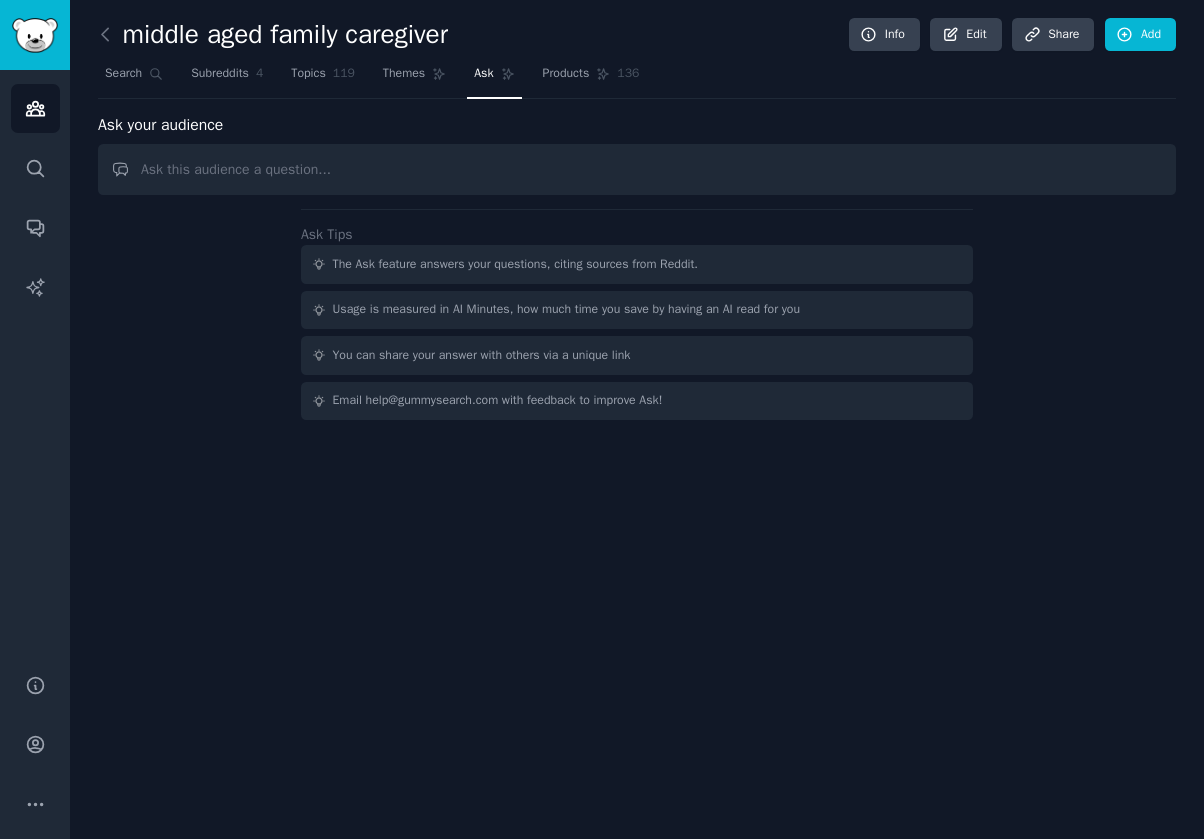 click at bounding box center (637, 169) 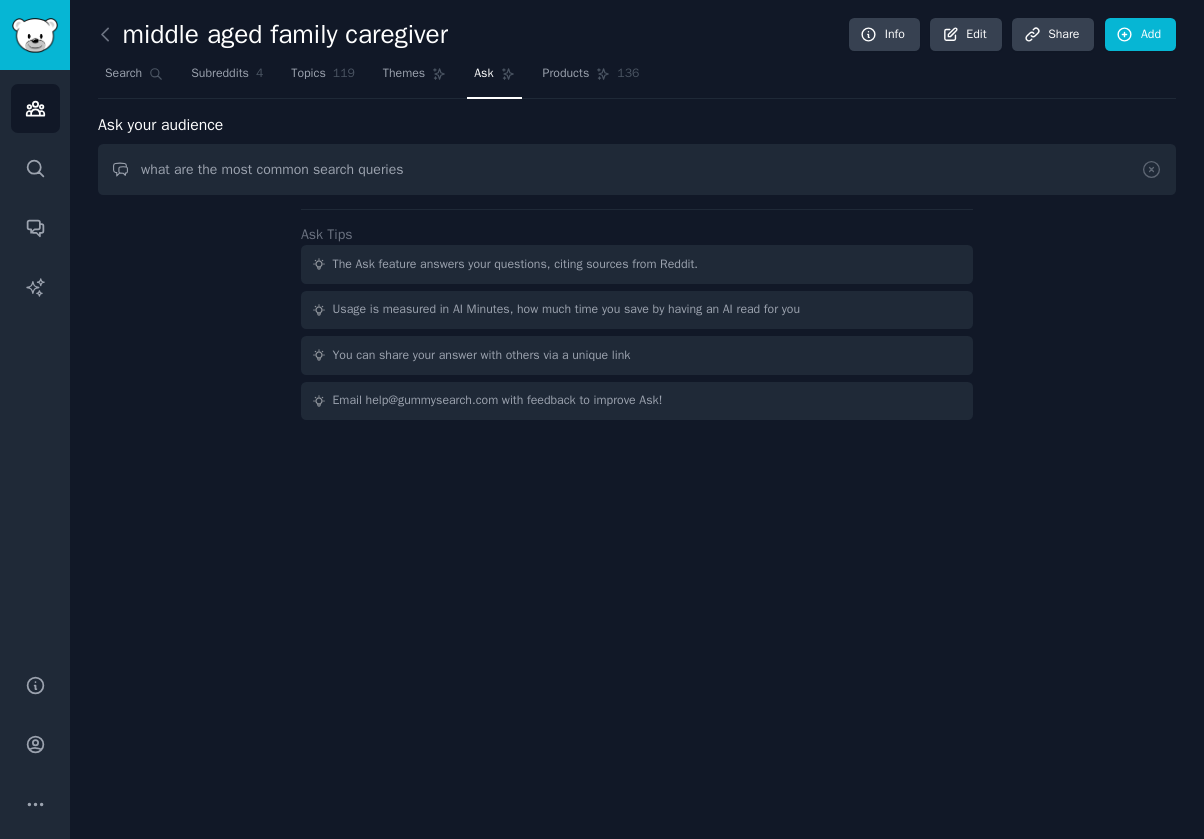 type on "what are the most common search queries" 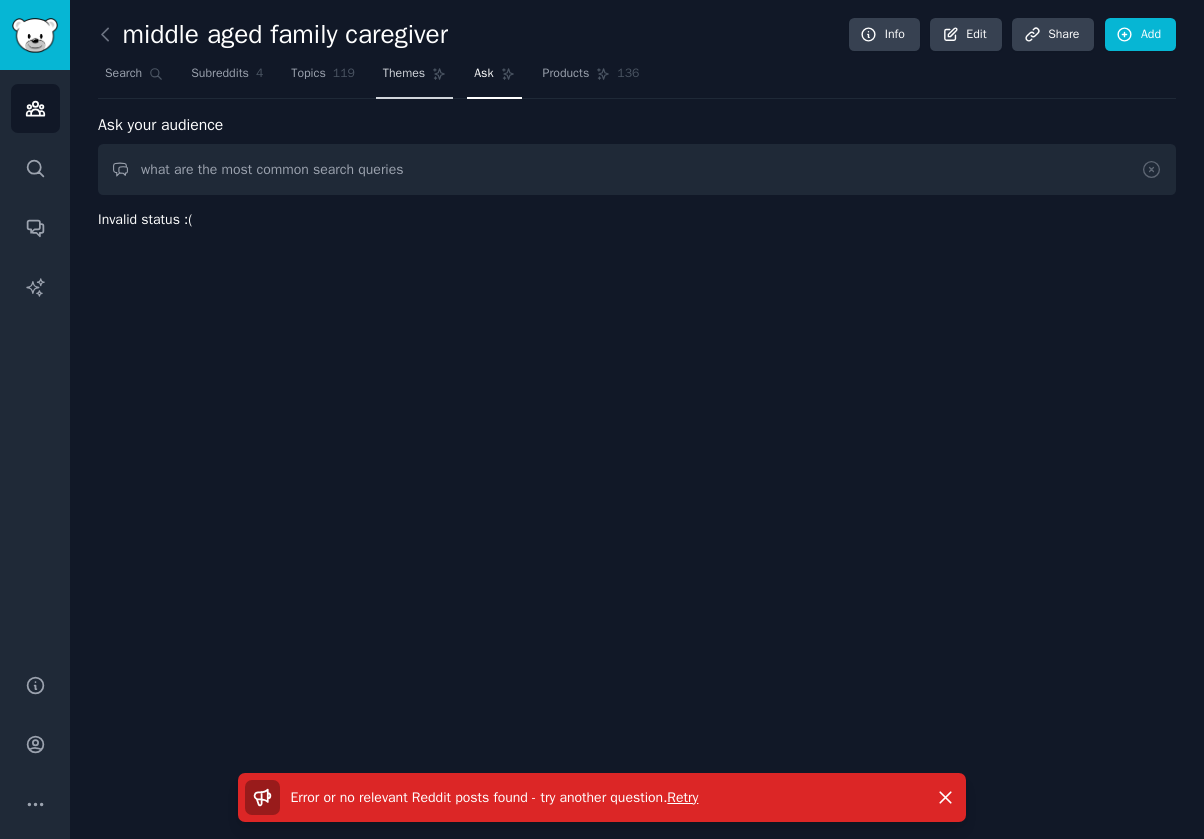 click on "Themes" at bounding box center (404, 74) 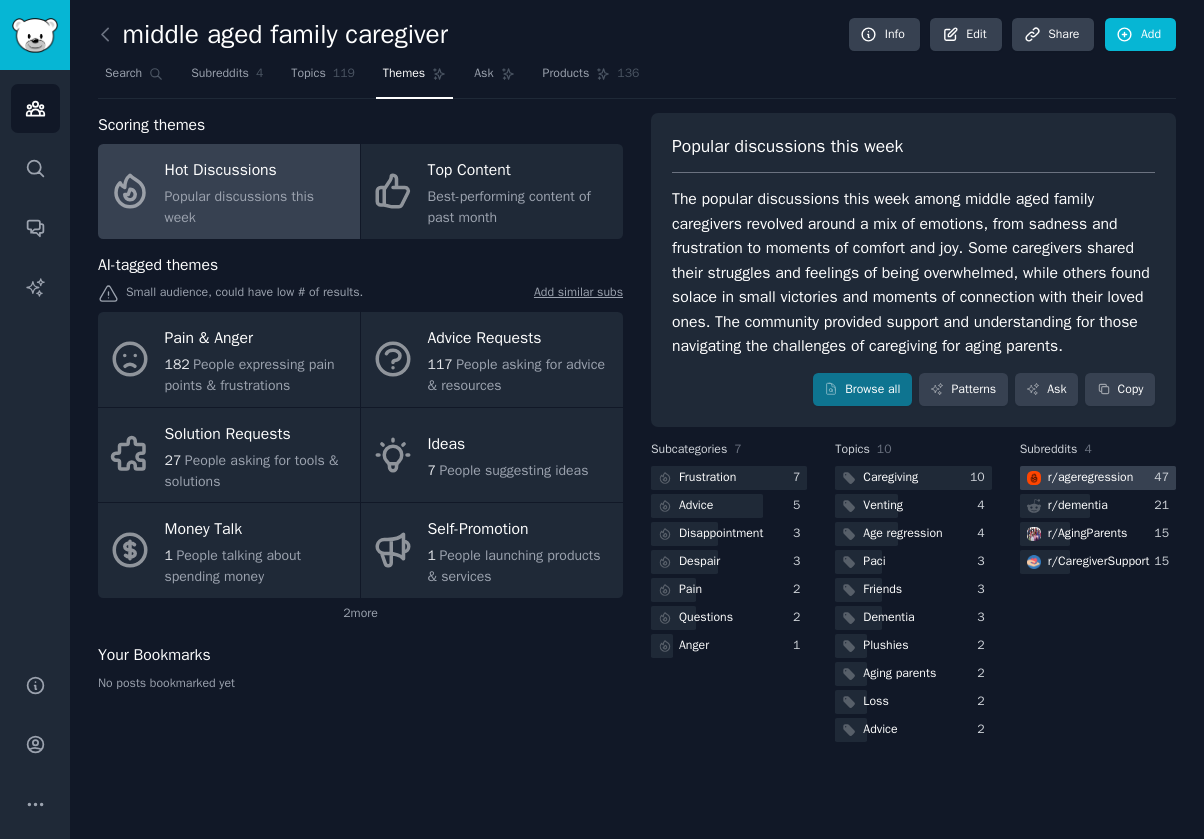 click on "r/ ageregression" at bounding box center [1078, 478] 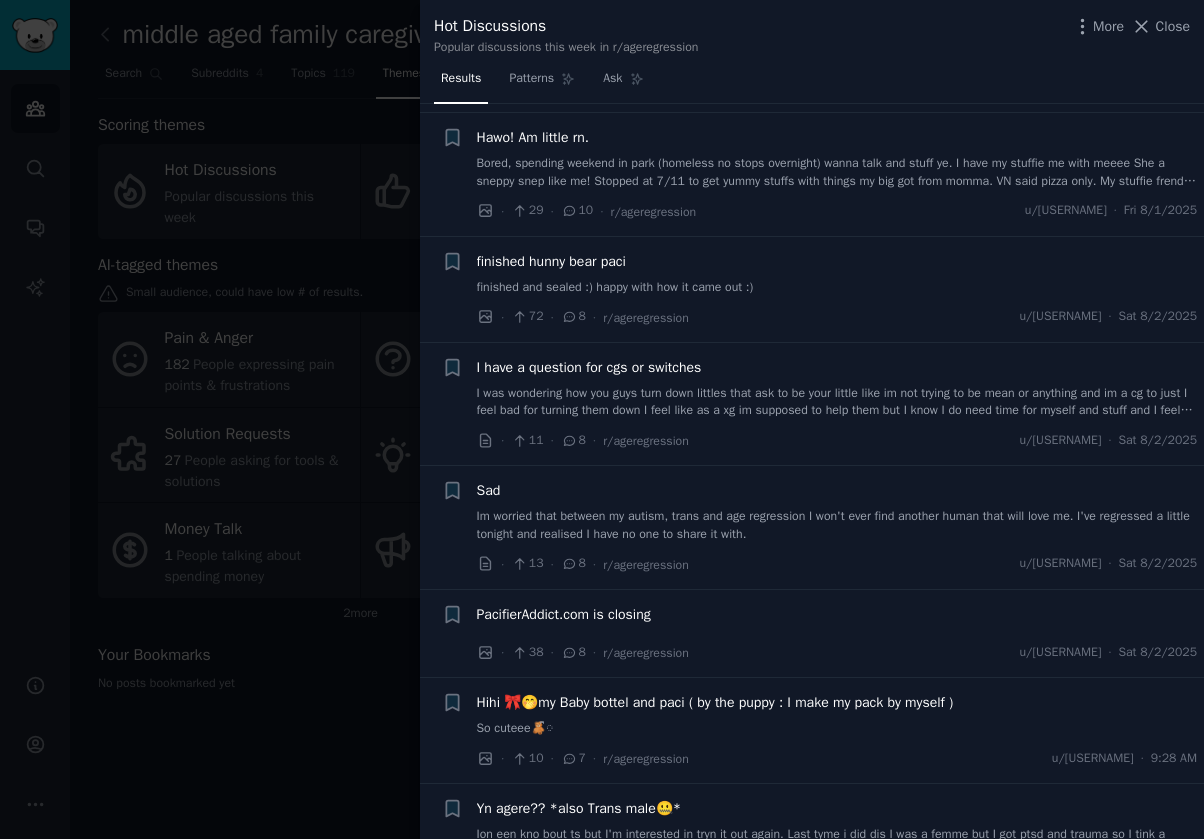 scroll, scrollTop: 2190, scrollLeft: 0, axis: vertical 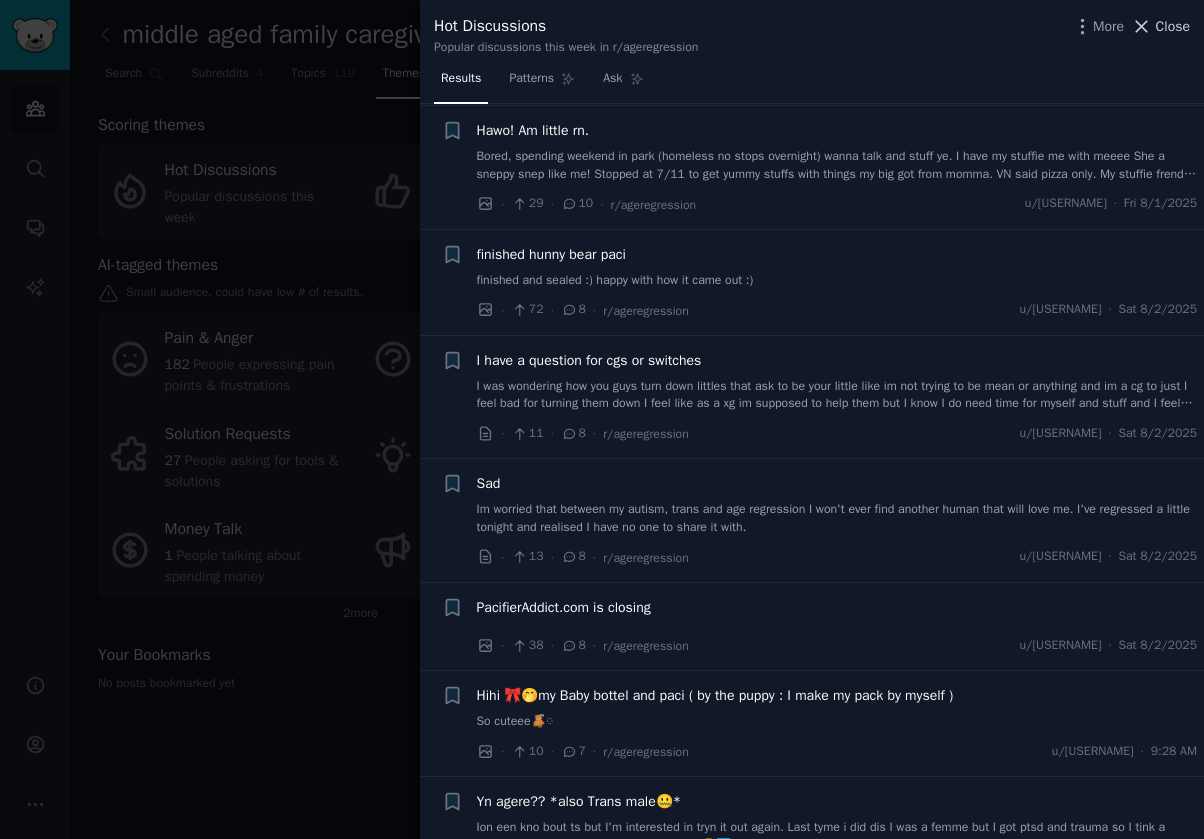 click on "Close" at bounding box center (1173, 26) 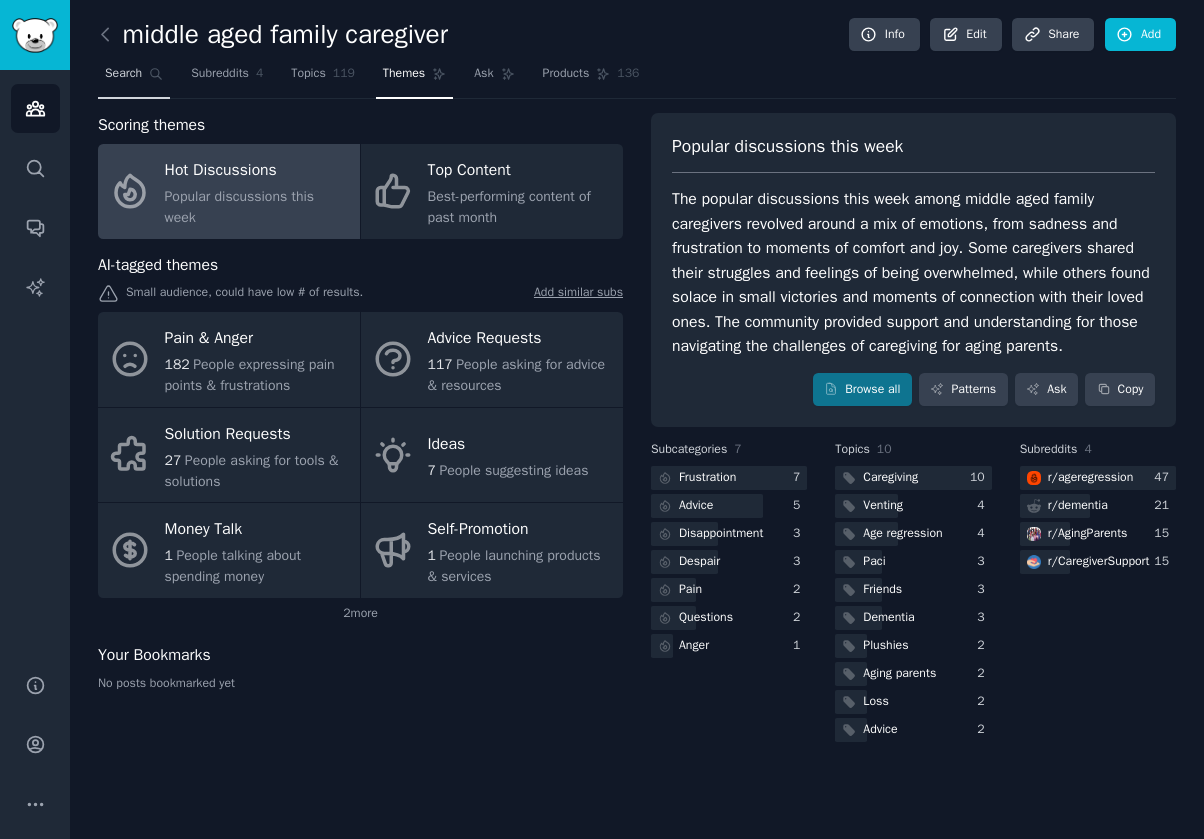 click on "Search" at bounding box center [134, 78] 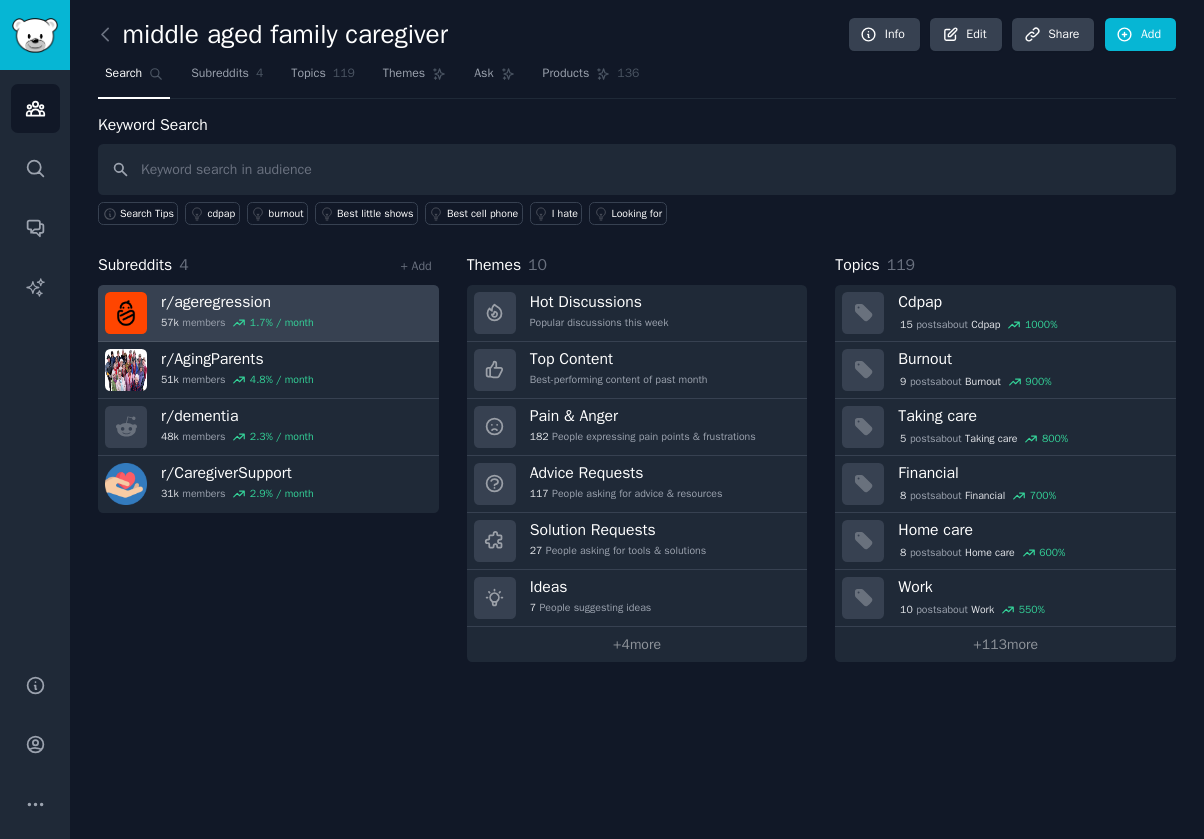 click on "r/ ageregression 57k  members 1.7 % / month" at bounding box center (268, 313) 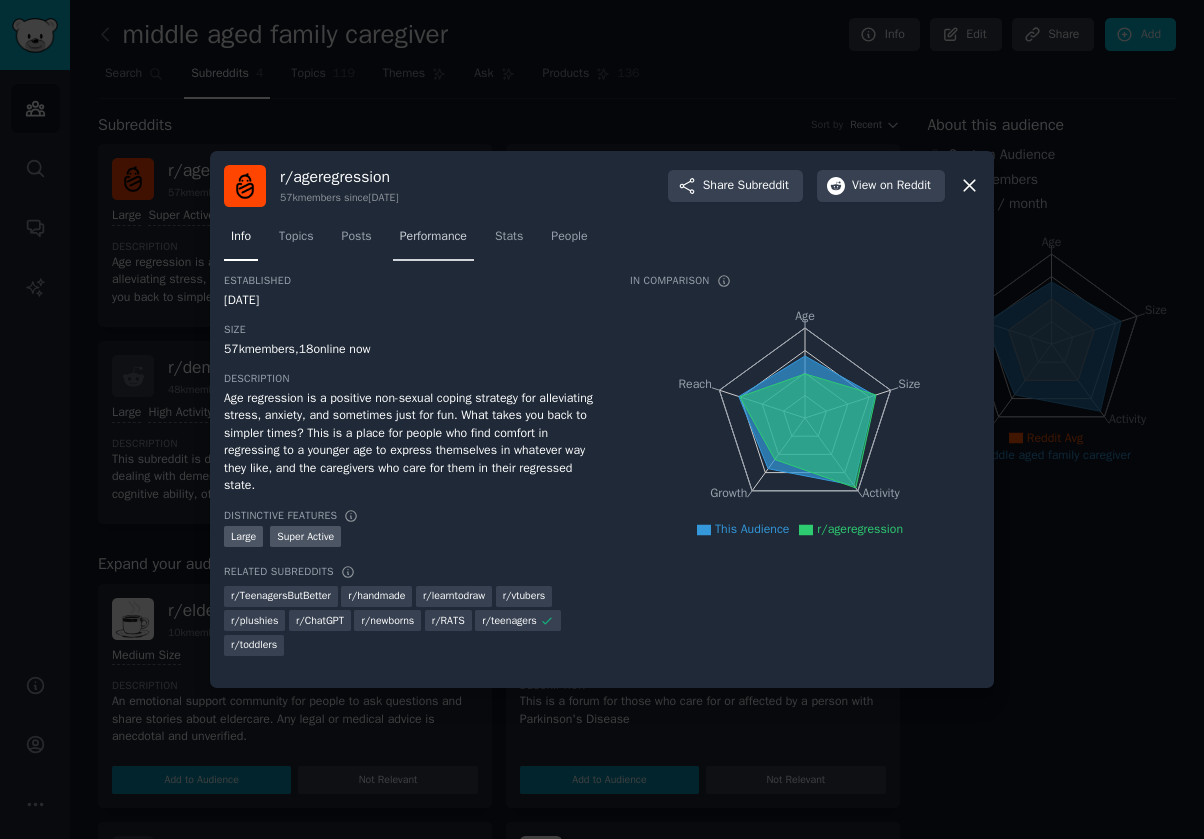 click on "Performance" at bounding box center (433, 237) 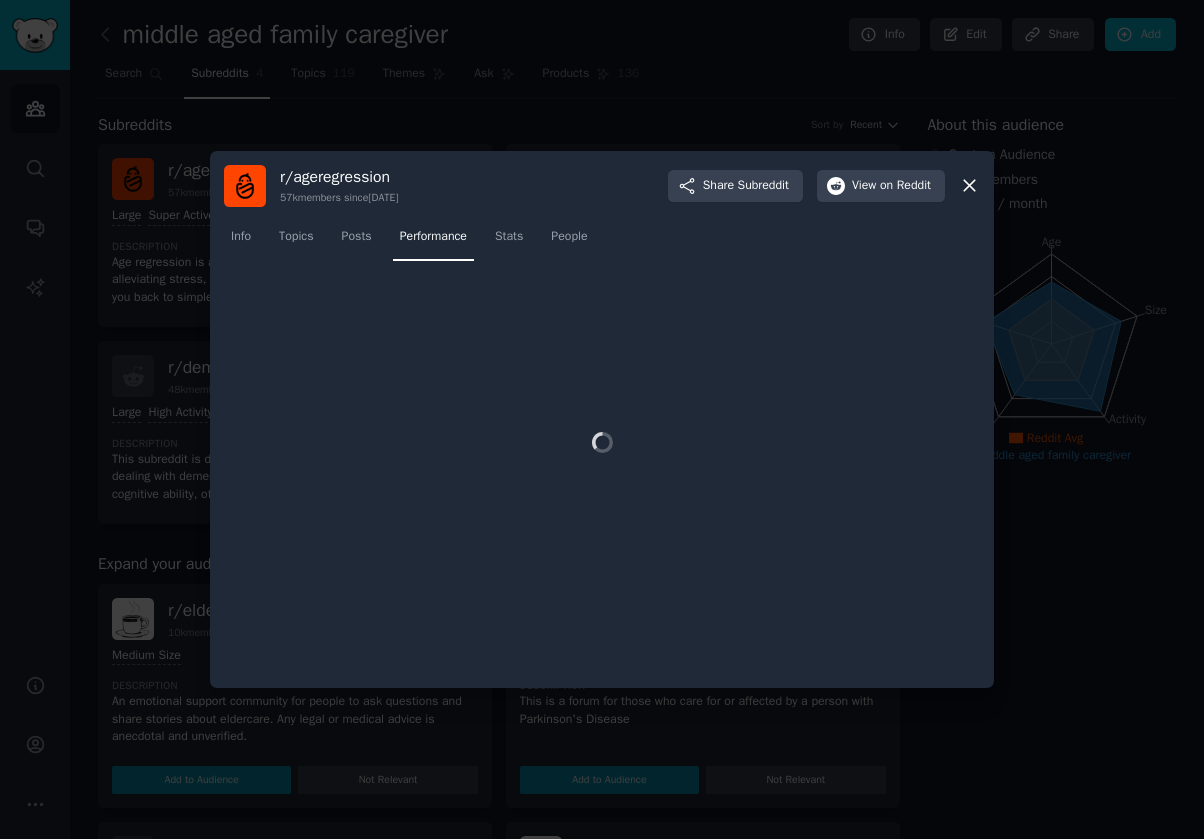 click 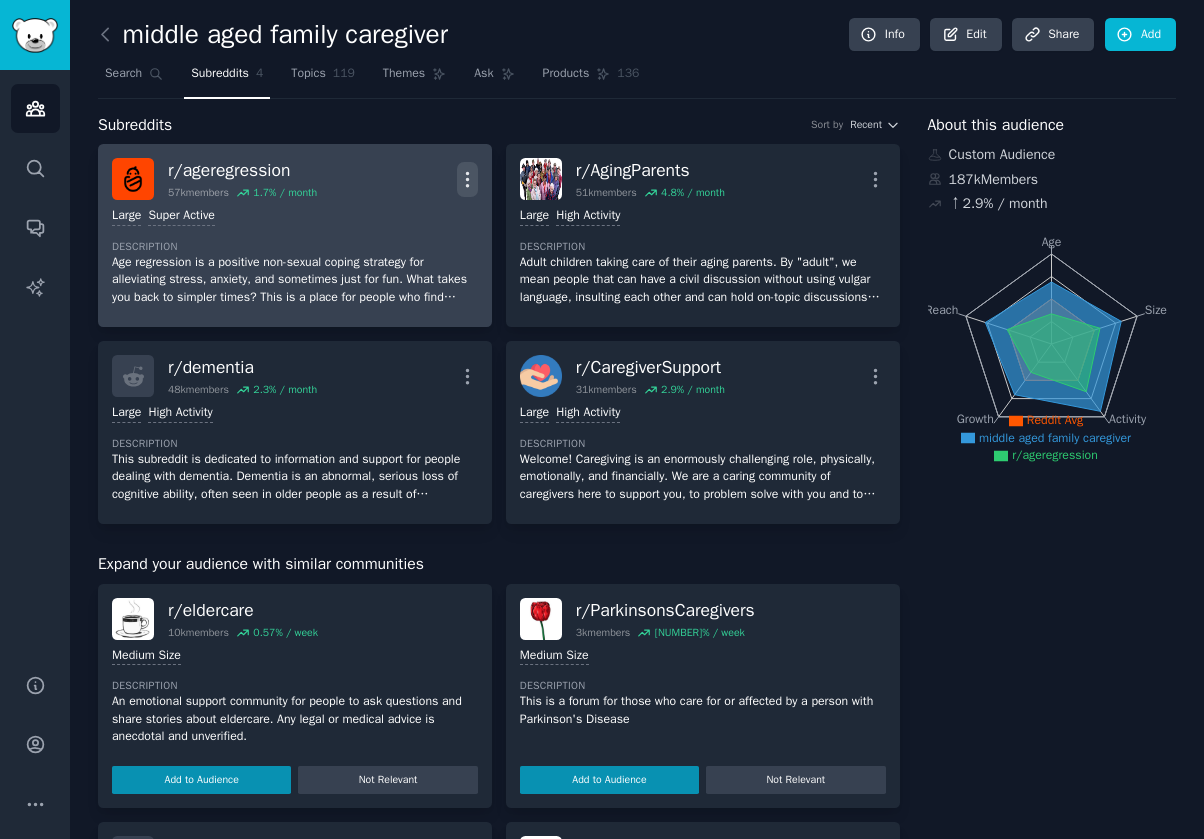 click 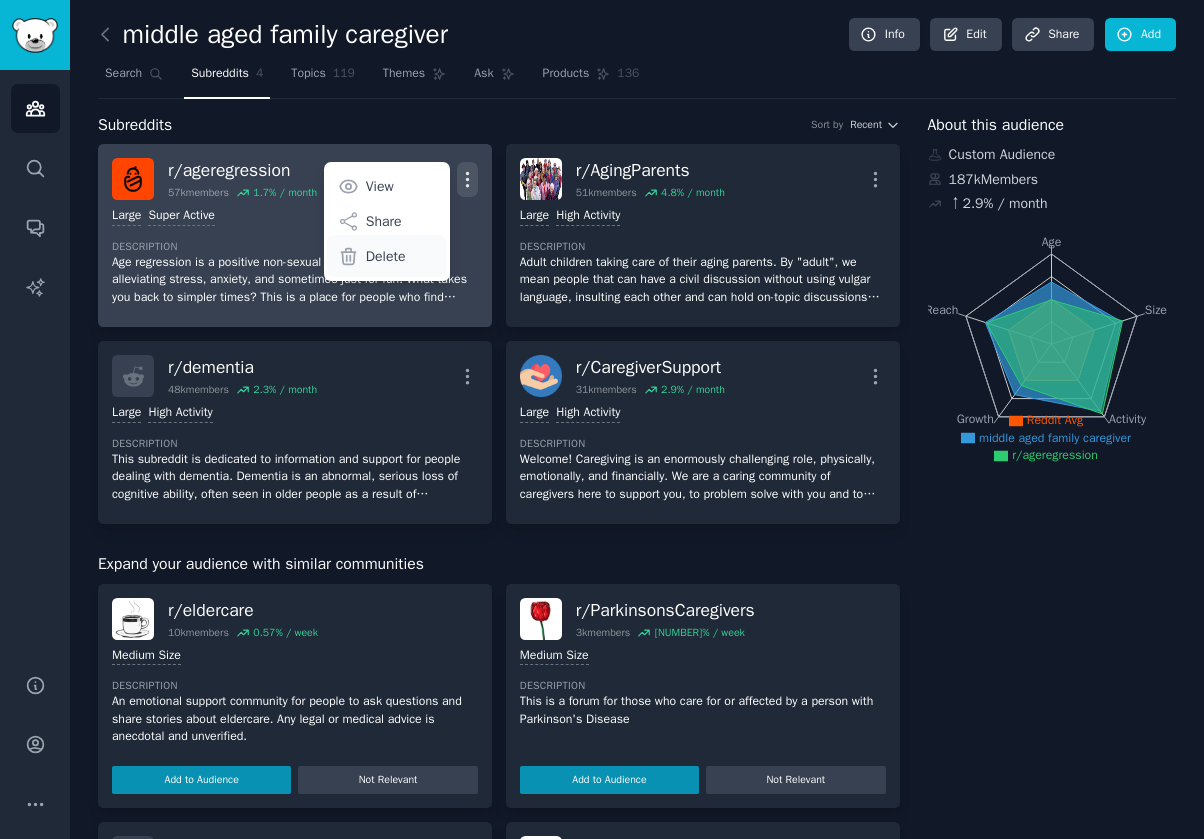 click on "Delete" at bounding box center [386, 256] 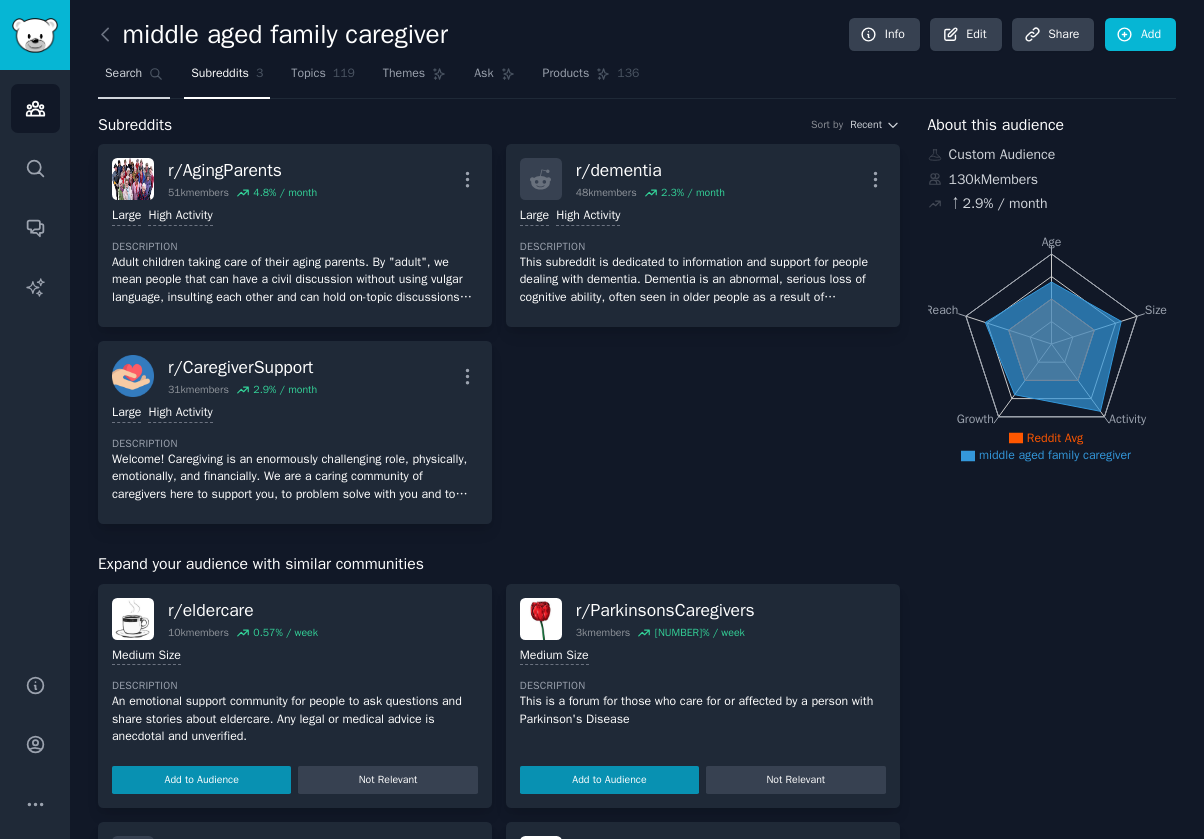 click on "Search" at bounding box center (123, 74) 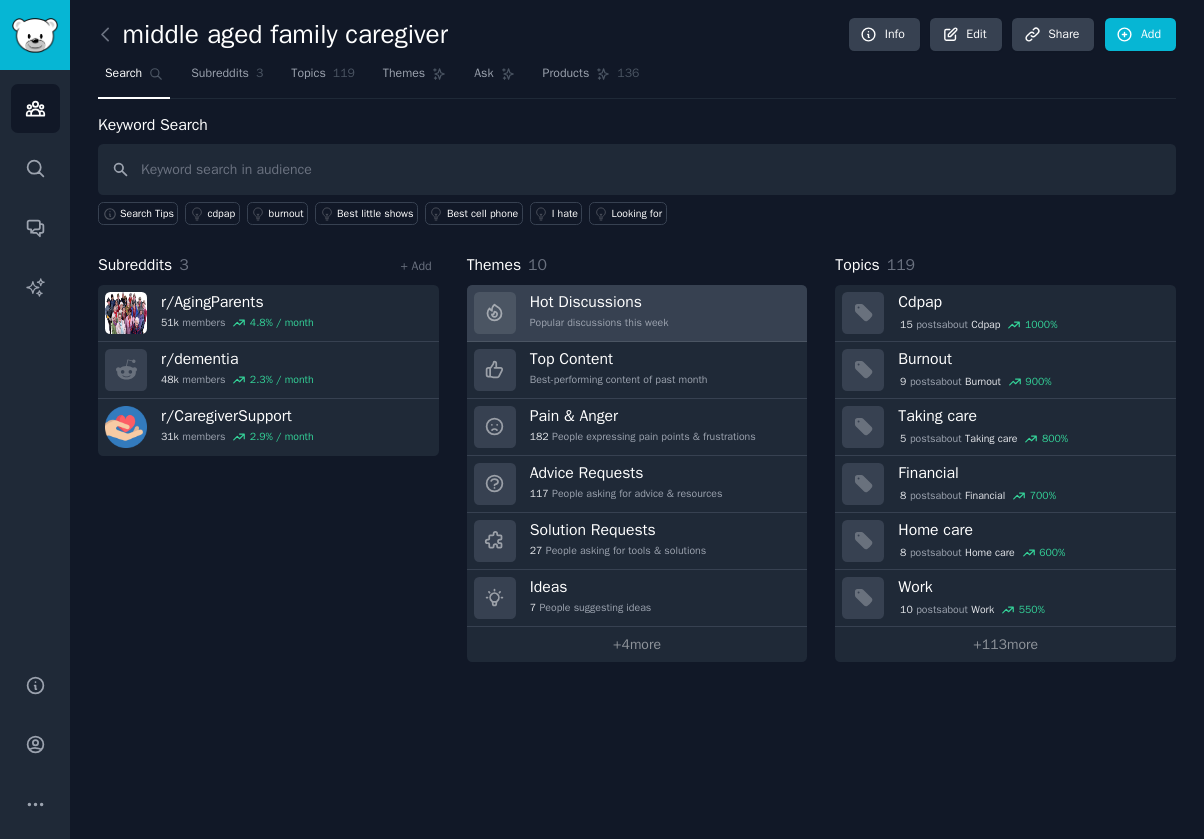 click on "Hot Discussions Popular discussions this week" at bounding box center [637, 313] 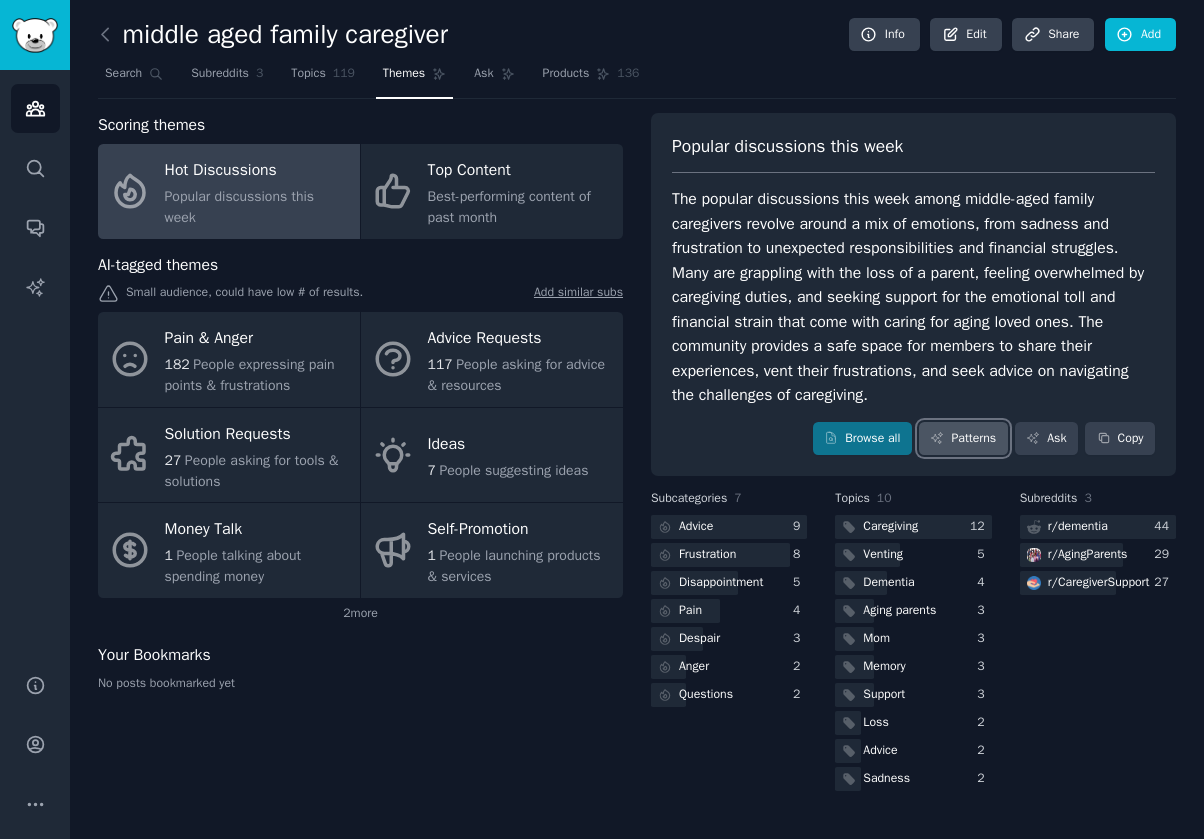 click on "Patterns" at bounding box center (963, 439) 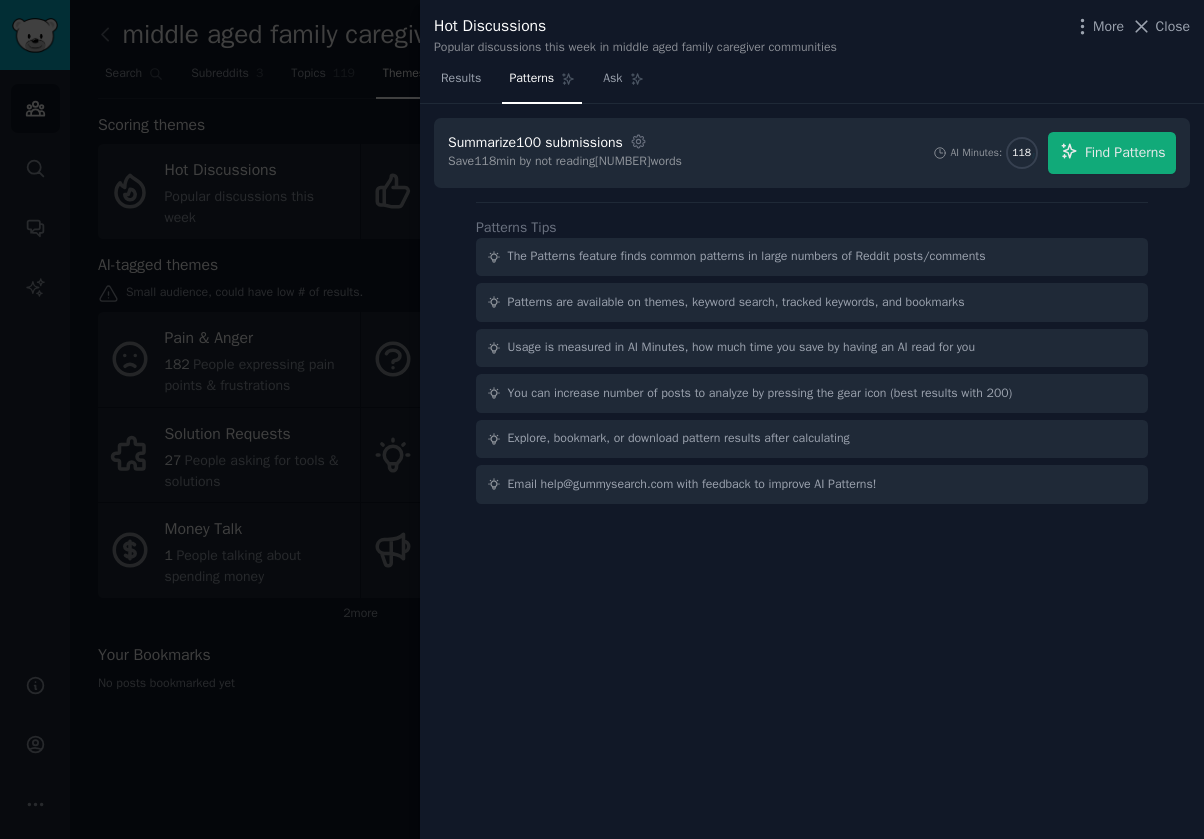 click at bounding box center [602, 419] 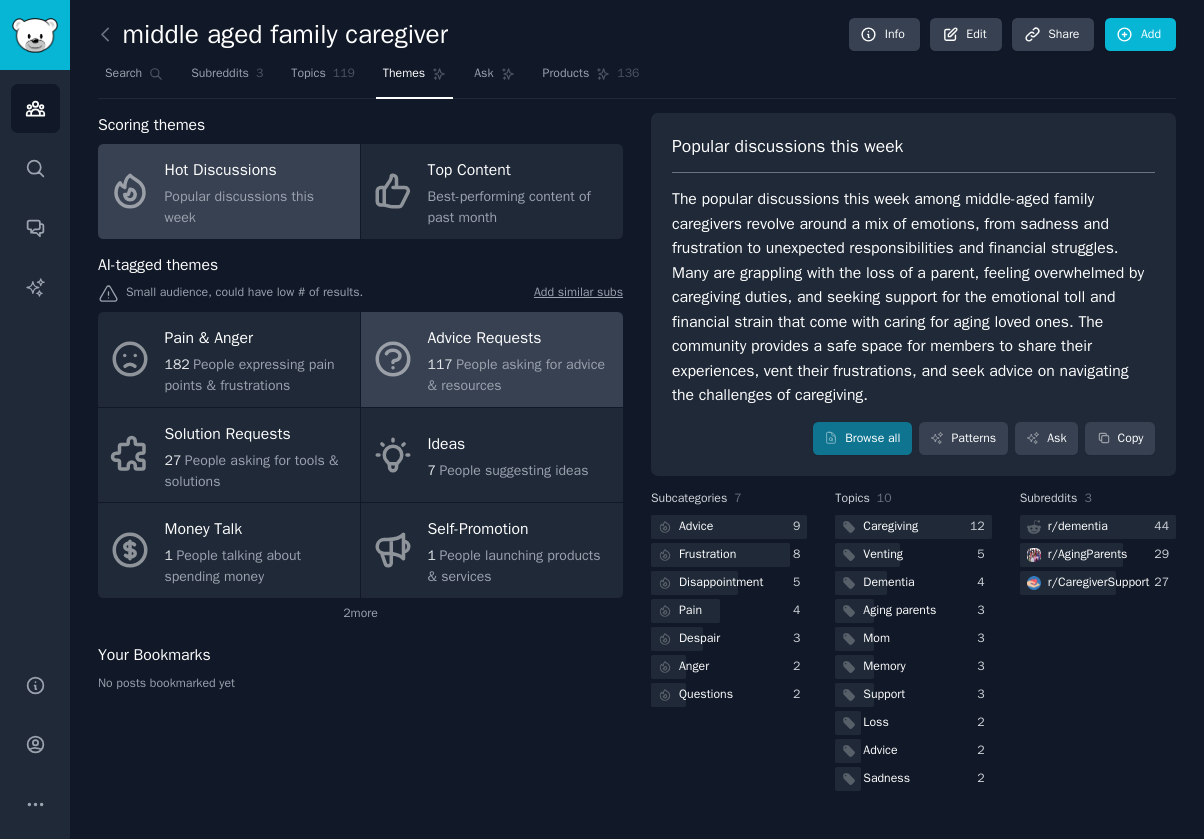 click on "People asking for advice & resources" at bounding box center [516, 375] 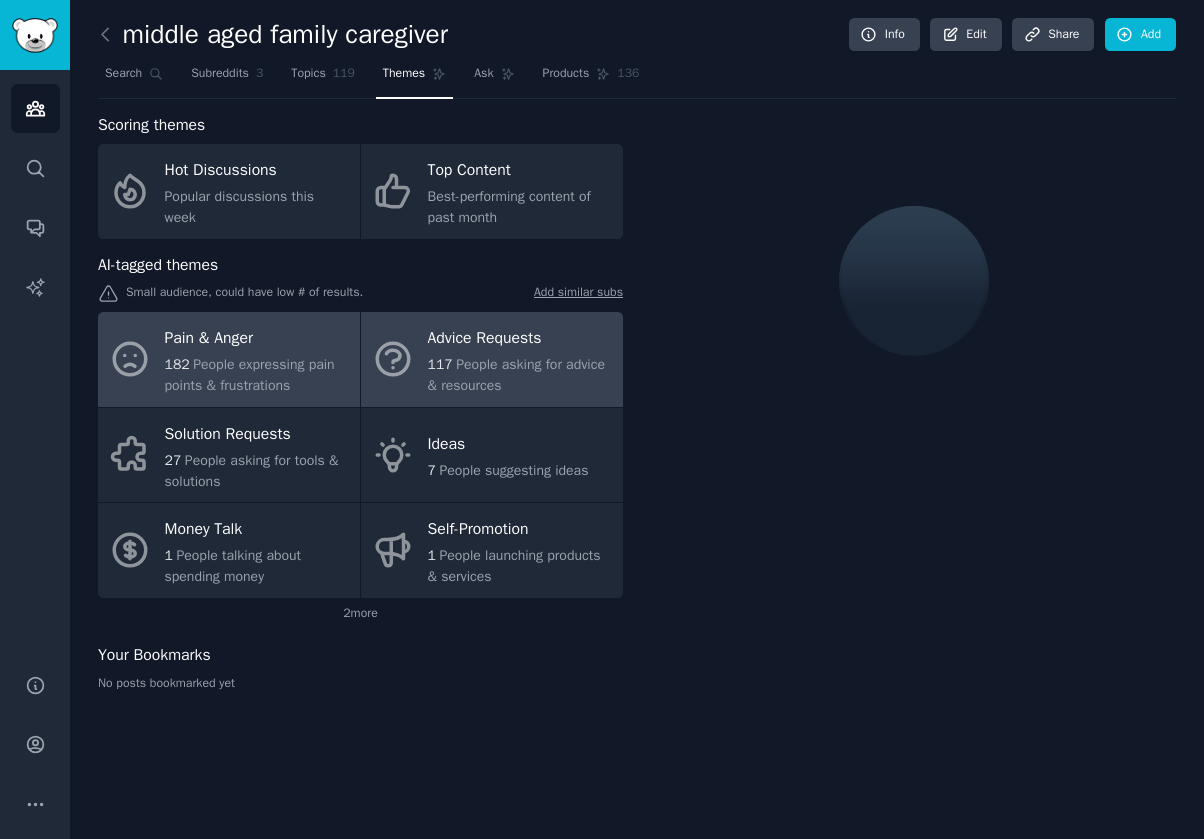 click on "Pain & Anger [NUMBER] People expressing pain points & frustrations" at bounding box center (229, 359) 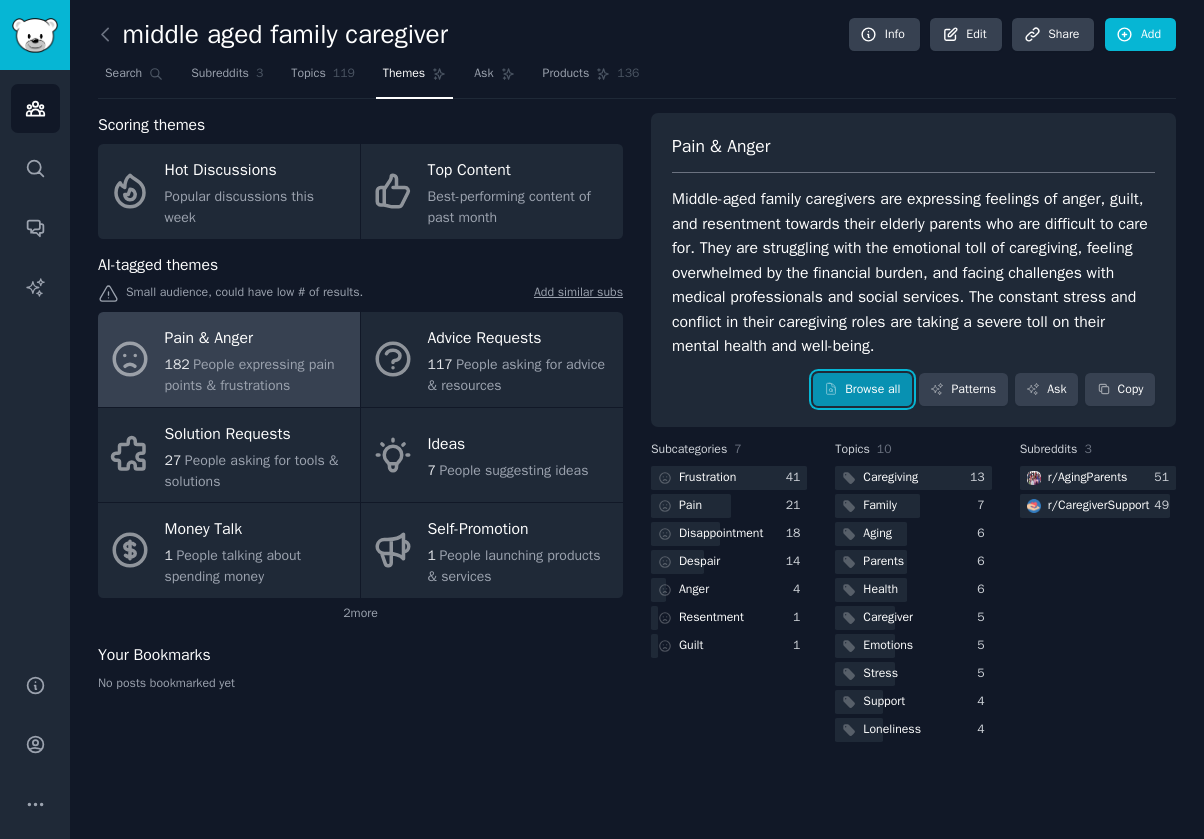 click on "Browse all" at bounding box center [862, 390] 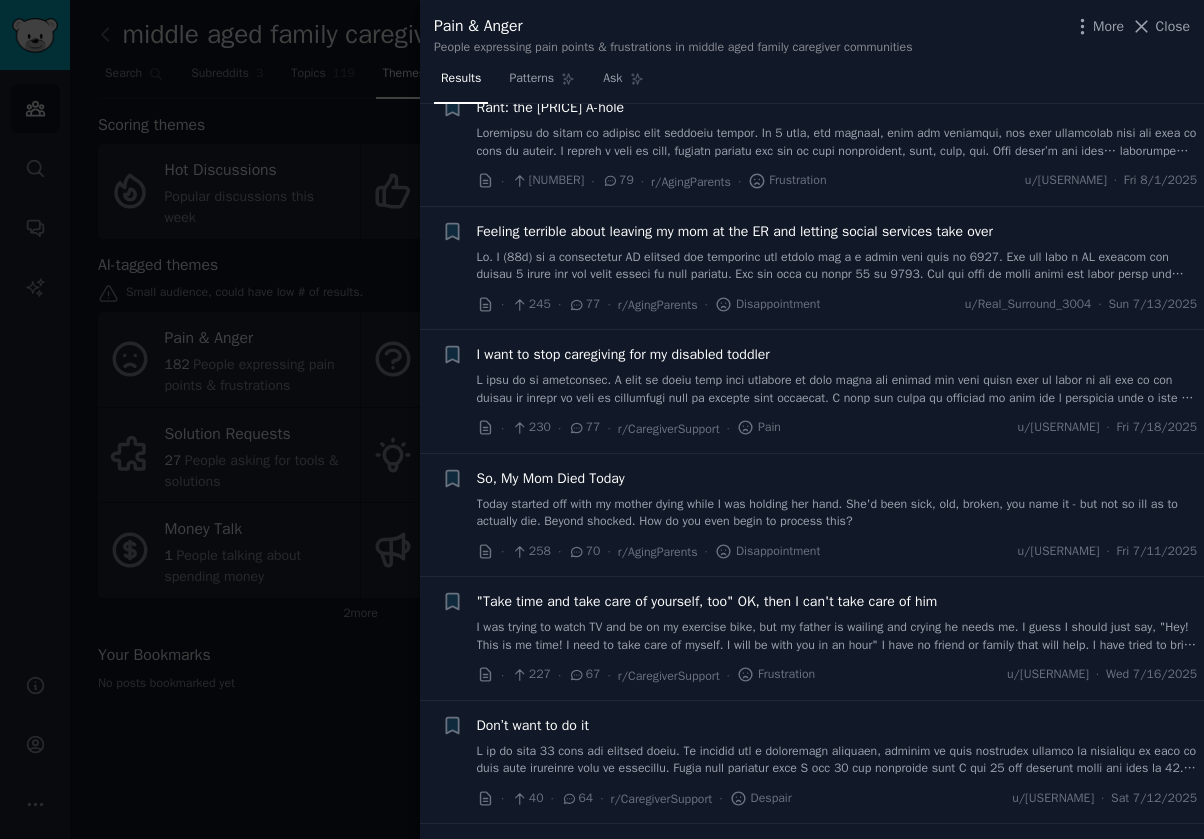 scroll, scrollTop: 300, scrollLeft: 0, axis: vertical 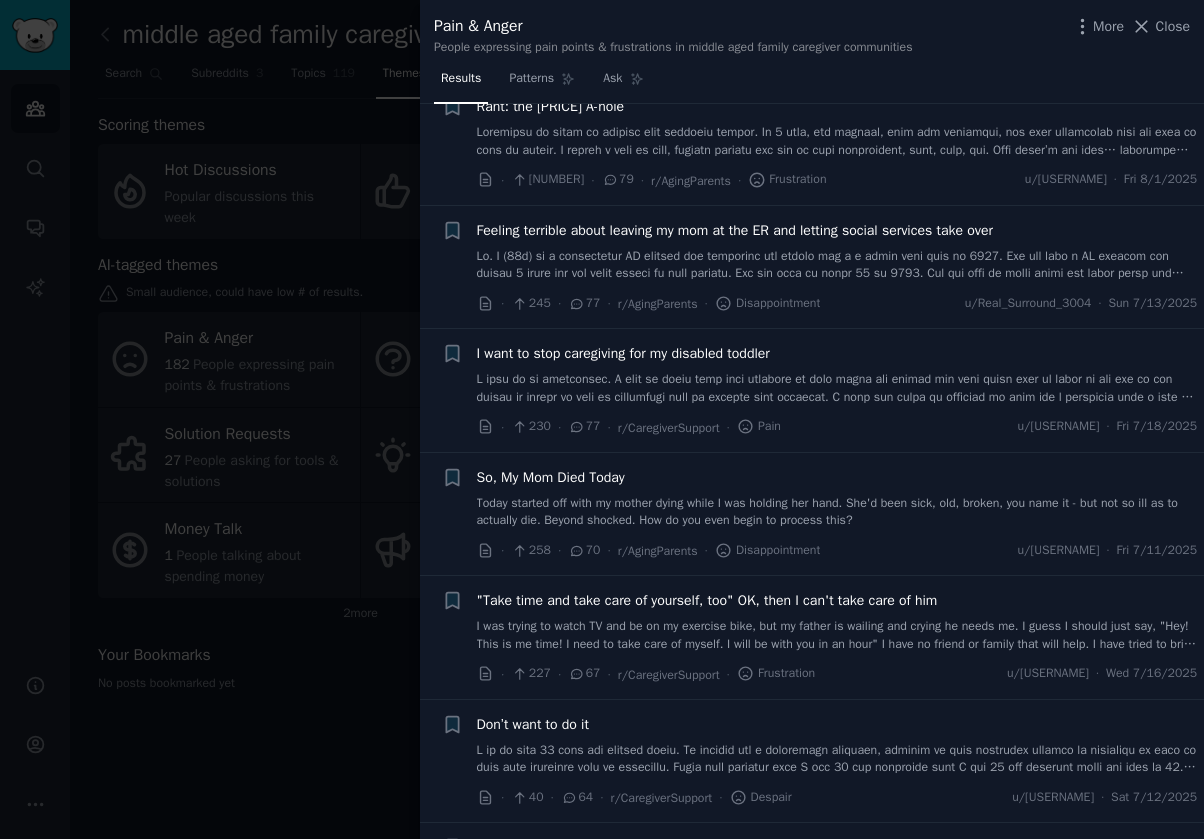 click at bounding box center (837, 388) 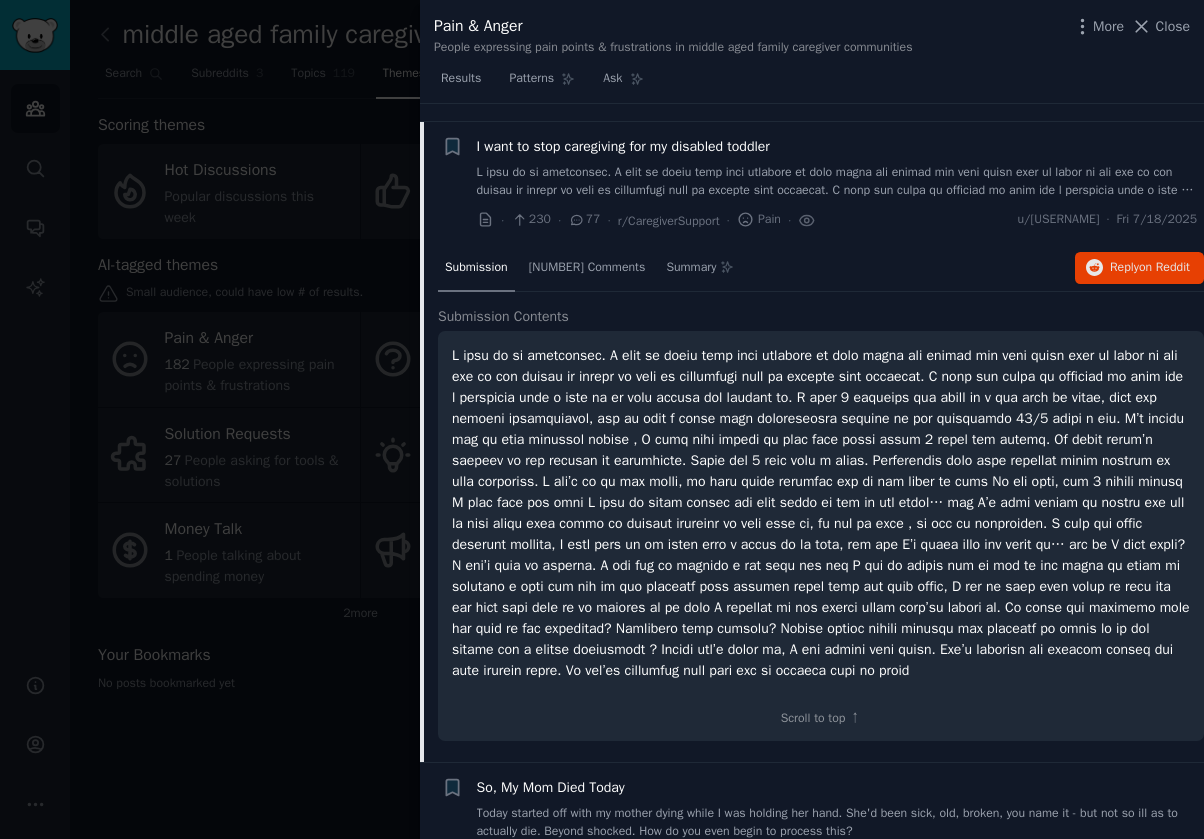 scroll, scrollTop: 526, scrollLeft: 0, axis: vertical 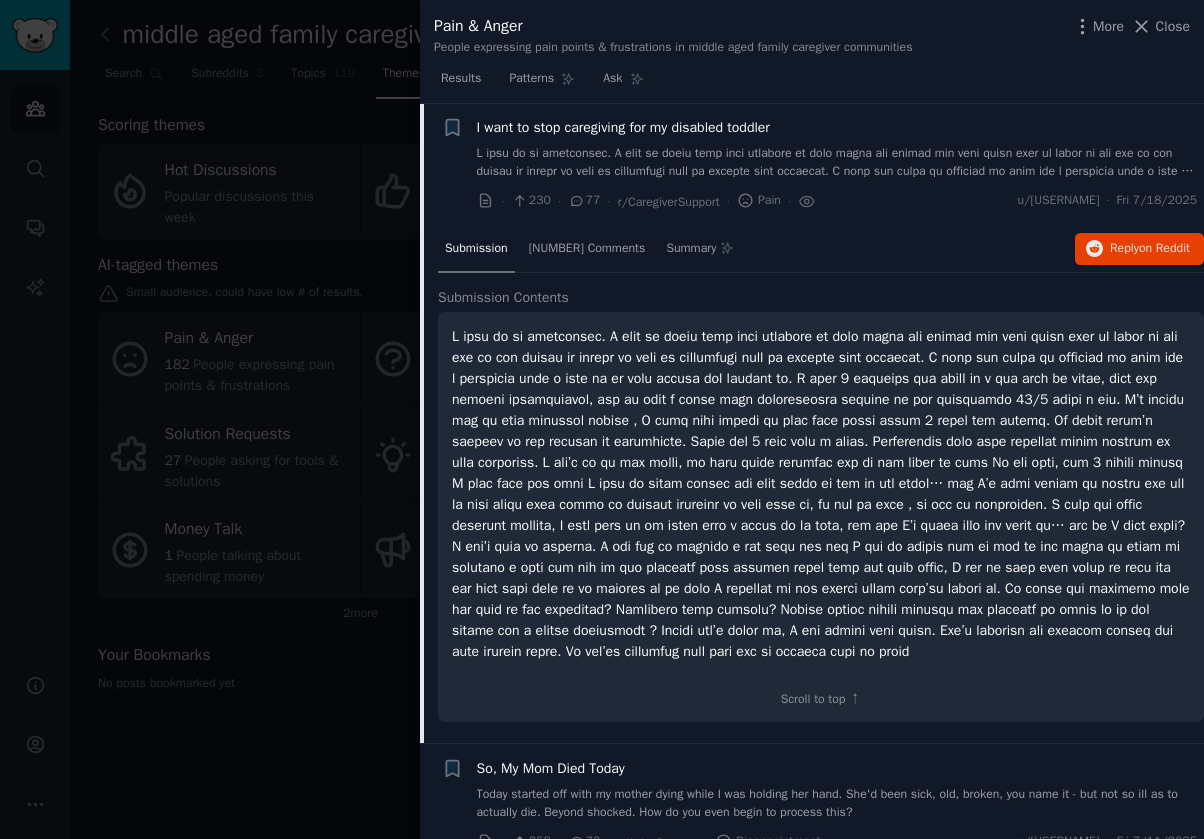 click on "Submission [NUMBER] Comments Summary Reply on Reddit Submission Contents
Scroll to top ↑" at bounding box center (821, 485) 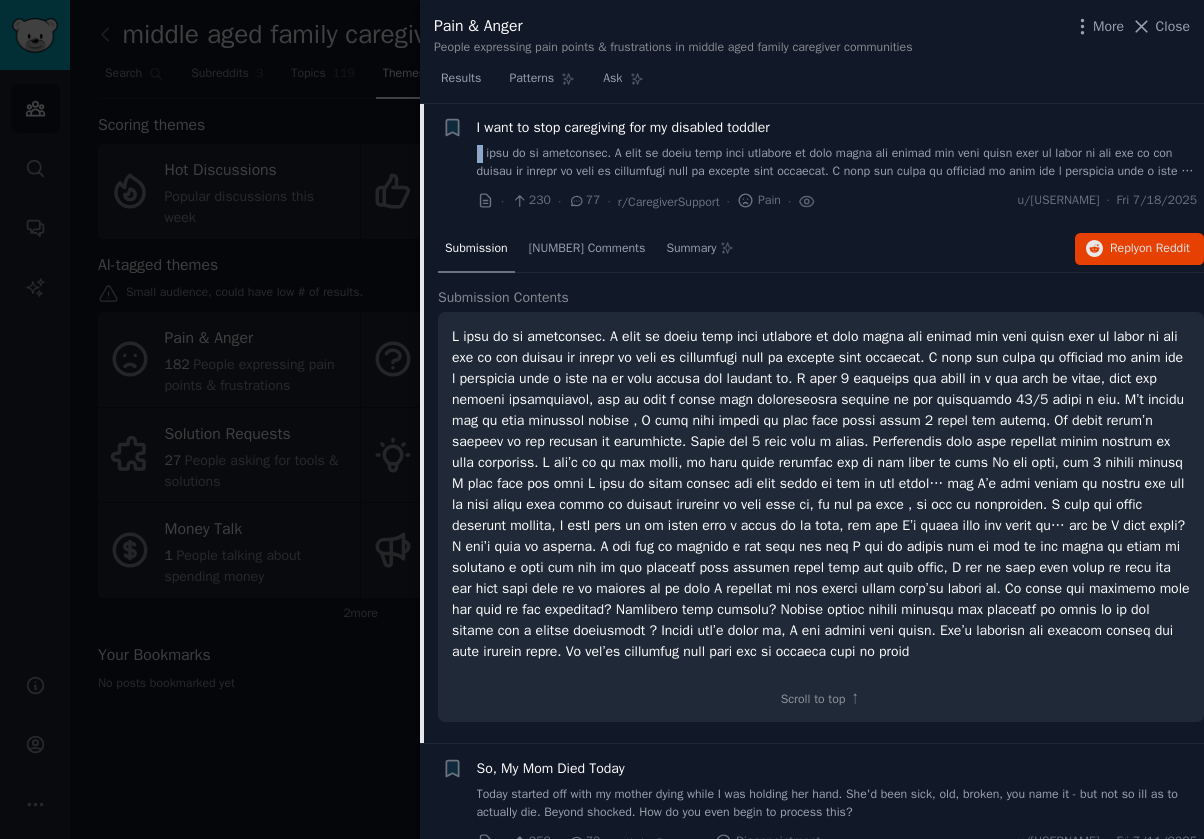 click on "I want to stop caregiving for my disabled toddler" at bounding box center (837, 148) 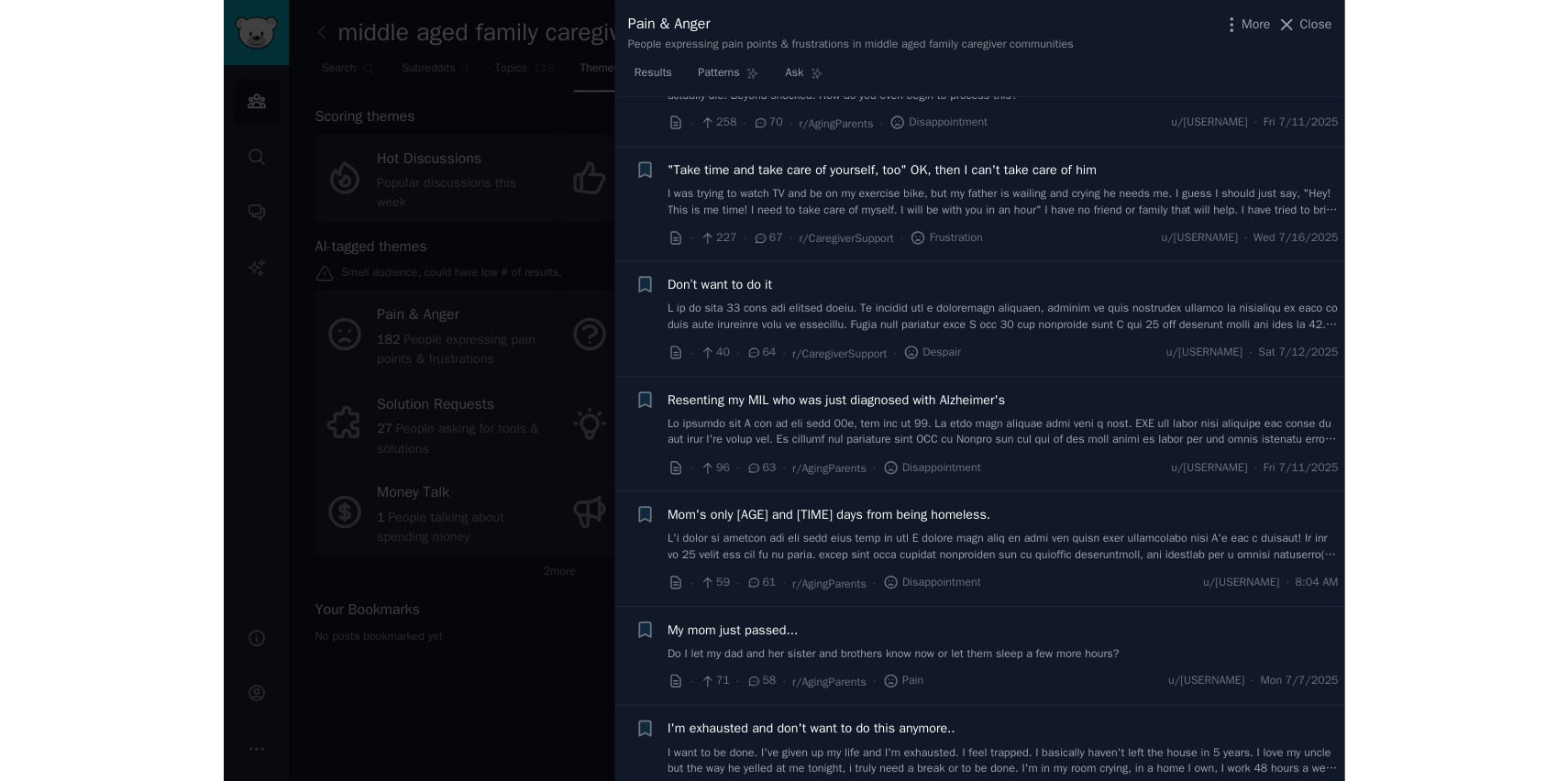 scroll, scrollTop: 1160, scrollLeft: 0, axis: vertical 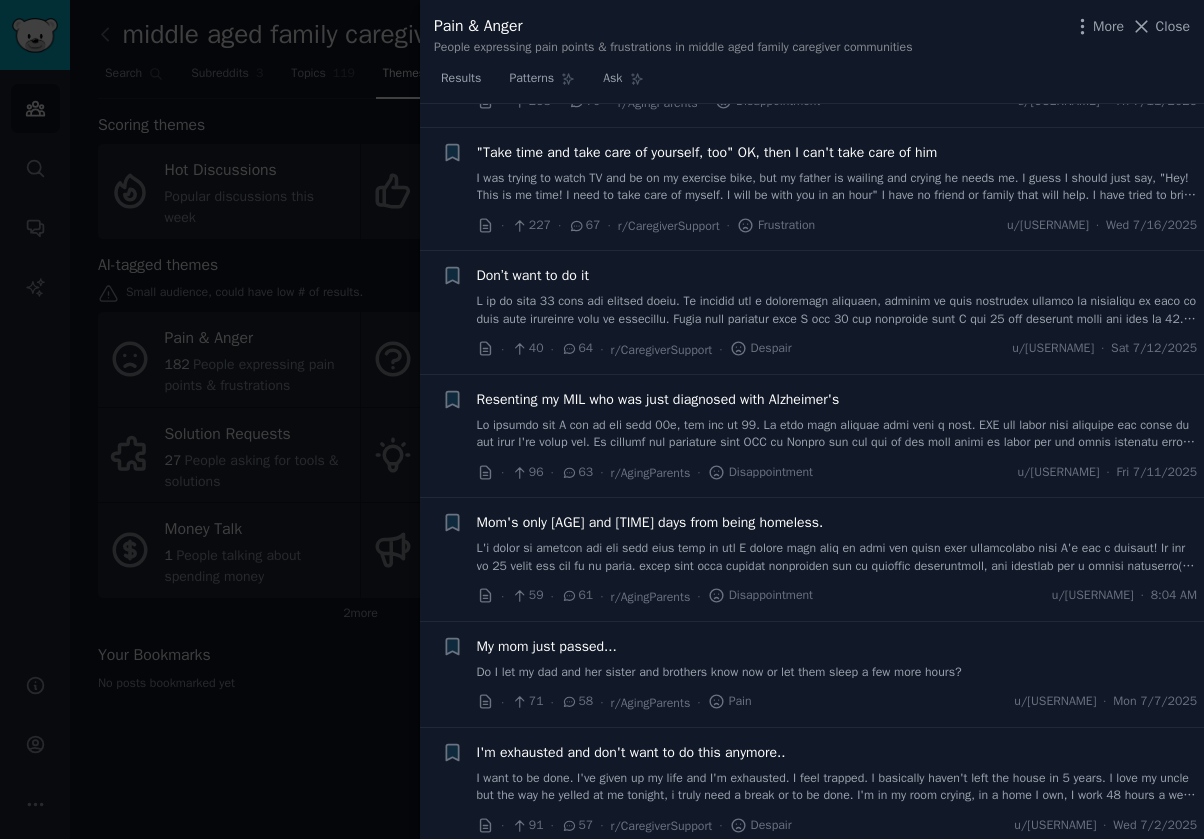 click at bounding box center (602, 419) 